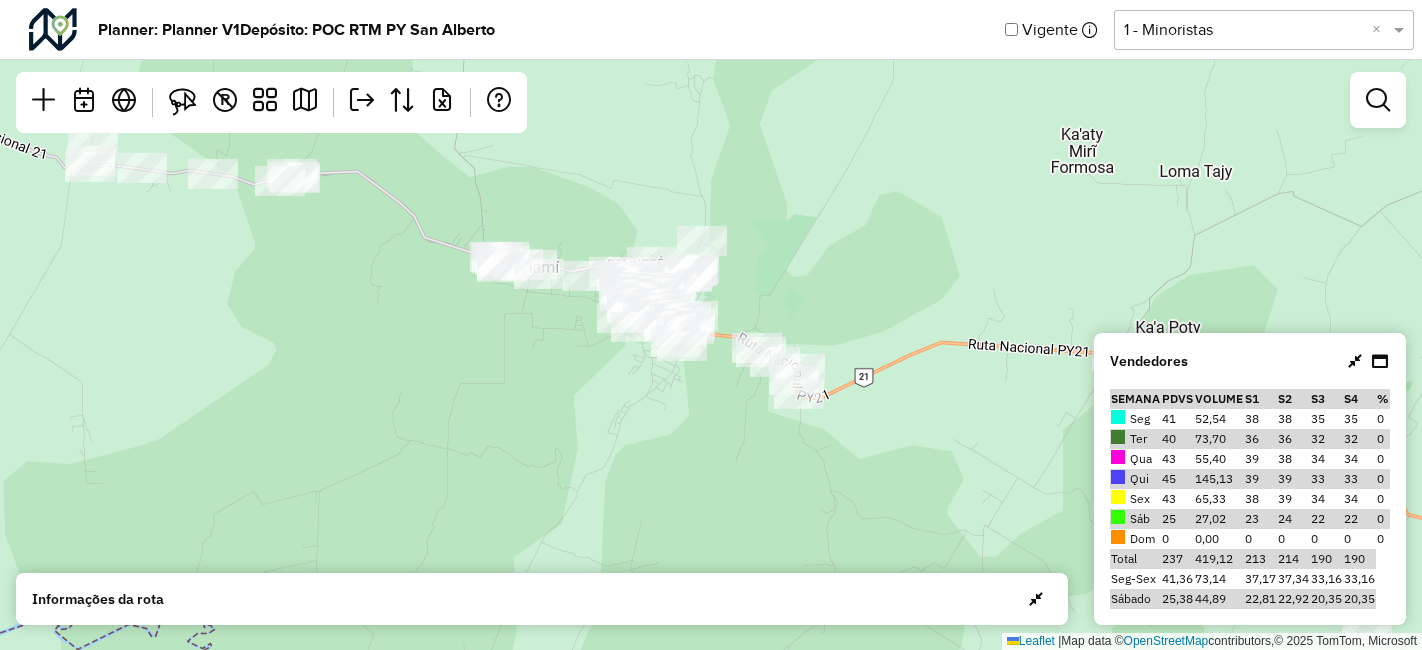 scroll, scrollTop: 0, scrollLeft: 0, axis: both 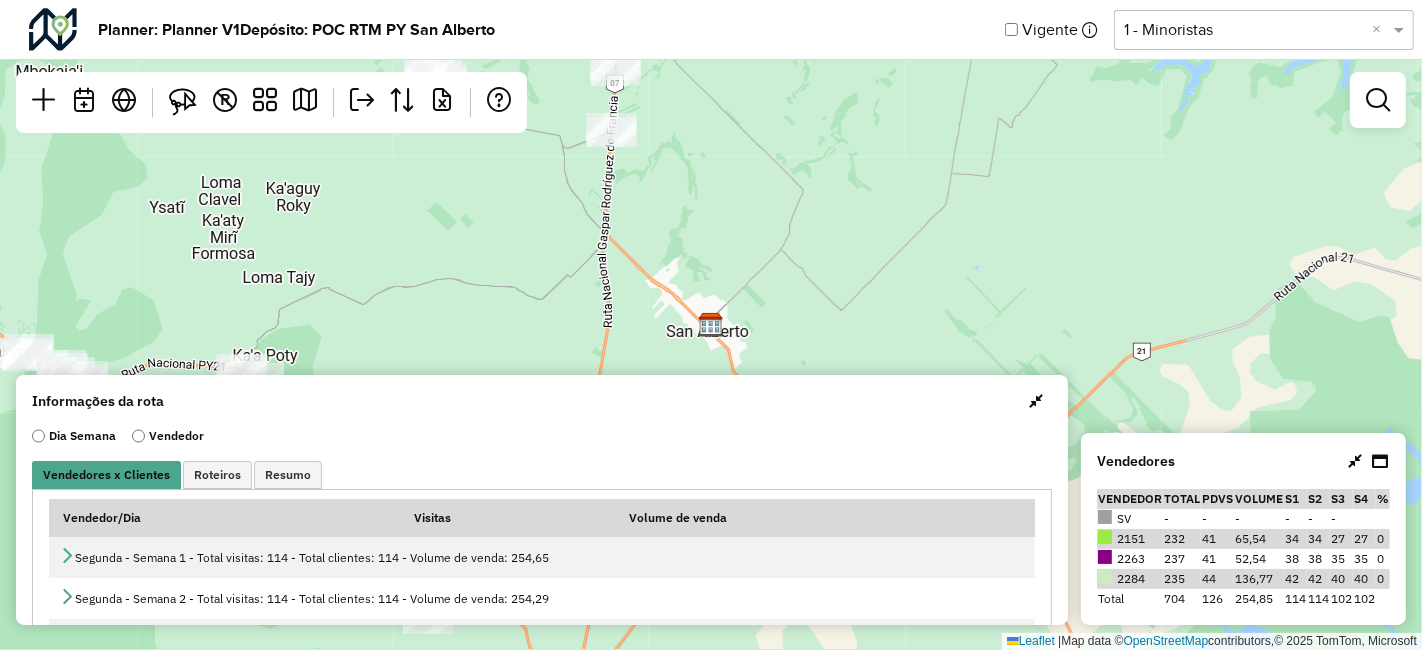 click at bounding box center (1036, 401) 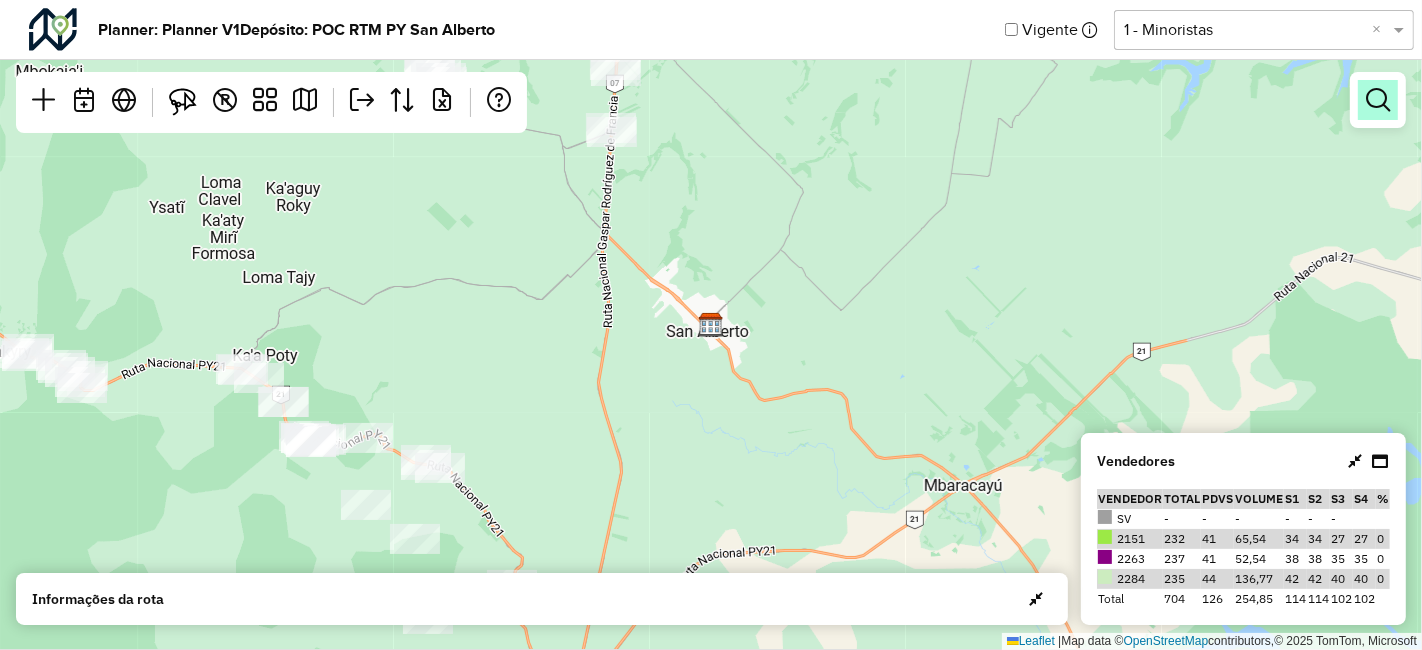 click at bounding box center [1378, 100] 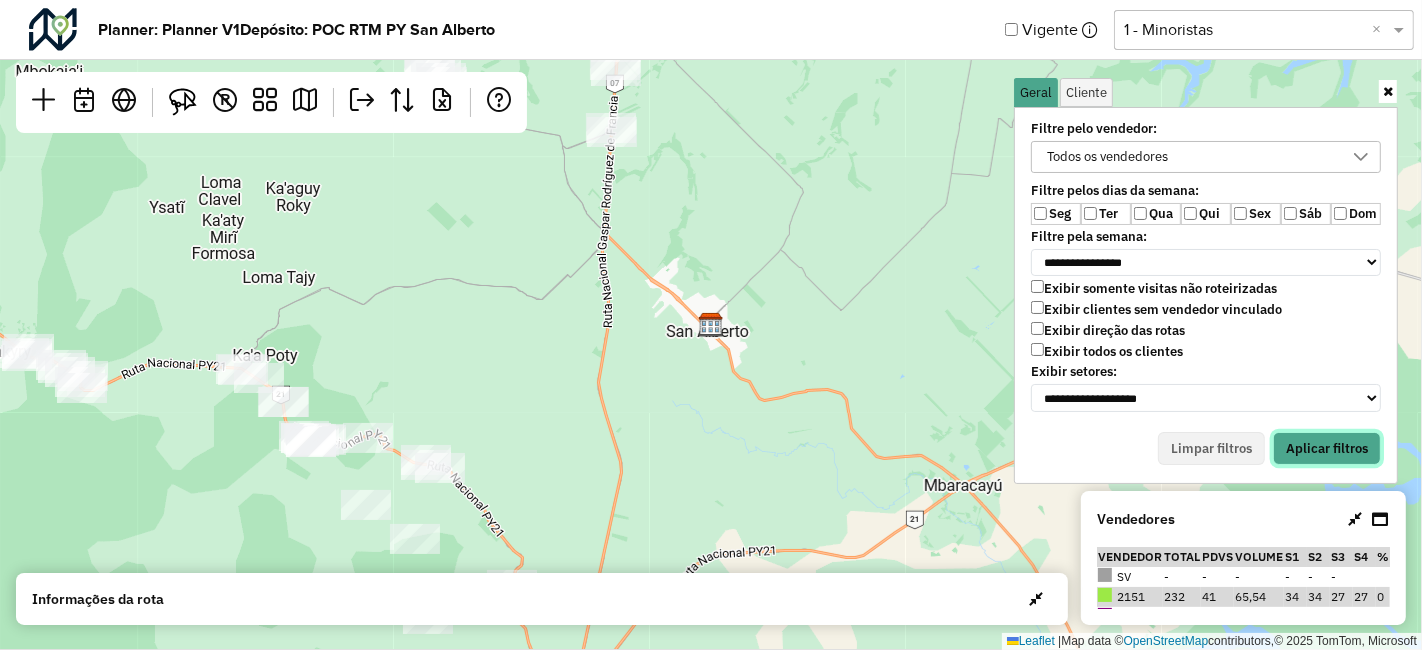 drag, startPoint x: 1345, startPoint y: 439, endPoint x: 1387, endPoint y: 510, distance: 82.492424 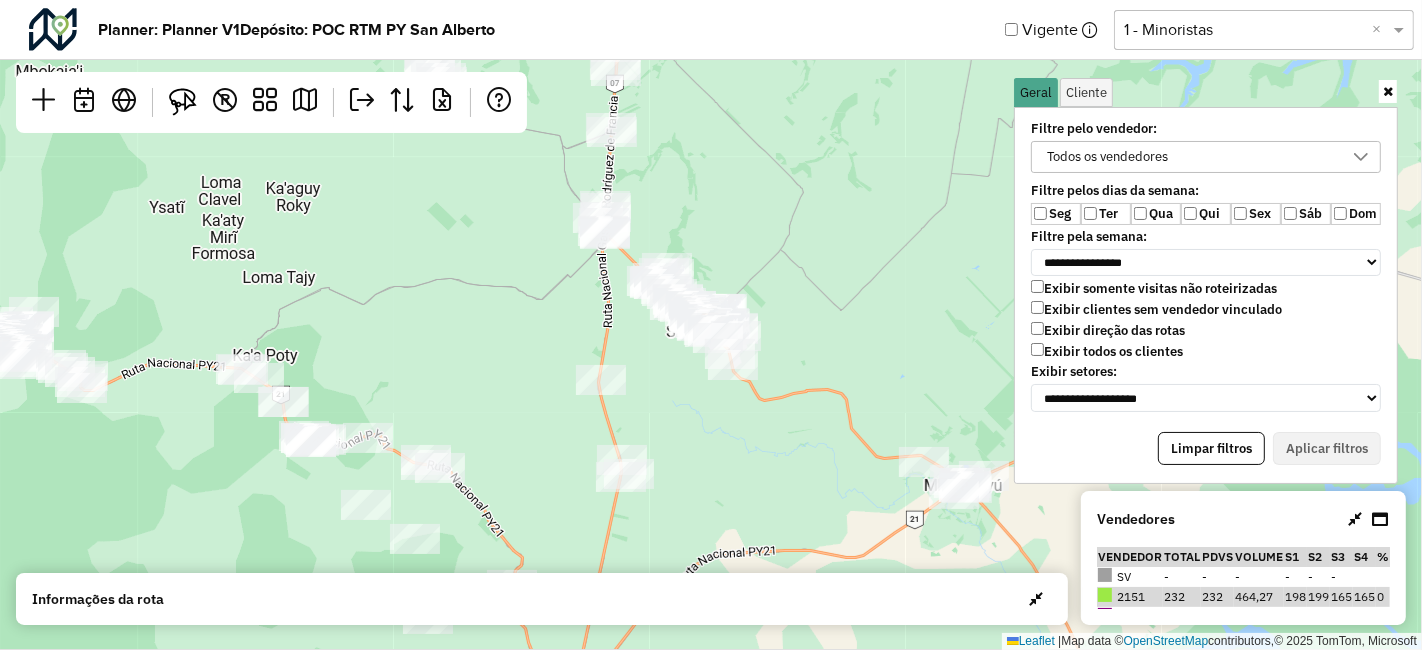 click on "**********" at bounding box center [1206, 262] 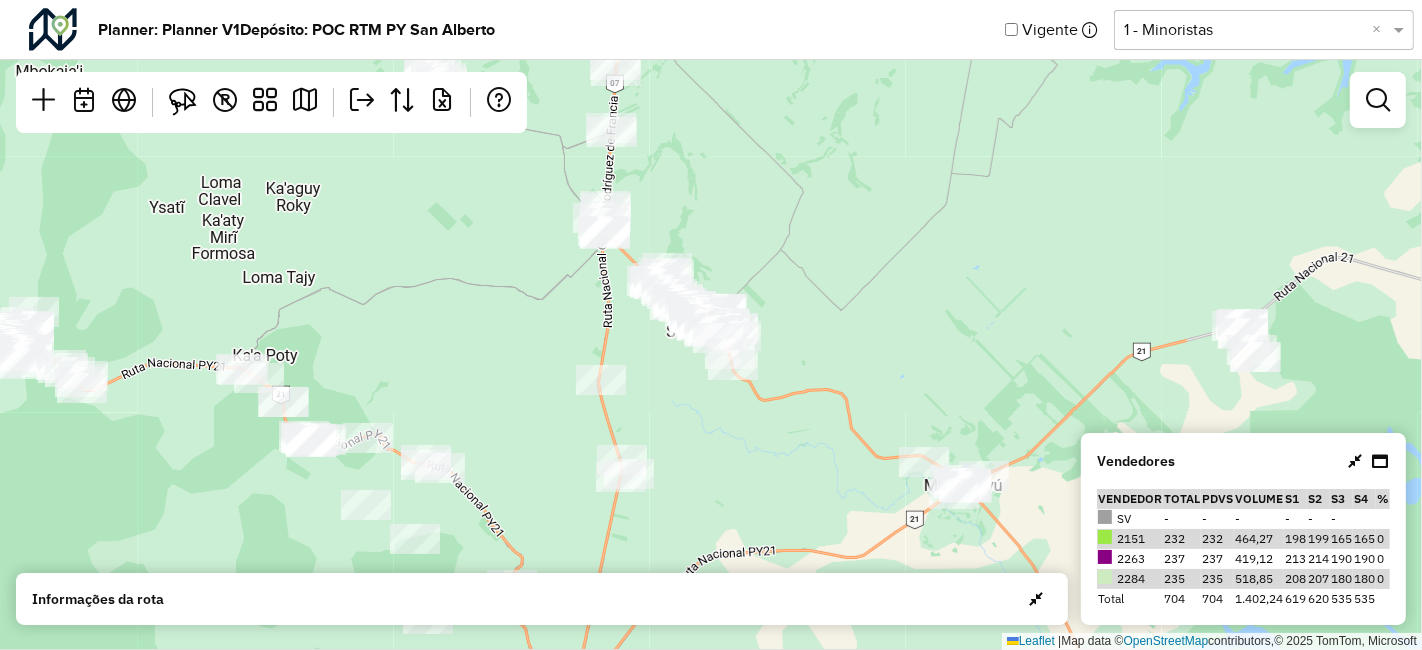click at bounding box center (1355, 461) 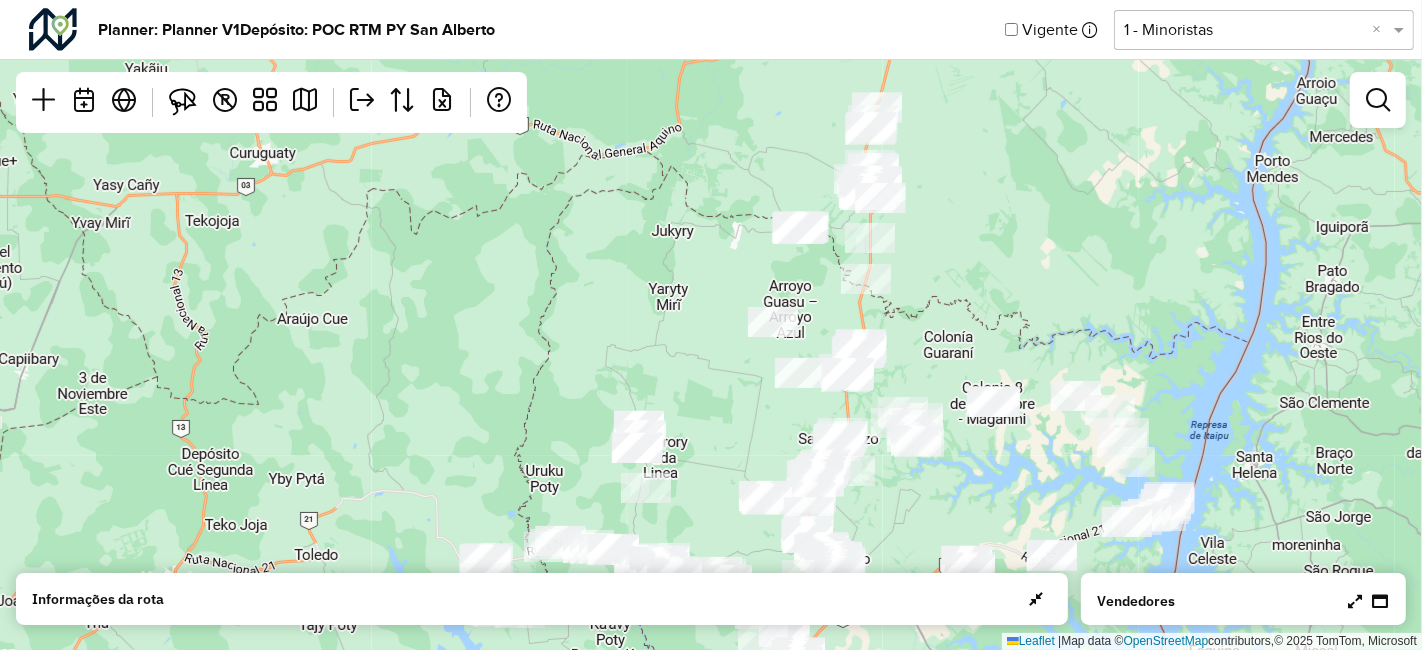 drag, startPoint x: 791, startPoint y: 425, endPoint x: 757, endPoint y: 507, distance: 88.76936 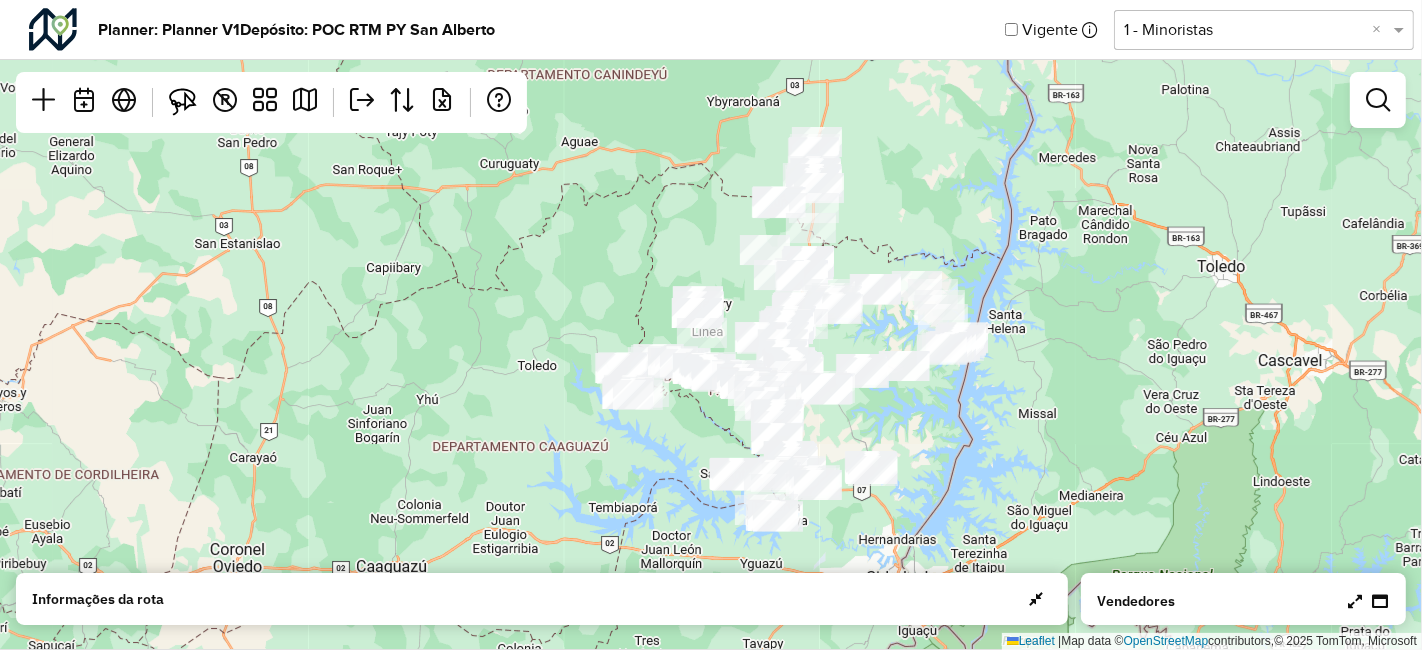 drag, startPoint x: 728, startPoint y: 419, endPoint x: 801, endPoint y: 261, distance: 174.04884 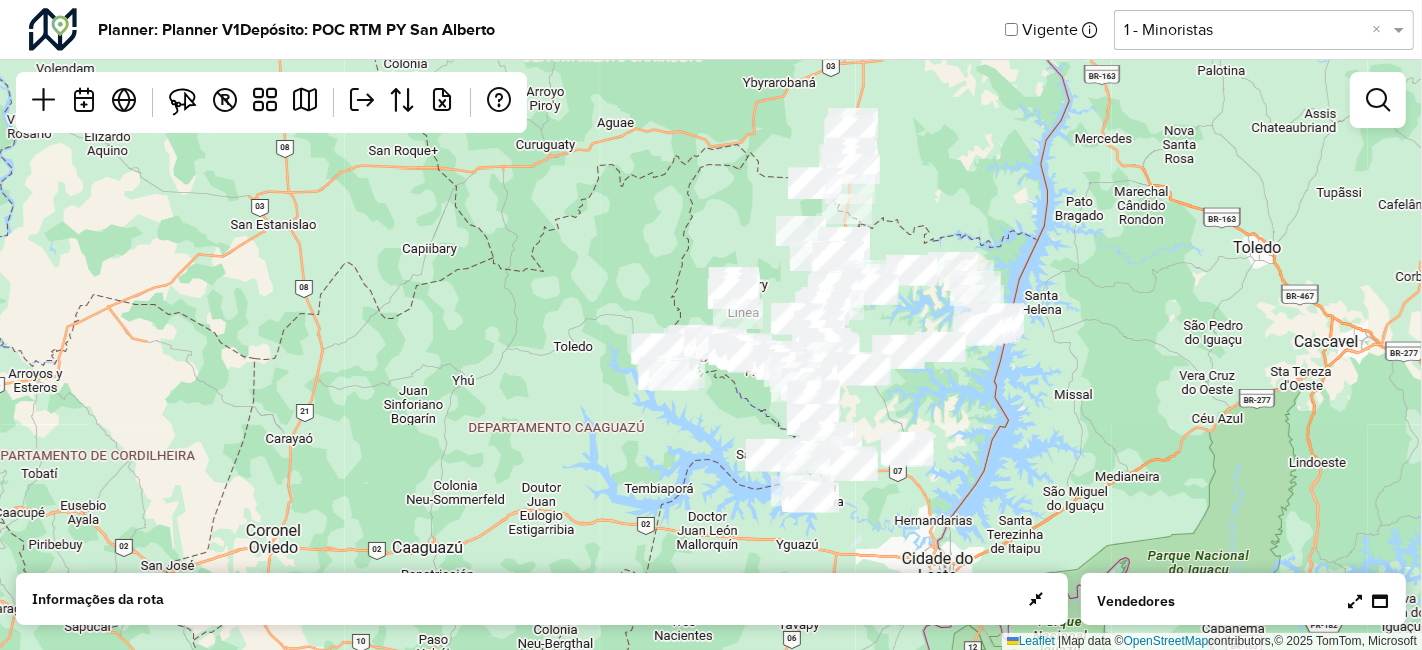 click 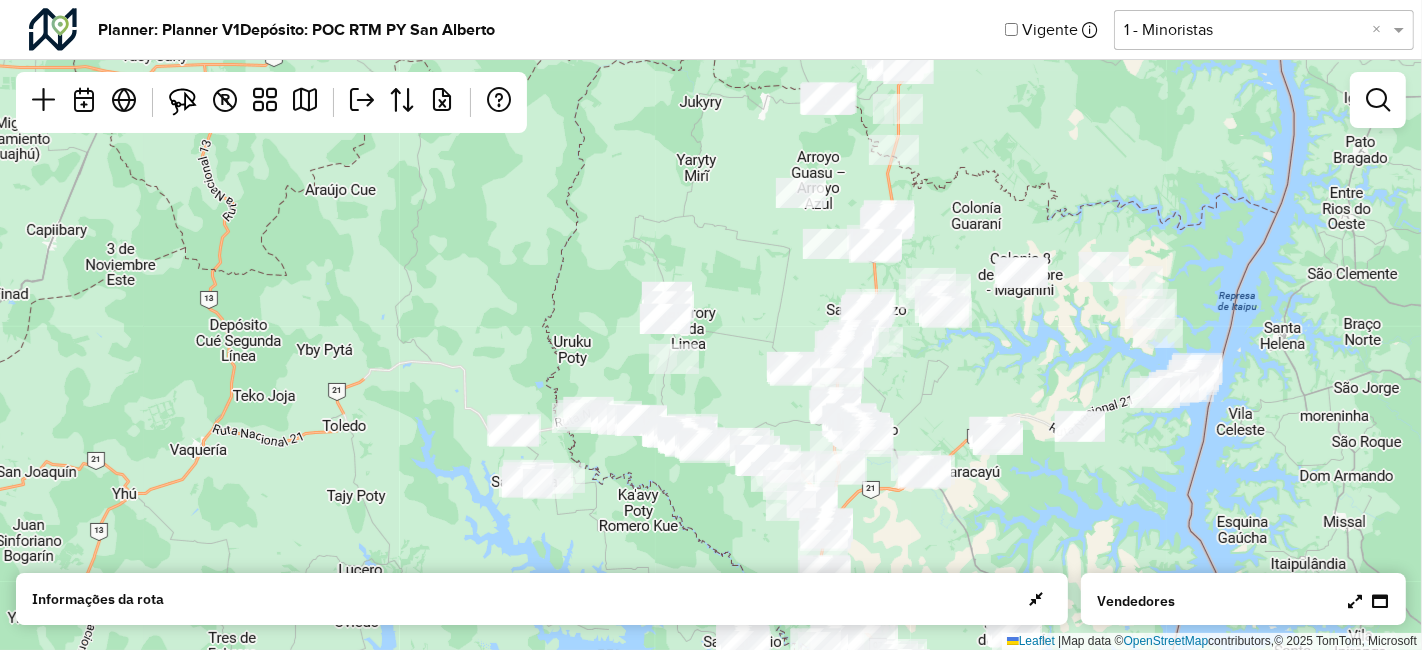 drag, startPoint x: 761, startPoint y: 282, endPoint x: 736, endPoint y: 352, distance: 74.330345 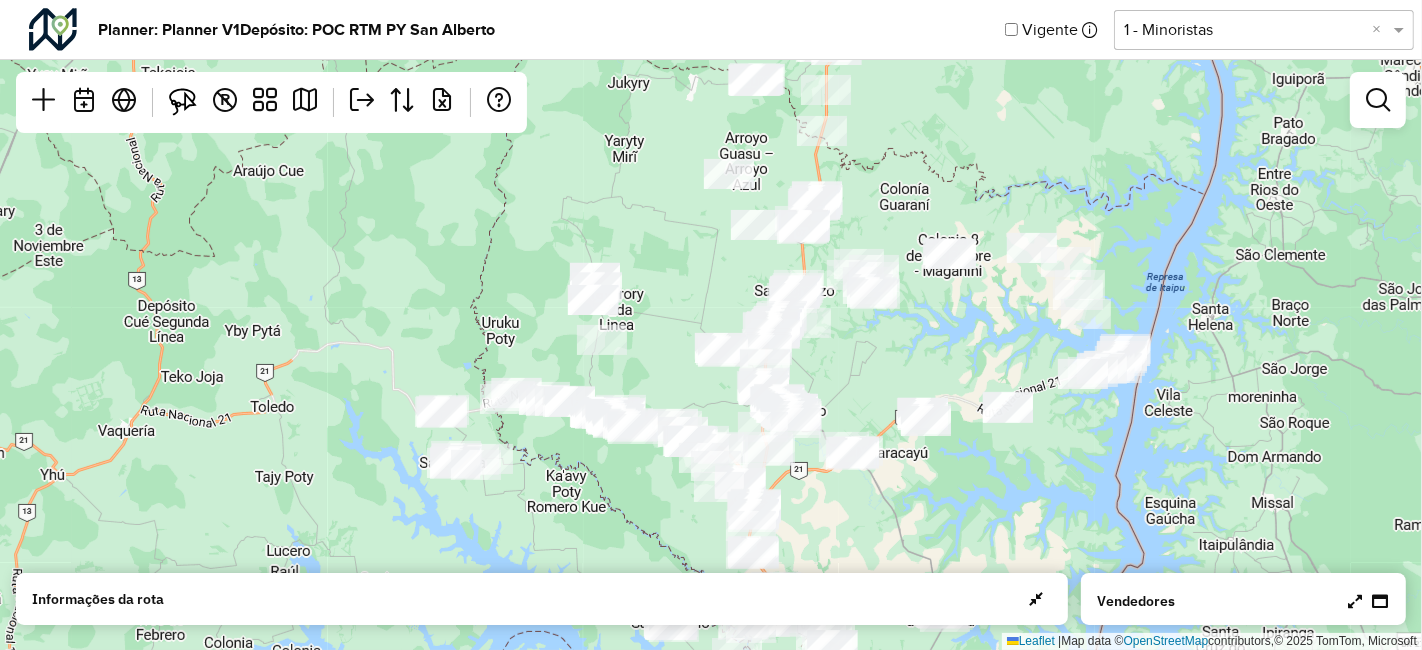 drag, startPoint x: 751, startPoint y: 409, endPoint x: 701, endPoint y: 390, distance: 53.488316 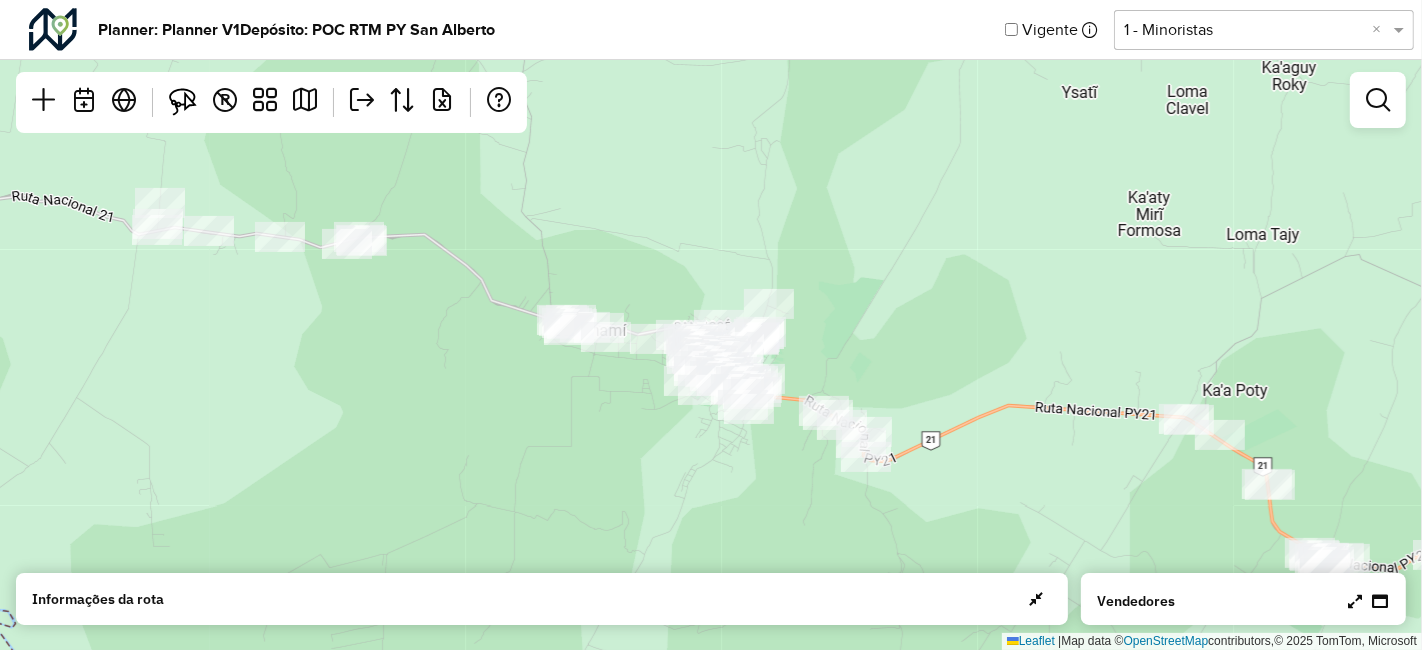 drag, startPoint x: 481, startPoint y: 321, endPoint x: 584, endPoint y: 437, distance: 155.12898 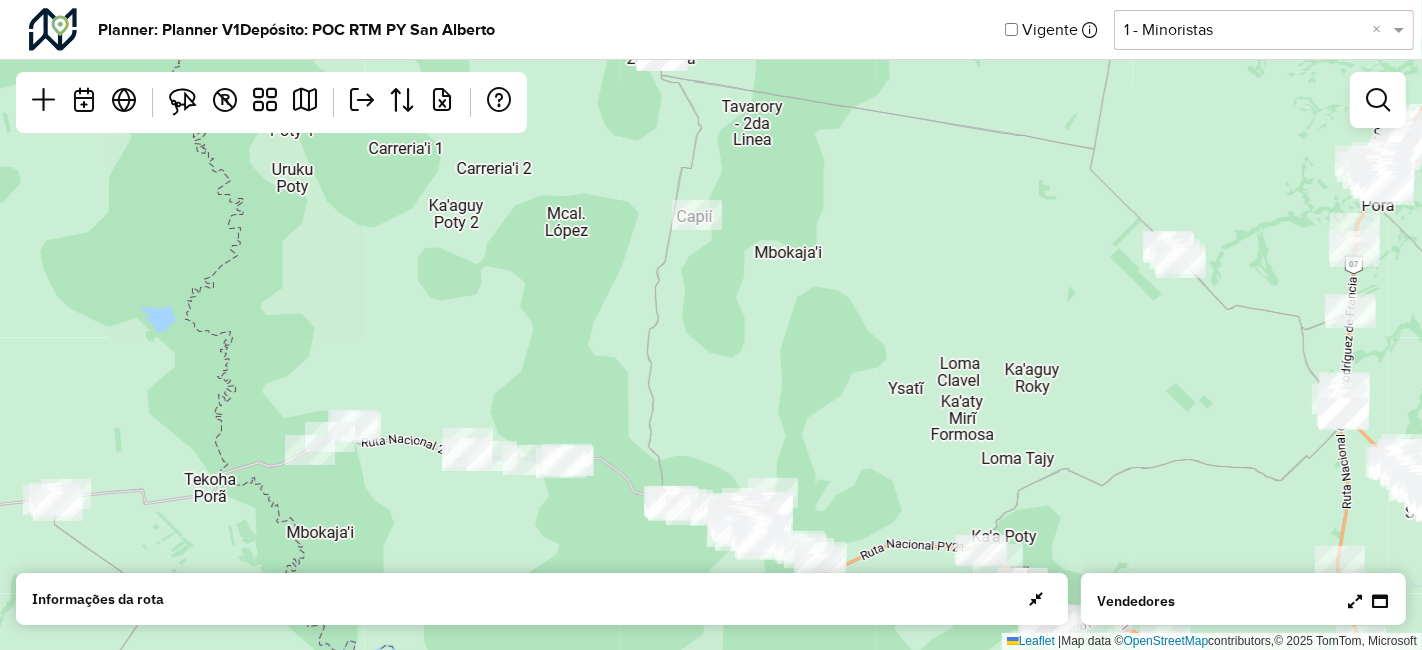 drag, startPoint x: 640, startPoint y: 396, endPoint x: 665, endPoint y: 412, distance: 29.681644 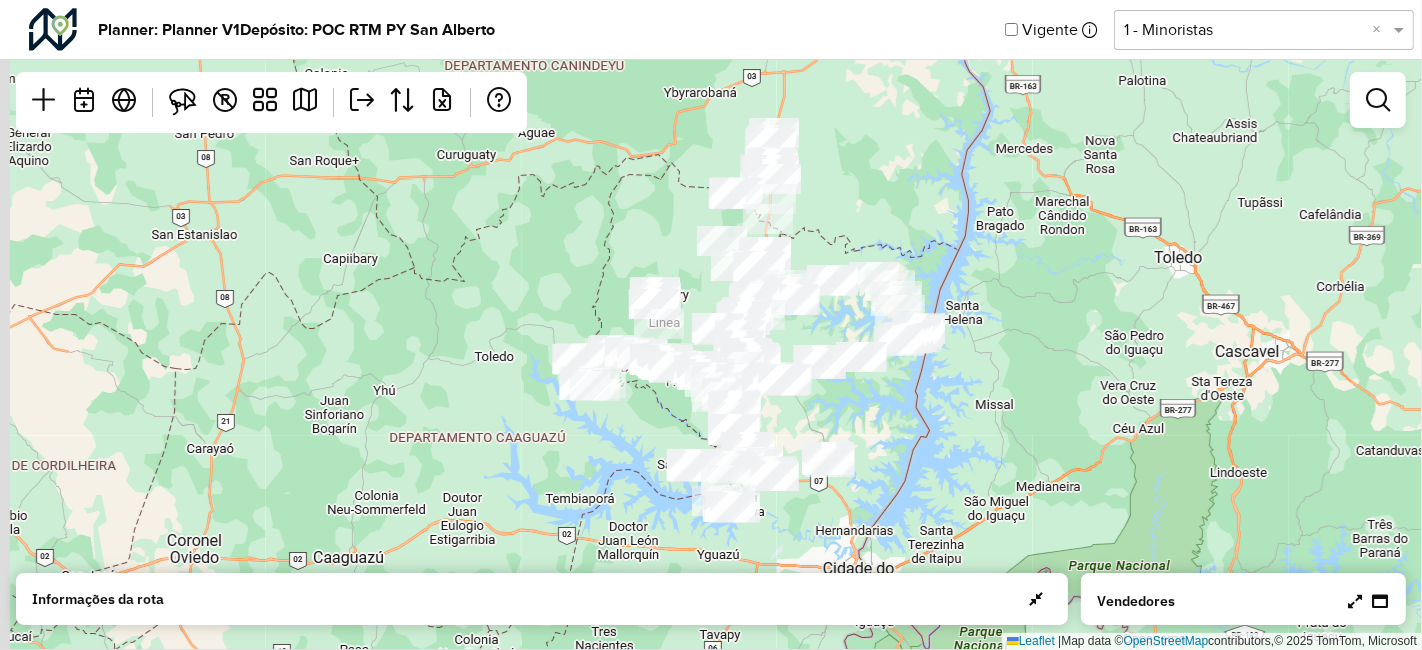 drag, startPoint x: 622, startPoint y: 410, endPoint x: 652, endPoint y: 401, distance: 31.320919 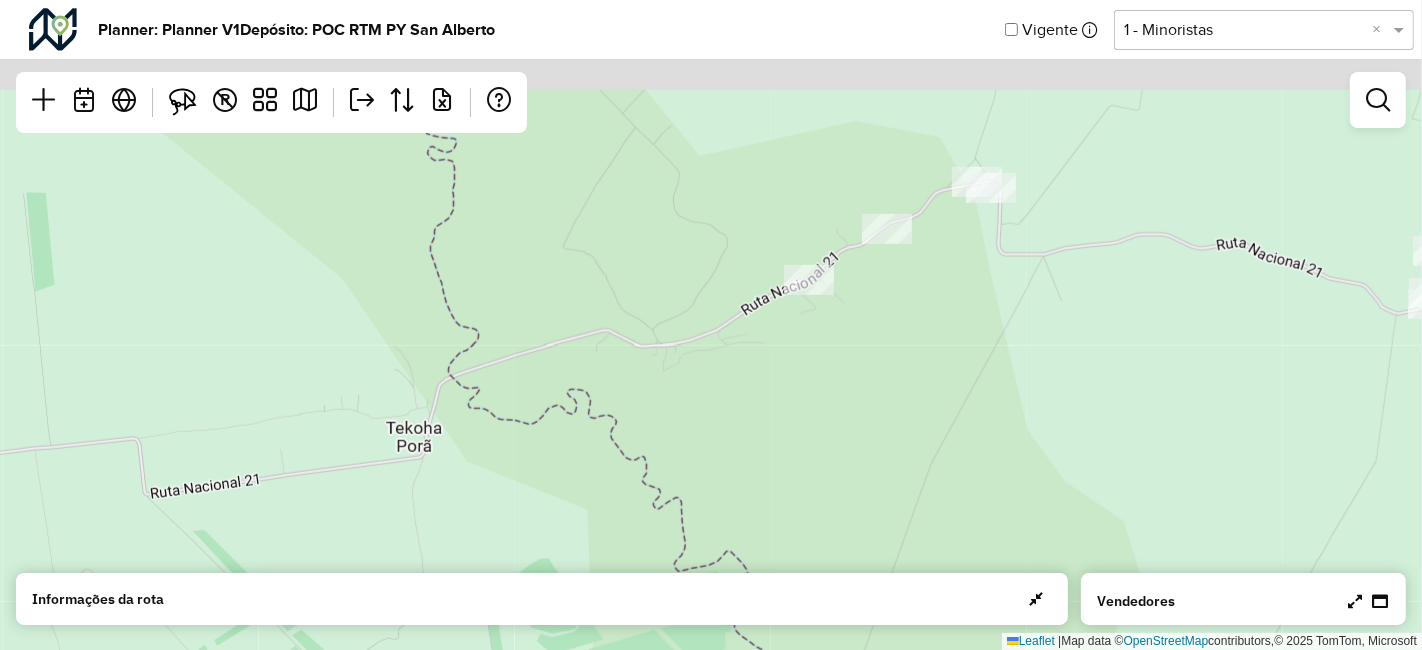 drag, startPoint x: 625, startPoint y: 274, endPoint x: 558, endPoint y: 537, distance: 271.4001 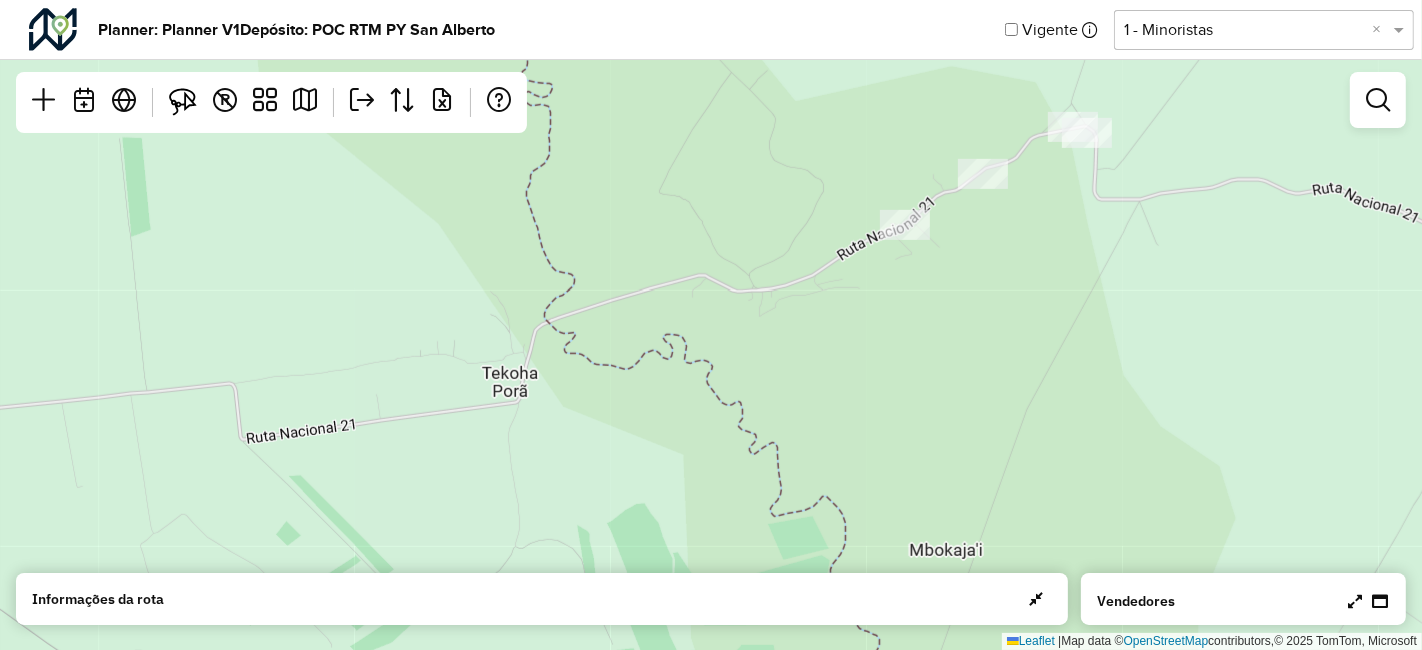 drag, startPoint x: 557, startPoint y: 484, endPoint x: 702, endPoint y: 358, distance: 192.09633 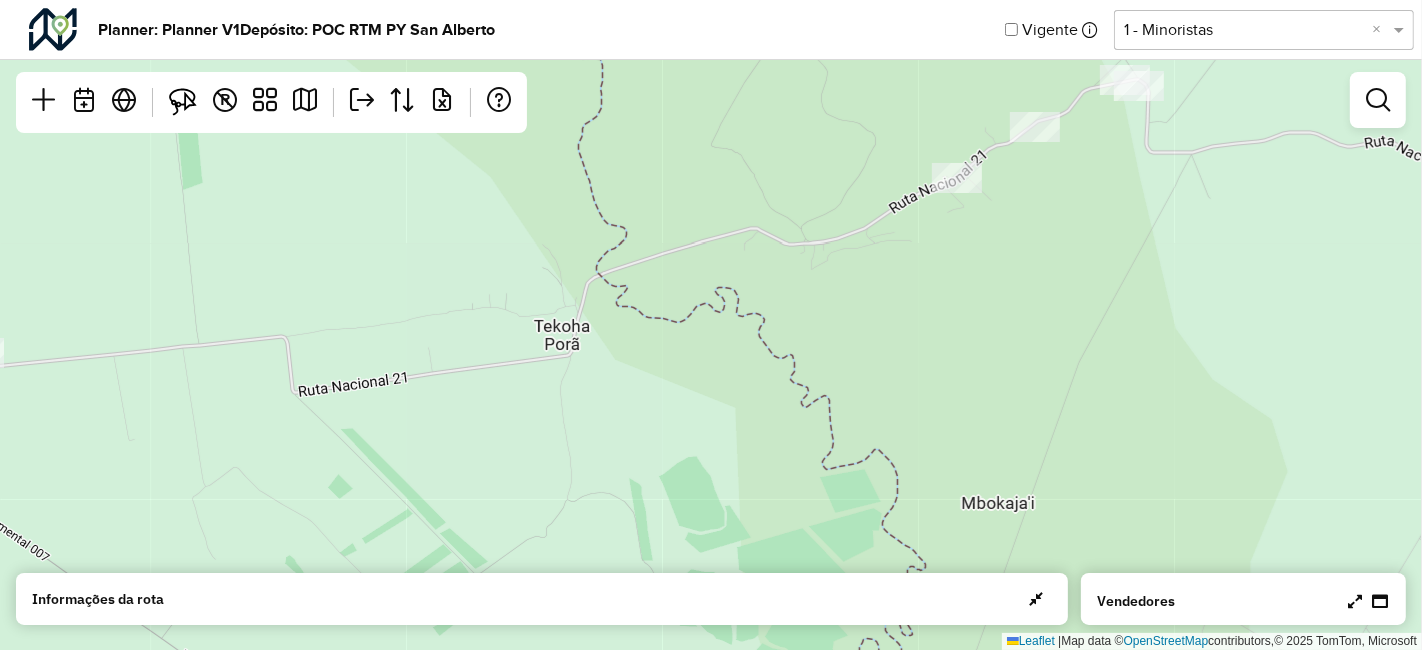 drag, startPoint x: 573, startPoint y: 395, endPoint x: 701, endPoint y: 292, distance: 164.29547 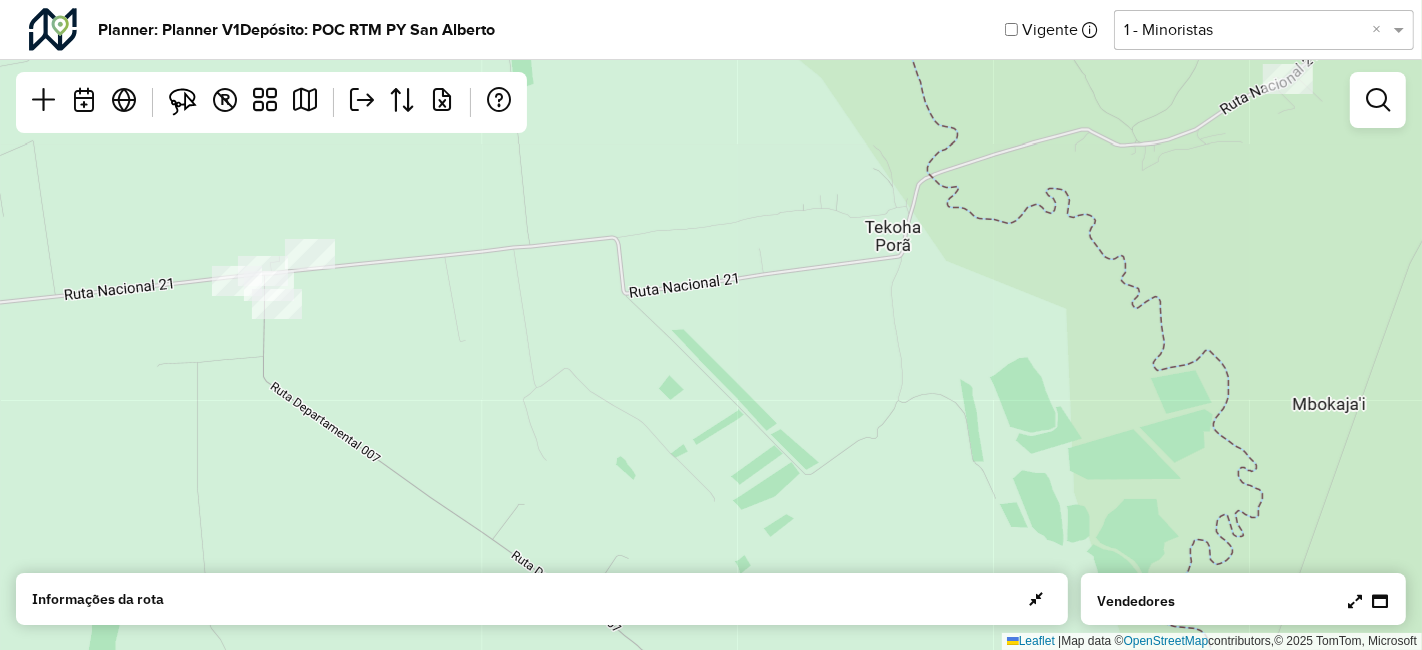 drag, startPoint x: 596, startPoint y: 335, endPoint x: 793, endPoint y: 343, distance: 197.16237 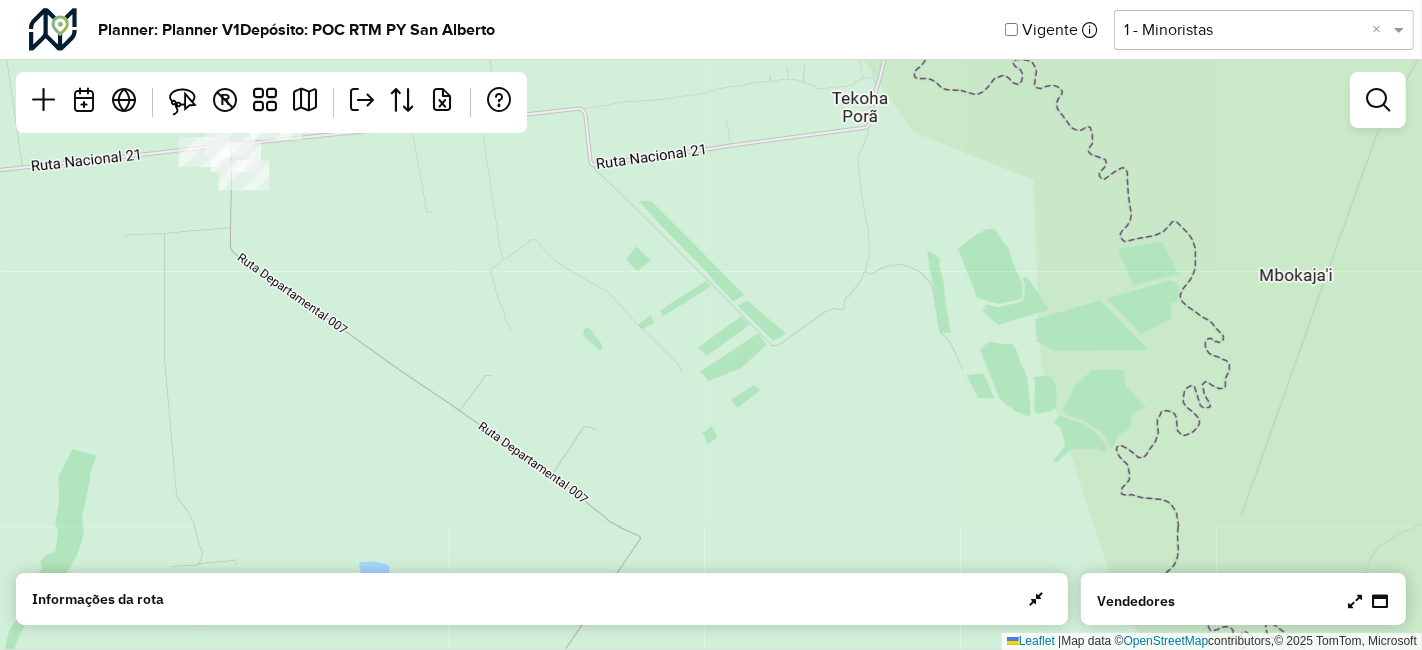 drag, startPoint x: 651, startPoint y: 370, endPoint x: 611, endPoint y: 219, distance: 156.20819 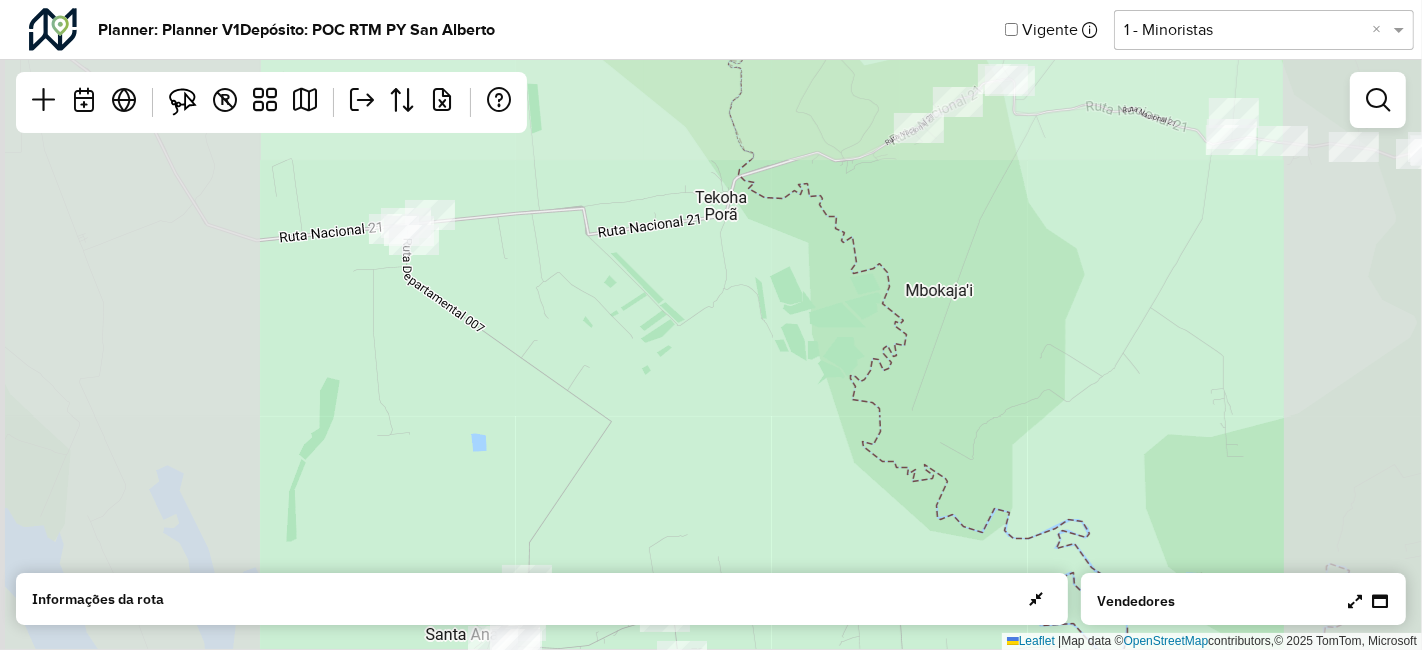 drag, startPoint x: 611, startPoint y: 350, endPoint x: 573, endPoint y: 218, distance: 137.36084 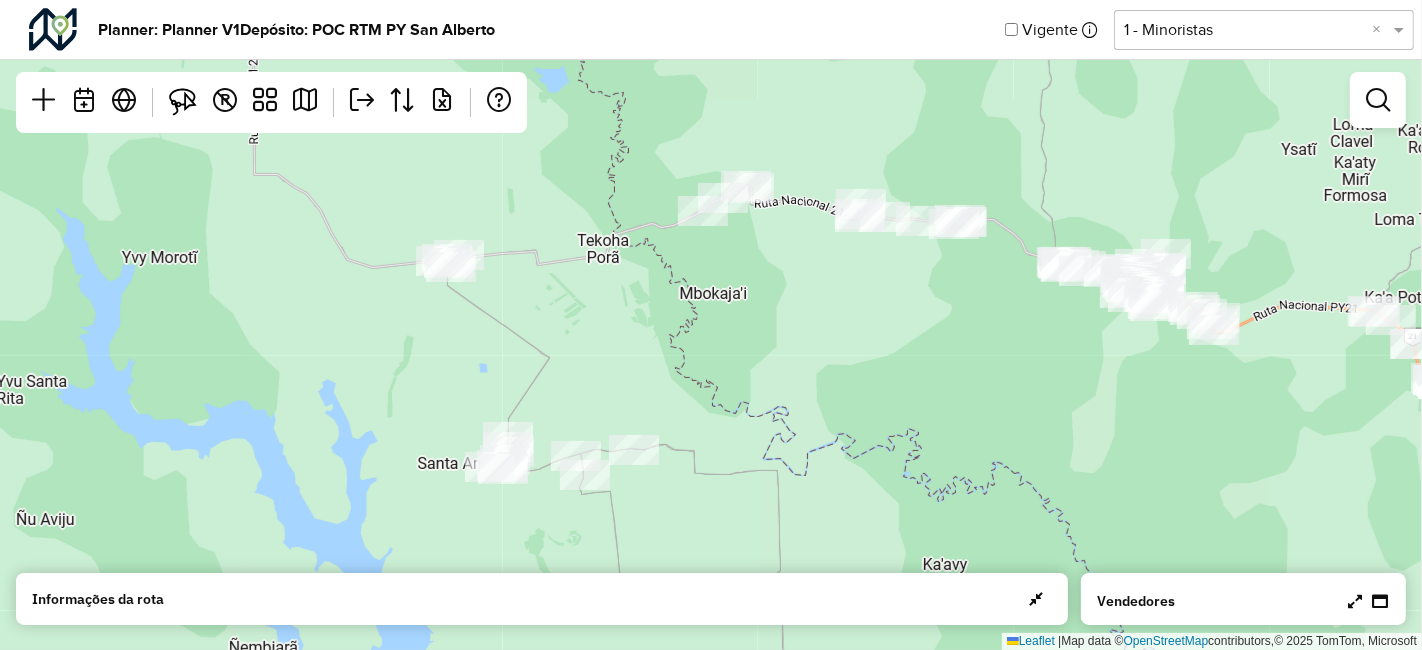 drag, startPoint x: 543, startPoint y: 266, endPoint x: 529, endPoint y: 350, distance: 85.158676 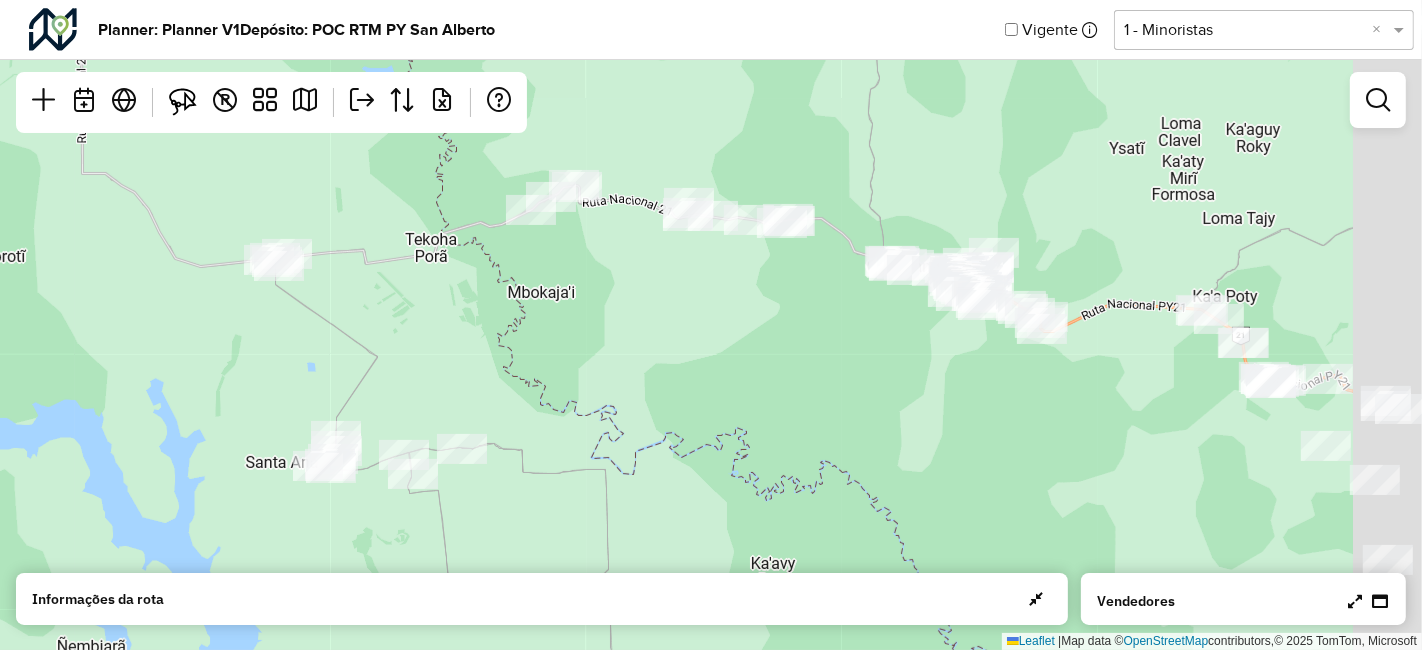 drag, startPoint x: 728, startPoint y: 284, endPoint x: 656, endPoint y: 310, distance: 76.55064 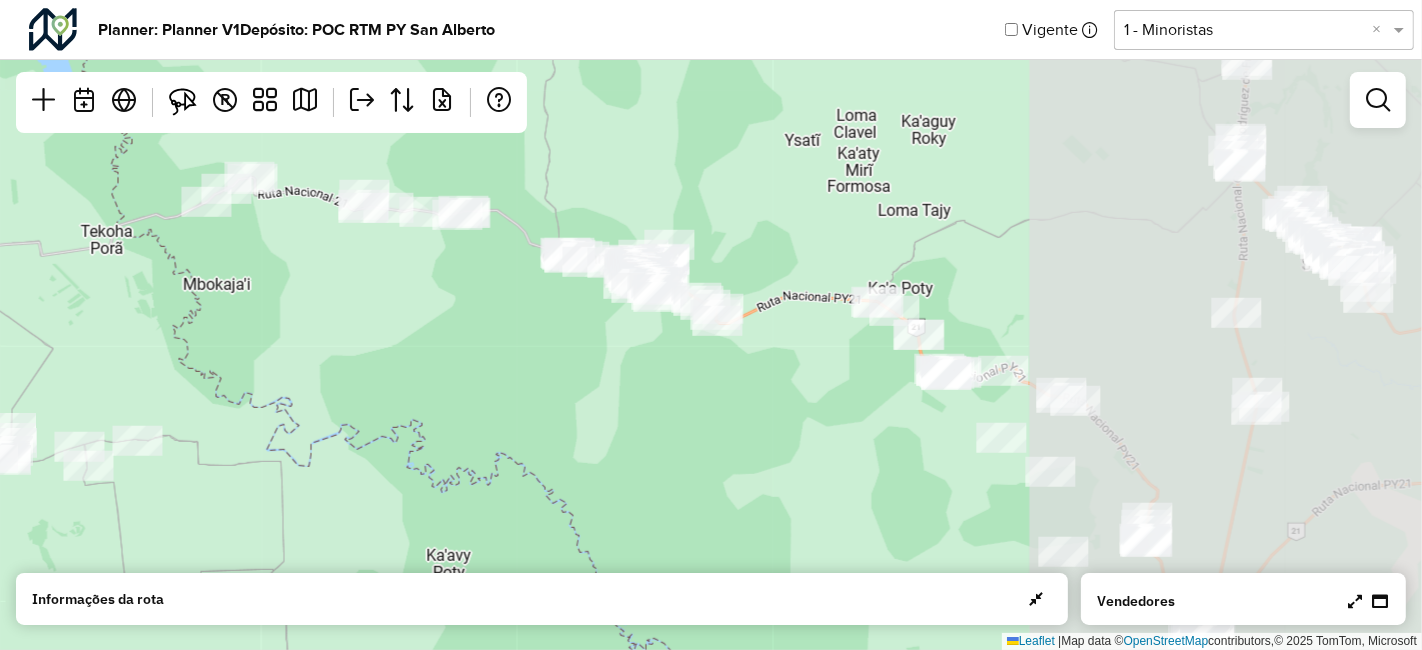 drag, startPoint x: 748, startPoint y: 294, endPoint x: 521, endPoint y: 275, distance: 227.79376 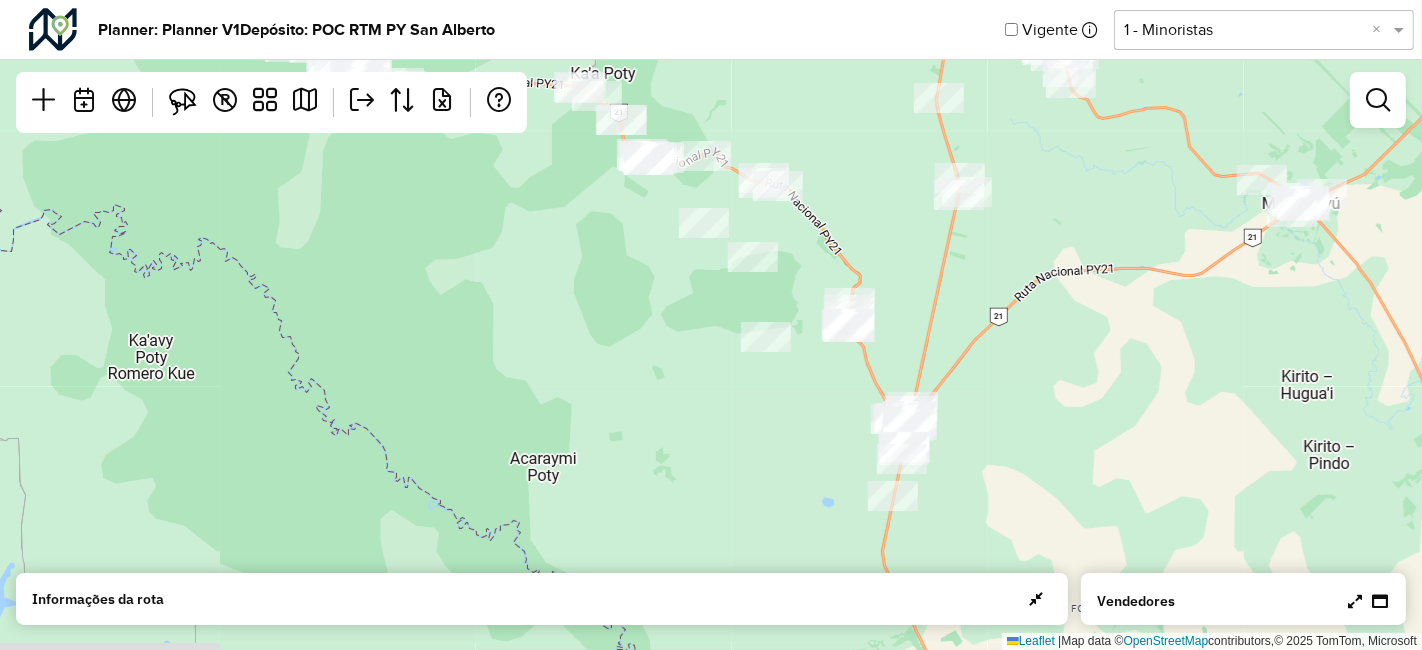 drag, startPoint x: 674, startPoint y: 298, endPoint x: 1017, endPoint y: 397, distance: 357.0014 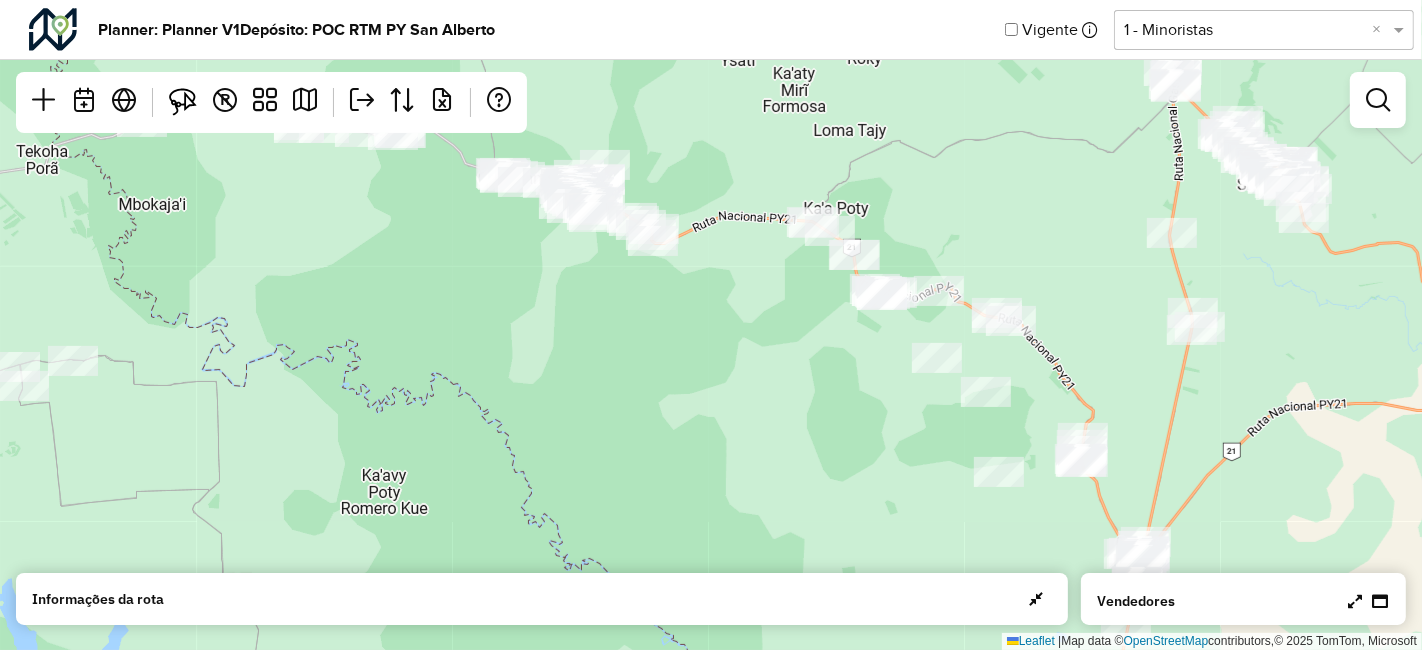 drag, startPoint x: 680, startPoint y: 237, endPoint x: 863, endPoint y: 390, distance: 238.53302 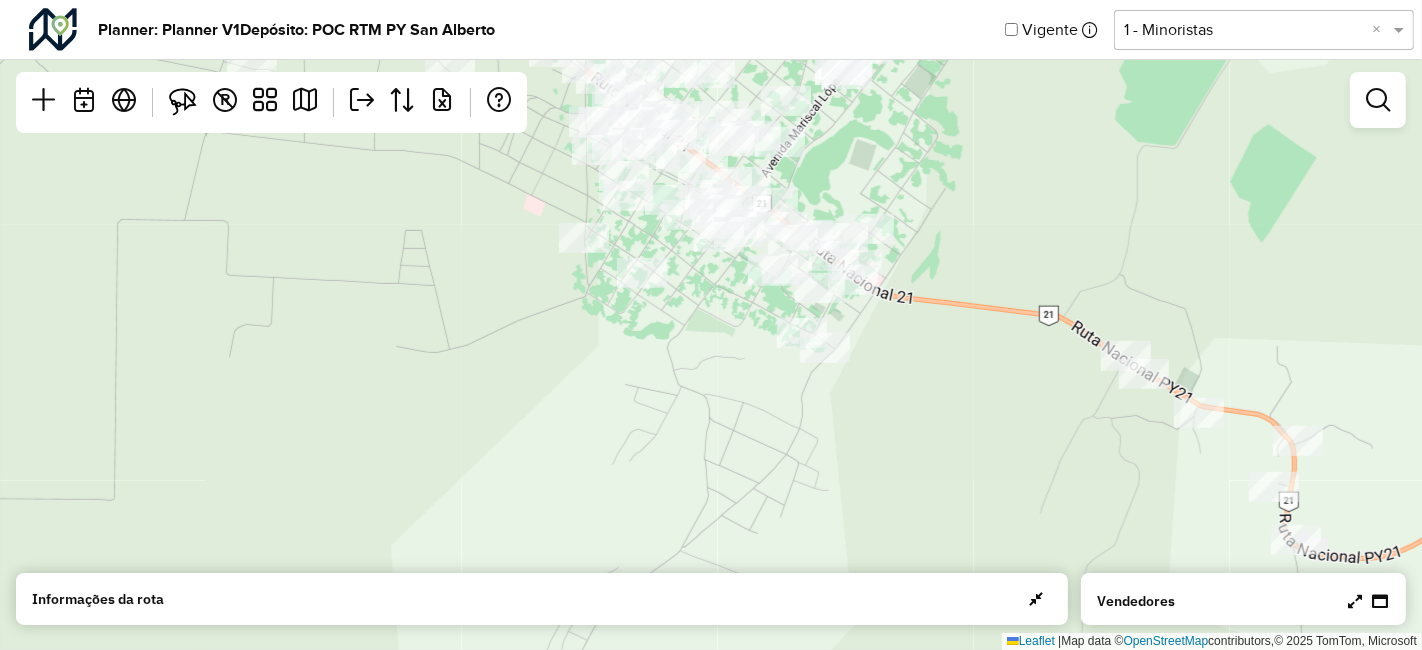 drag, startPoint x: 726, startPoint y: 180, endPoint x: 712, endPoint y: 364, distance: 184.53185 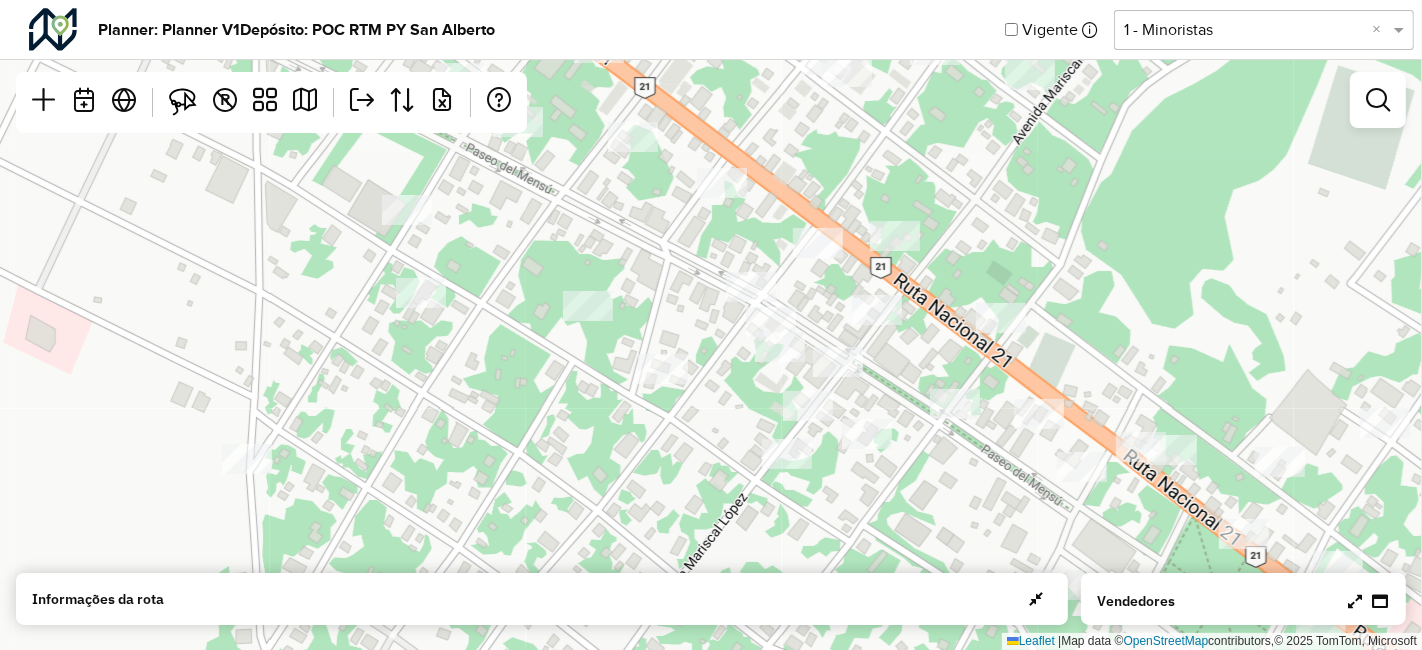 drag, startPoint x: 680, startPoint y: 208, endPoint x: 674, endPoint y: 554, distance: 346.05203 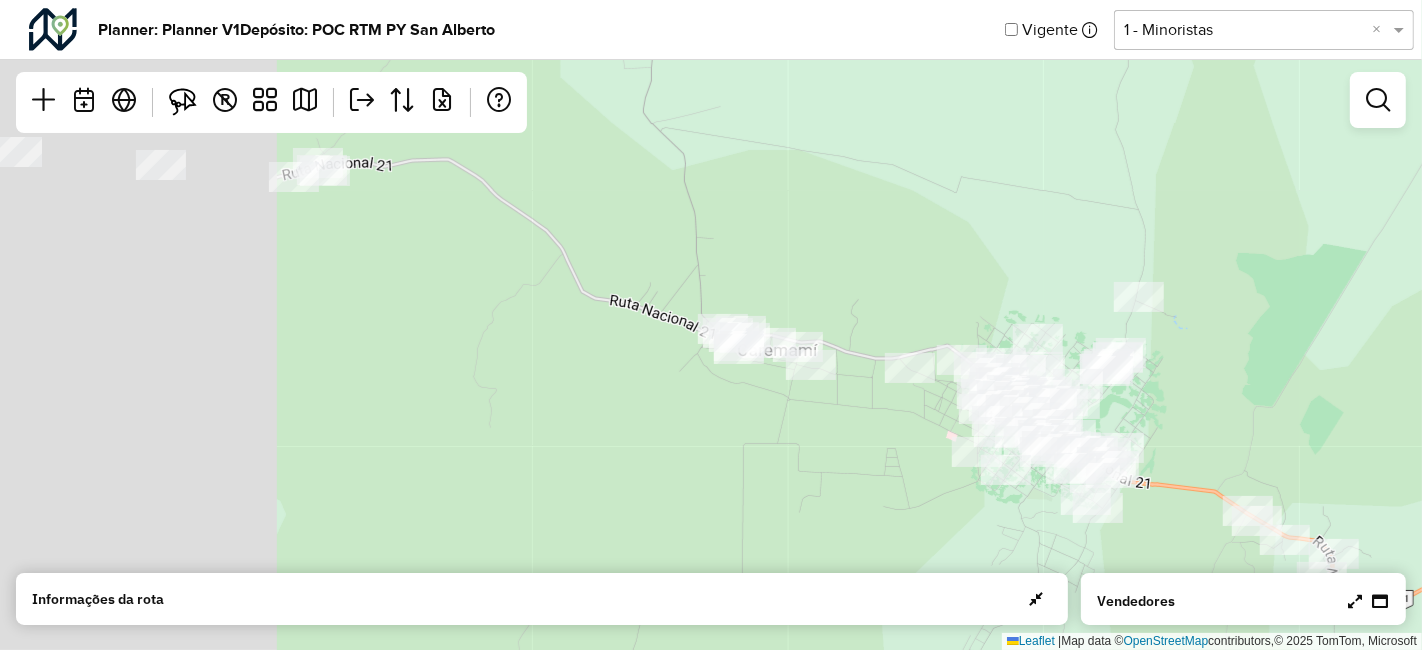 drag, startPoint x: 570, startPoint y: 347, endPoint x: 680, endPoint y: 266, distance: 136.60527 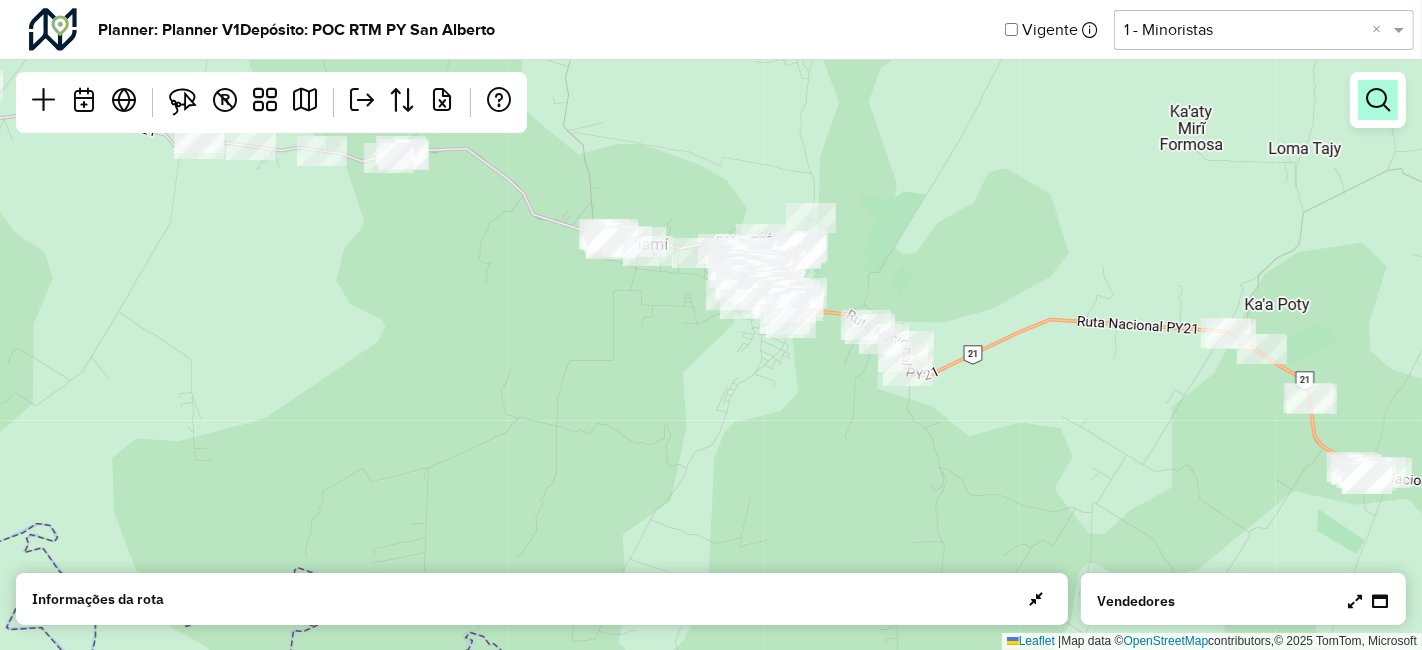 click at bounding box center [1378, 100] 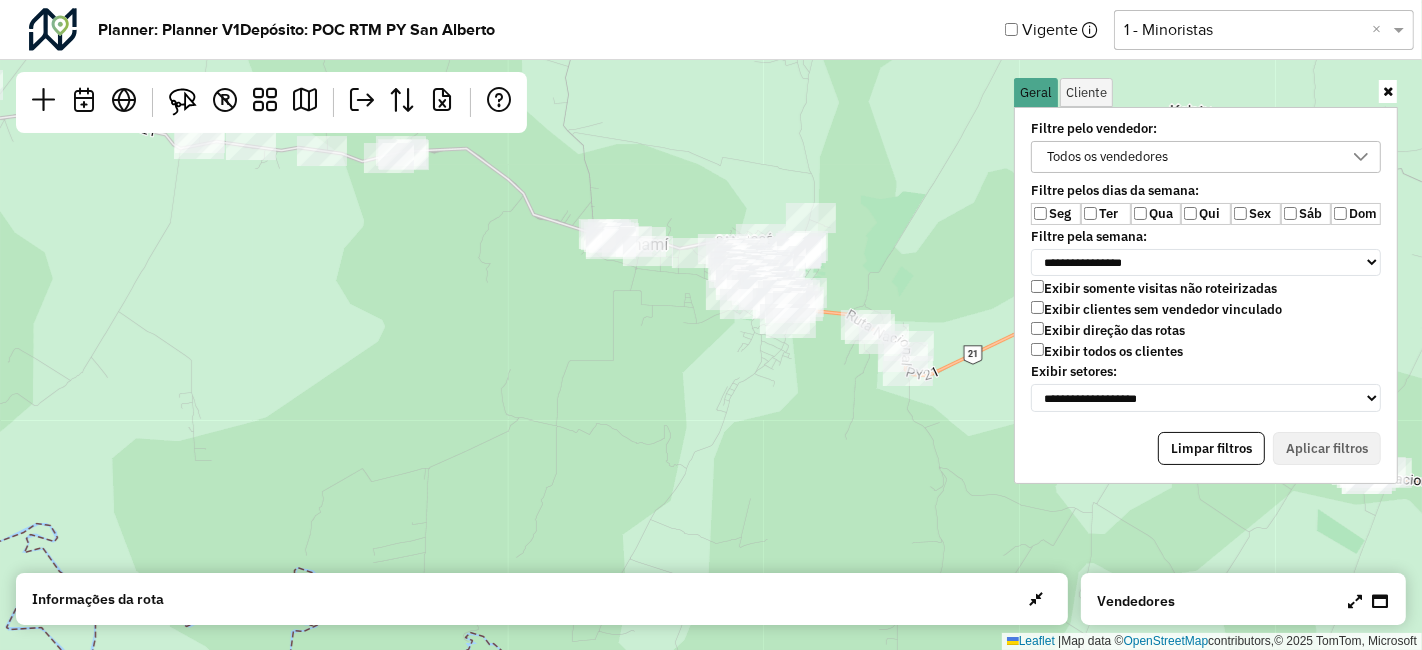 click on "Todos os vendedores" at bounding box center (1107, 157) 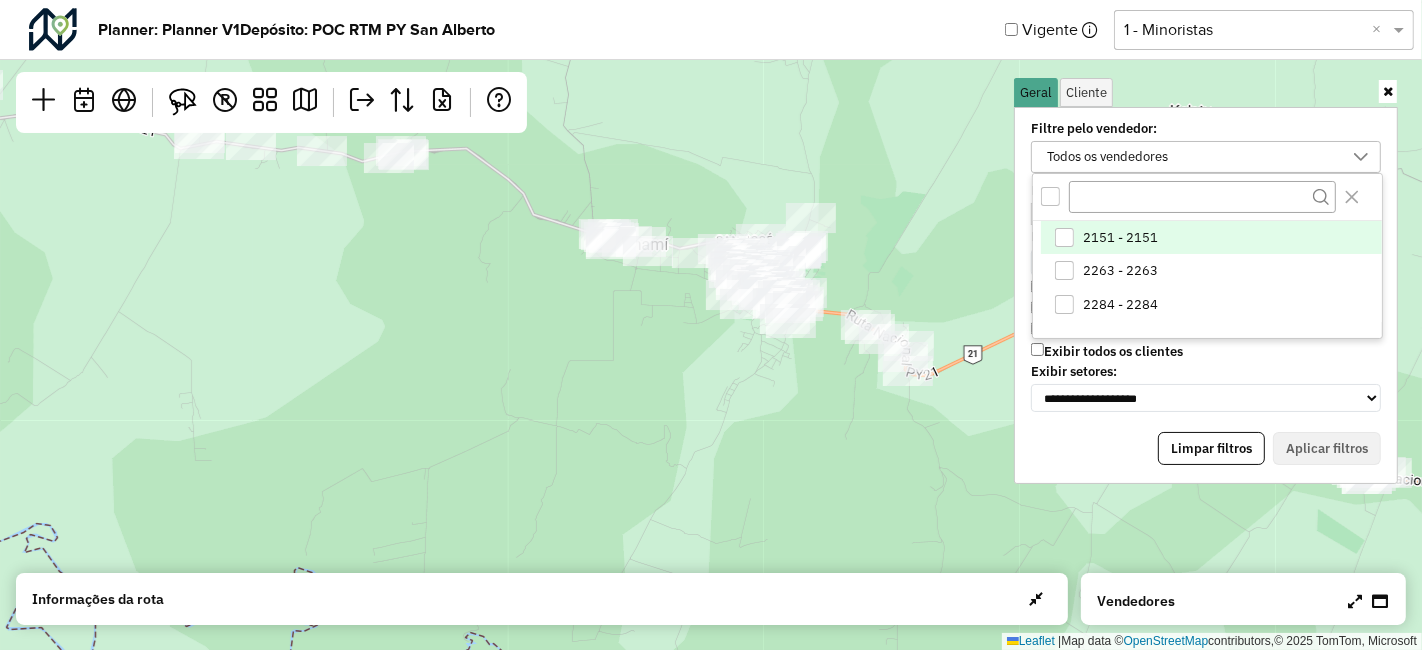 scroll, scrollTop: 10, scrollLeft: 74, axis: both 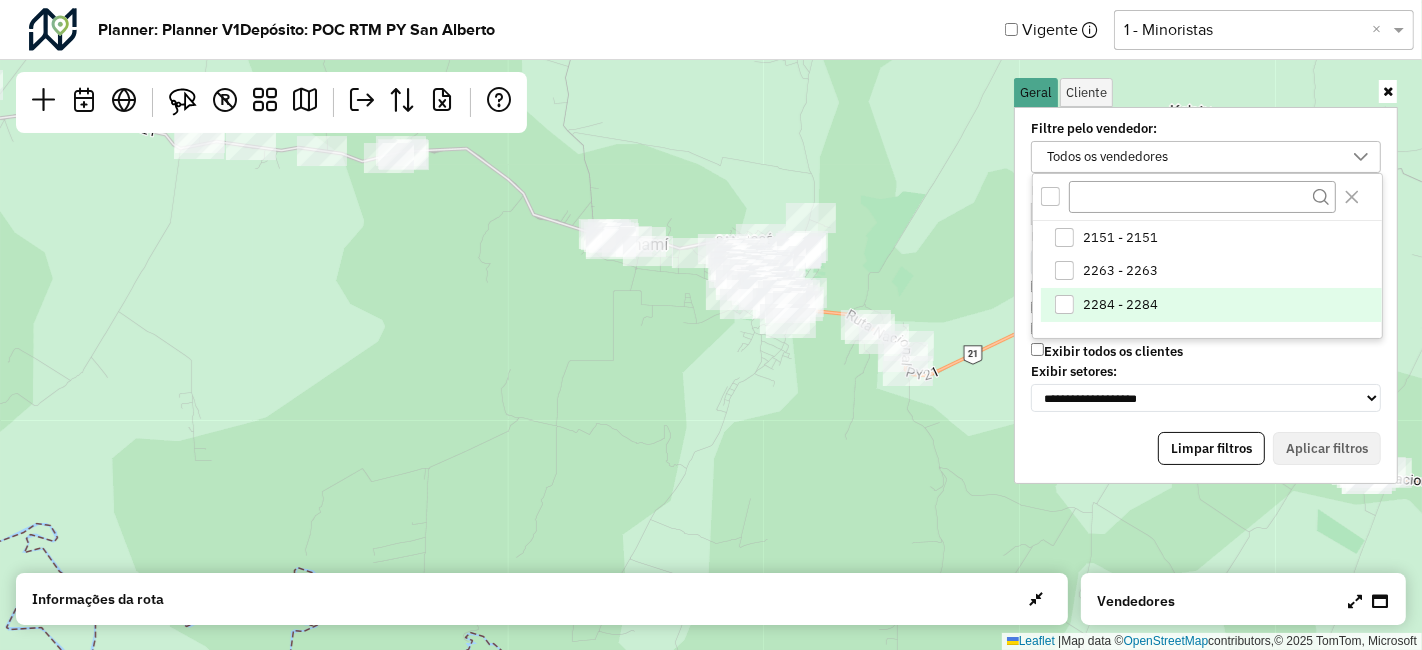 click at bounding box center (1064, 304) 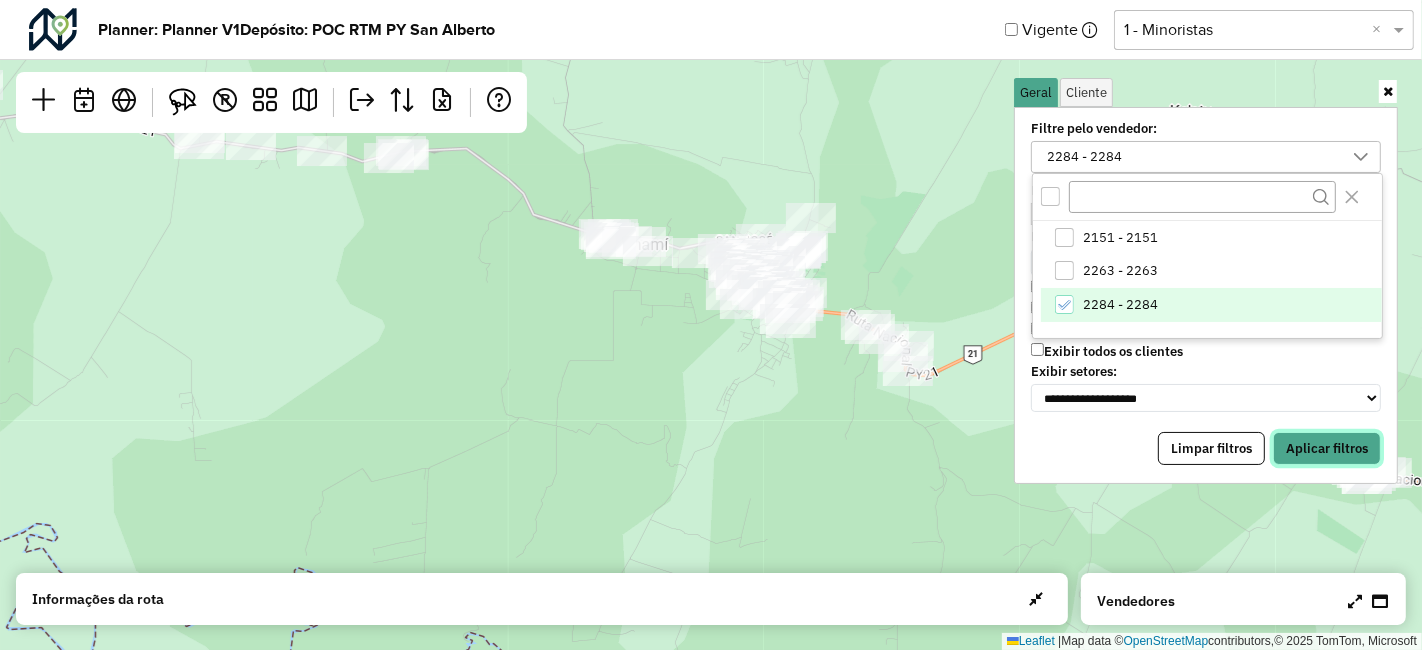 click on "Aplicar filtros" at bounding box center (1327, 449) 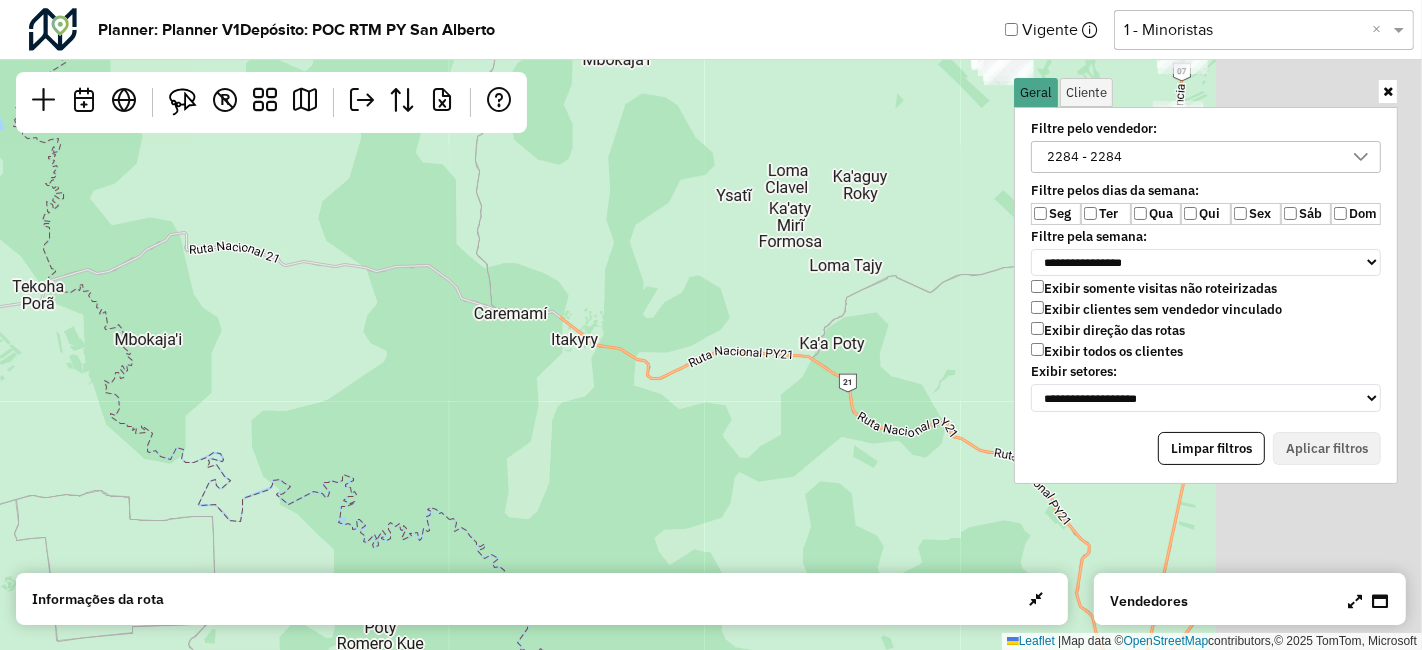 drag, startPoint x: 794, startPoint y: 292, endPoint x: 264, endPoint y: 357, distance: 533.97095 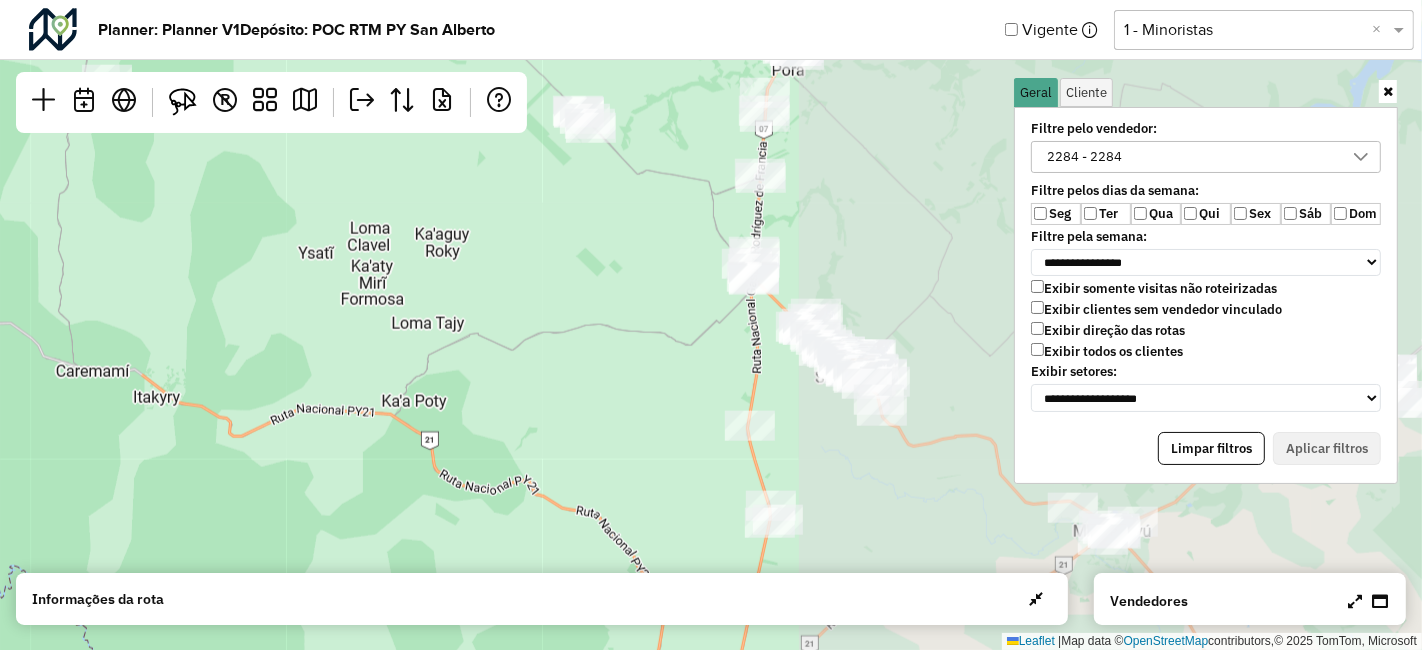 drag, startPoint x: 684, startPoint y: 319, endPoint x: 511, endPoint y: 352, distance: 176.11928 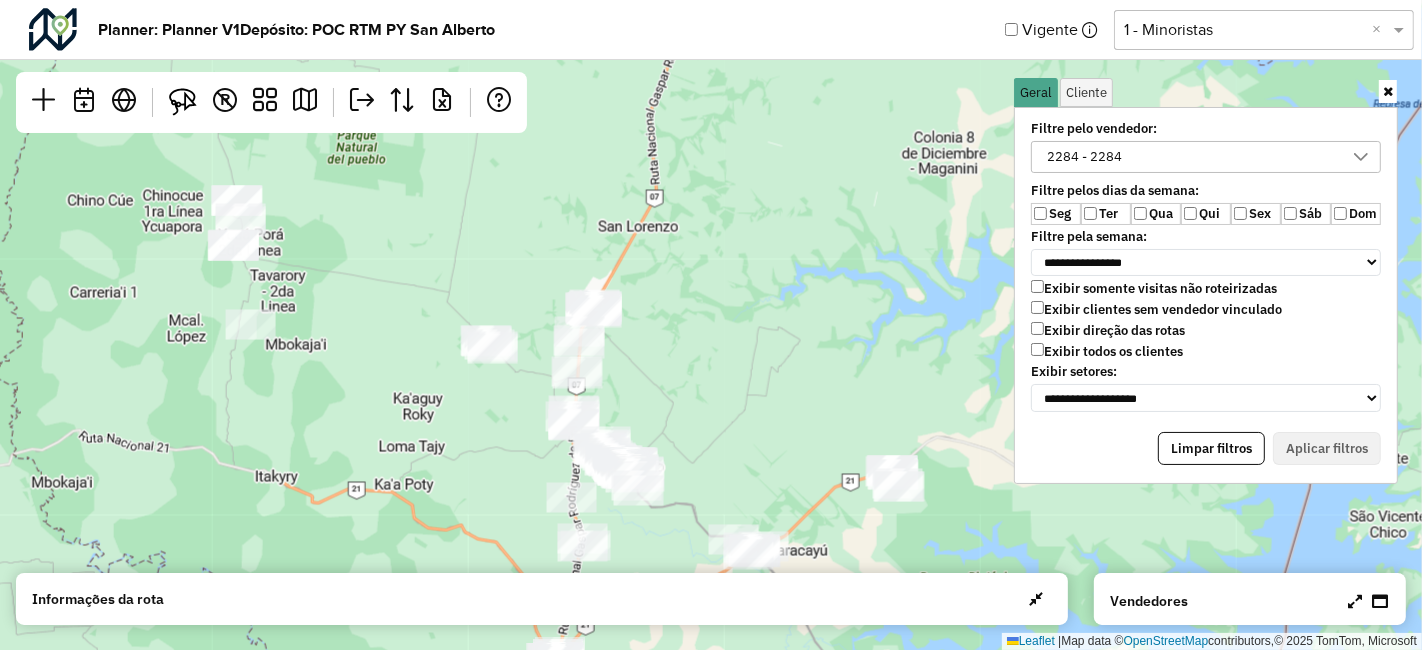 drag, startPoint x: 495, startPoint y: 304, endPoint x: 652, endPoint y: 272, distance: 160.22797 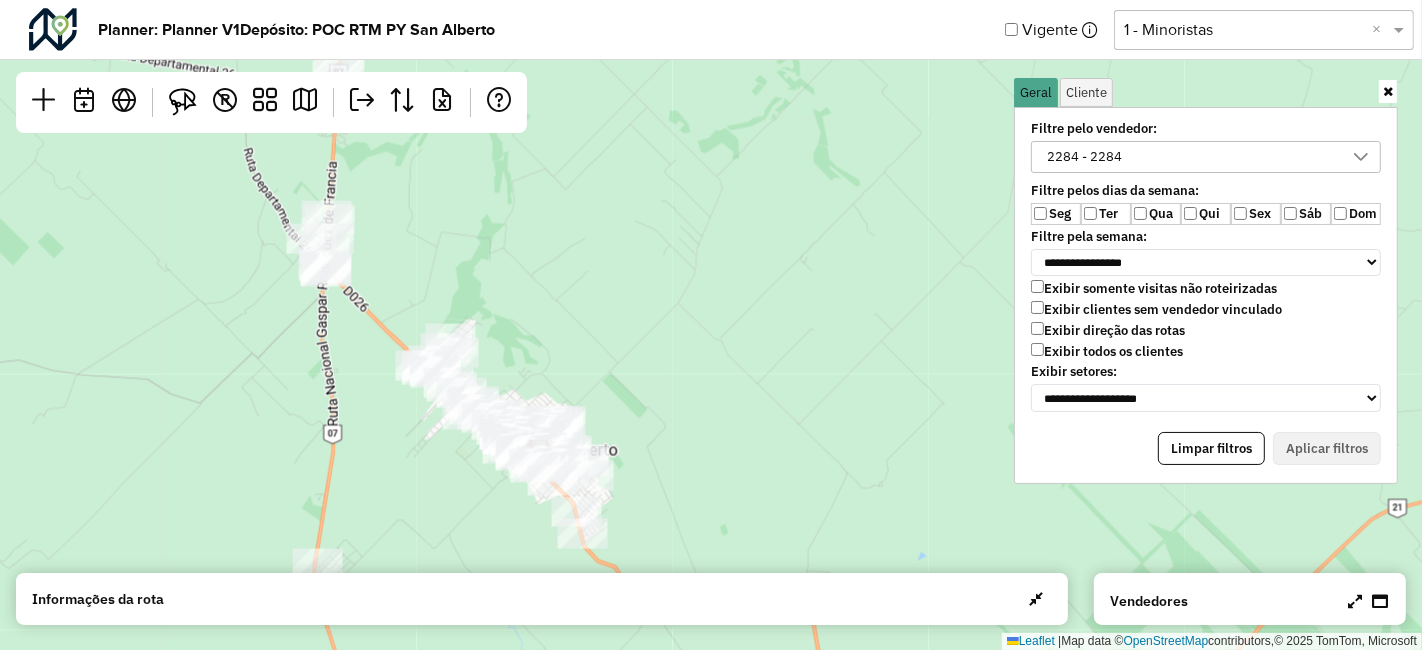 drag, startPoint x: 695, startPoint y: 376, endPoint x: 478, endPoint y: 203, distance: 277.52118 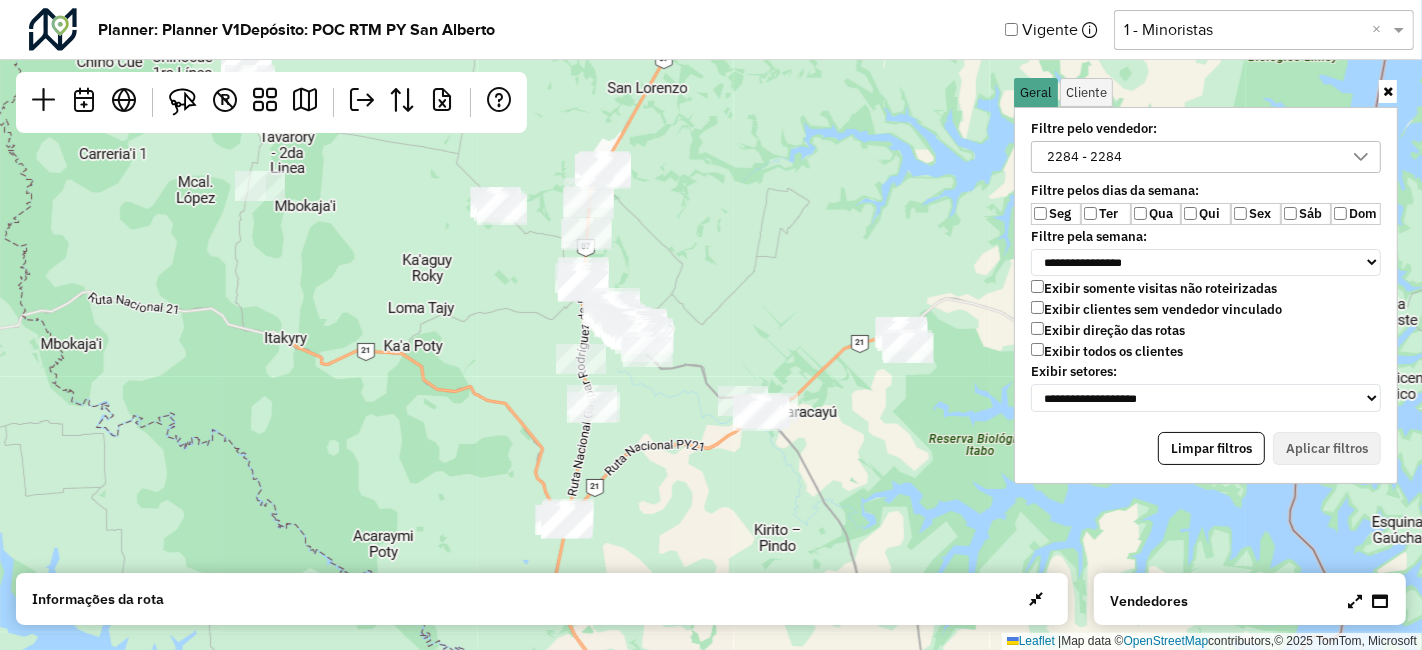 drag, startPoint x: 657, startPoint y: 273, endPoint x: 739, endPoint y: 338, distance: 104.63747 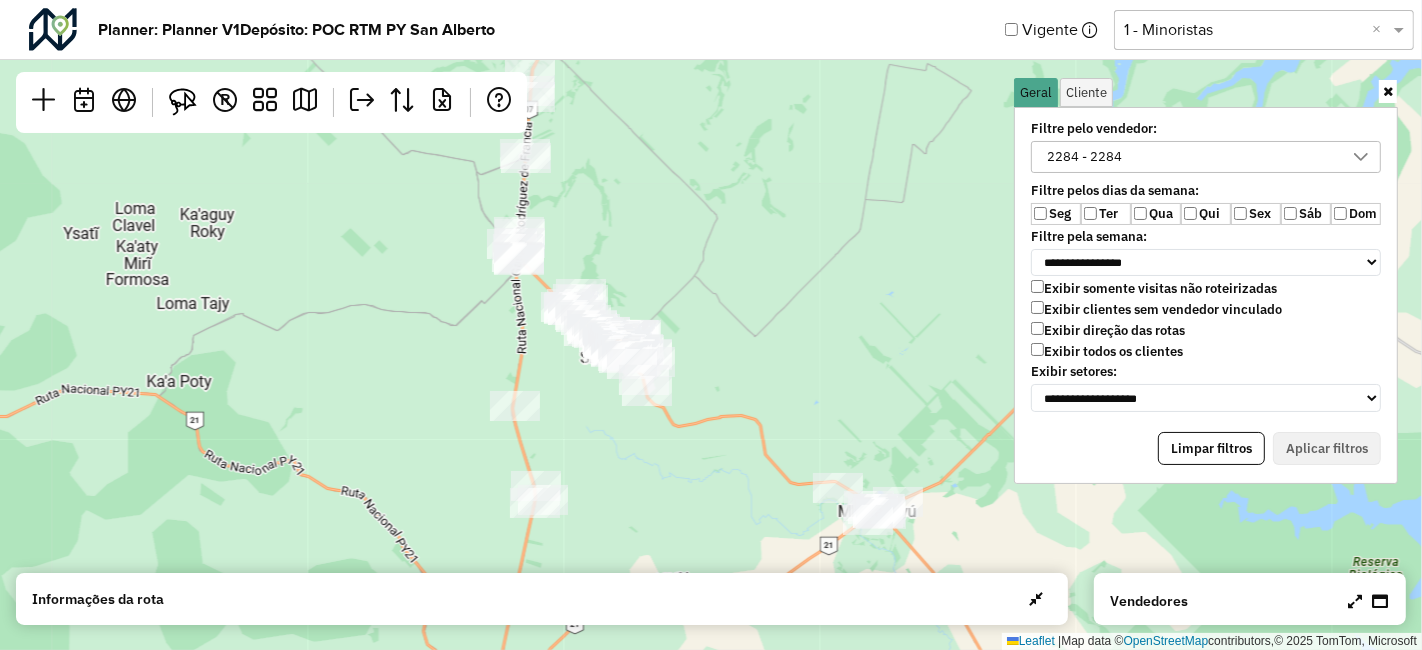 drag, startPoint x: 725, startPoint y: 353, endPoint x: 618, endPoint y: 259, distance: 142.42542 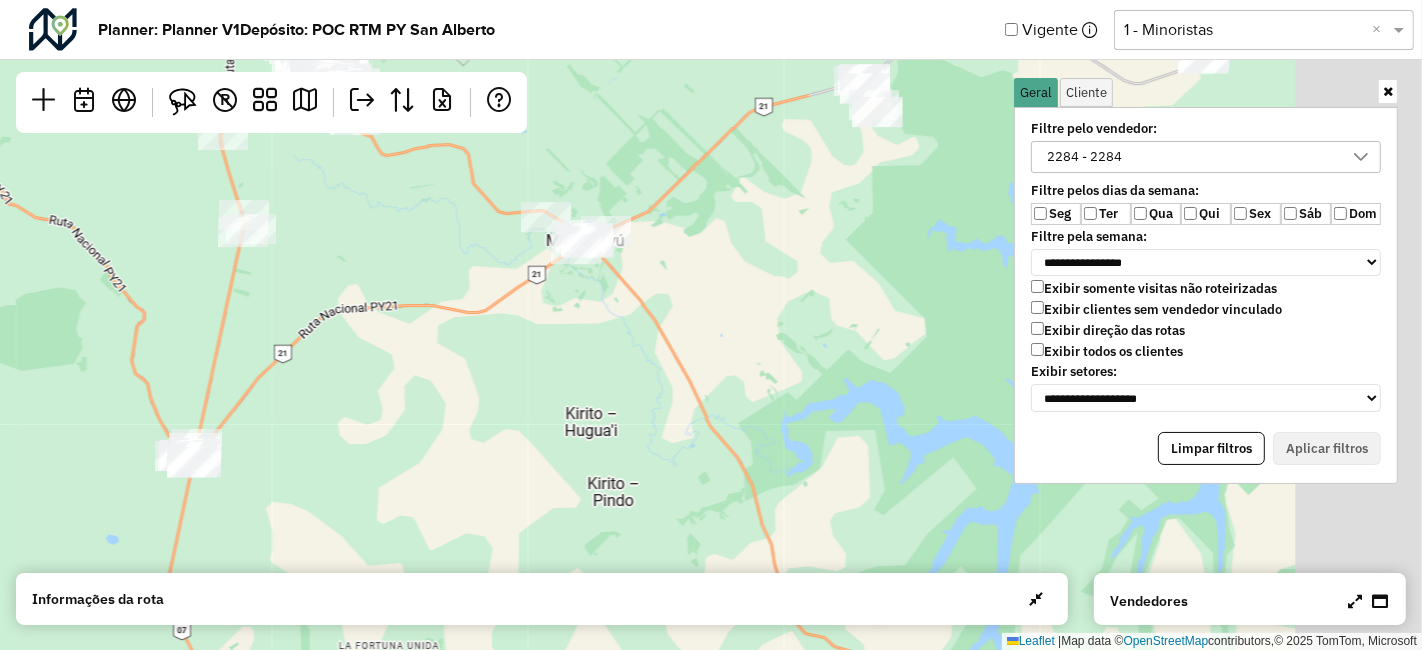 drag, startPoint x: 772, startPoint y: 325, endPoint x: 596, endPoint y: 168, distance: 235.84953 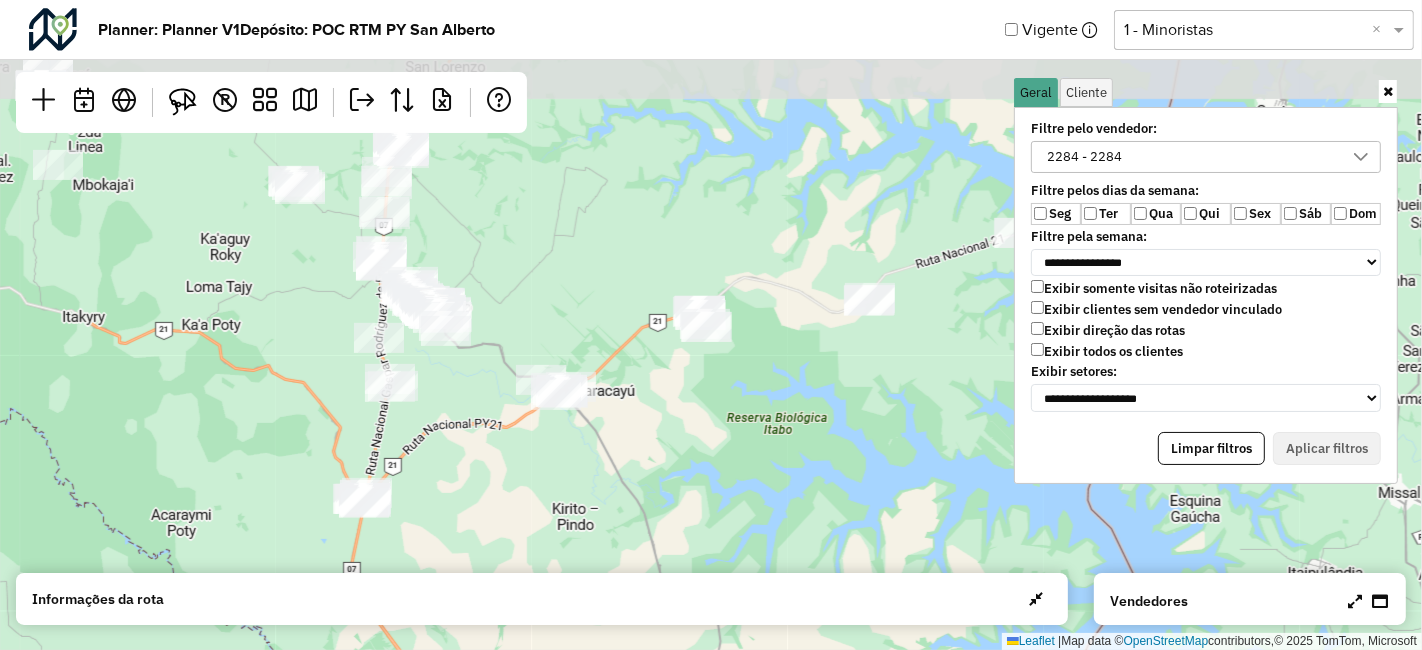 drag, startPoint x: 622, startPoint y: 126, endPoint x: 444, endPoint y: 163, distance: 181.80484 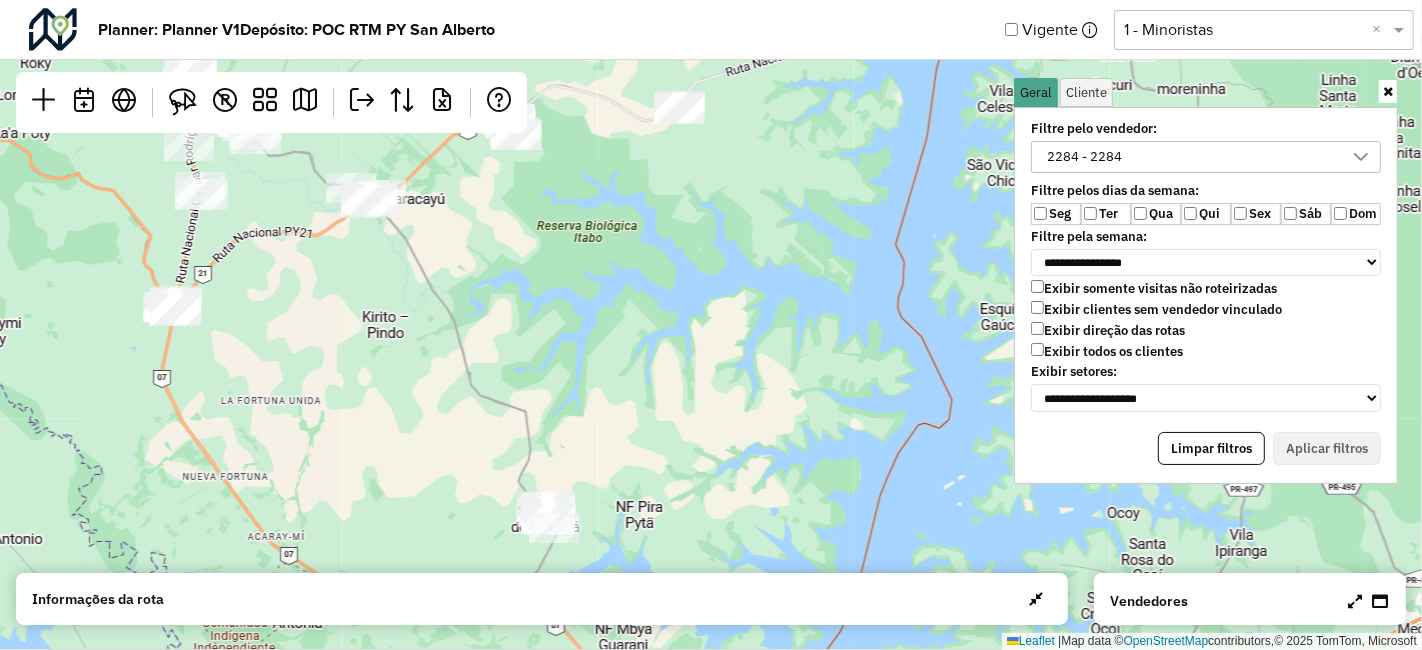 drag, startPoint x: 609, startPoint y: 340, endPoint x: 560, endPoint y: 139, distance: 206.88644 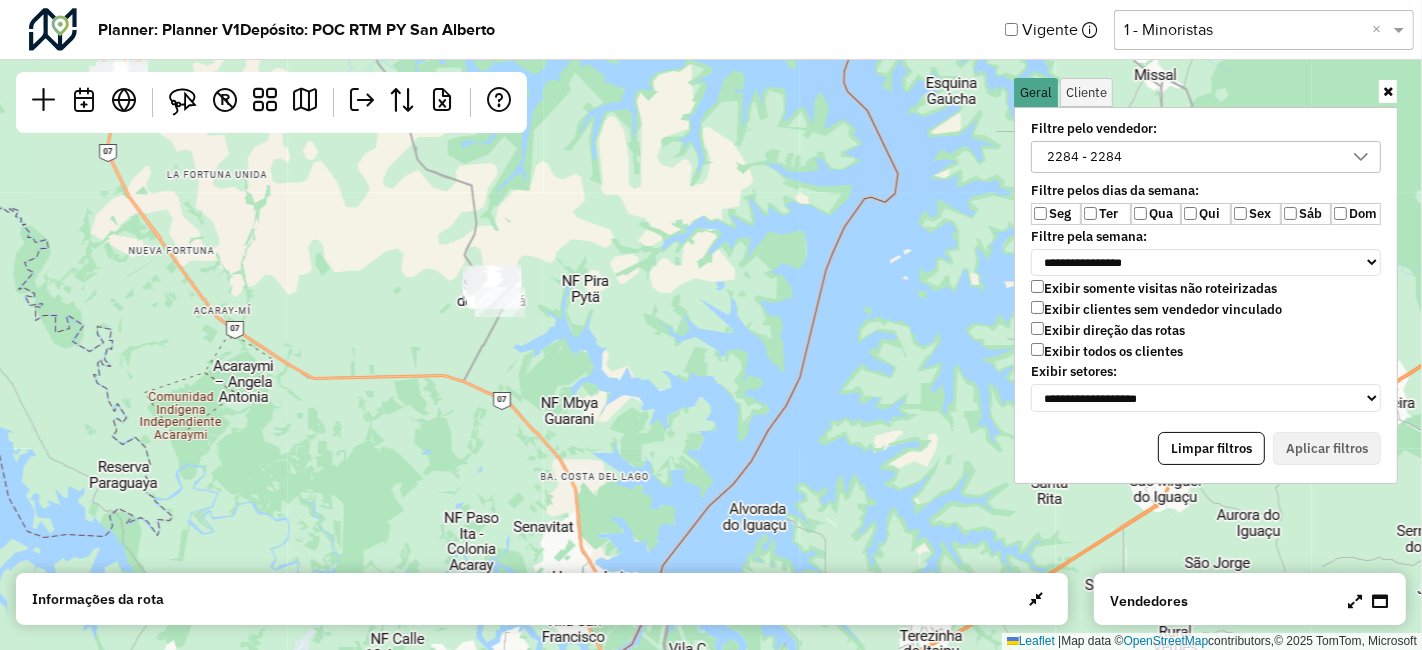 drag, startPoint x: 683, startPoint y: 368, endPoint x: 885, endPoint y: 678, distance: 370.0054 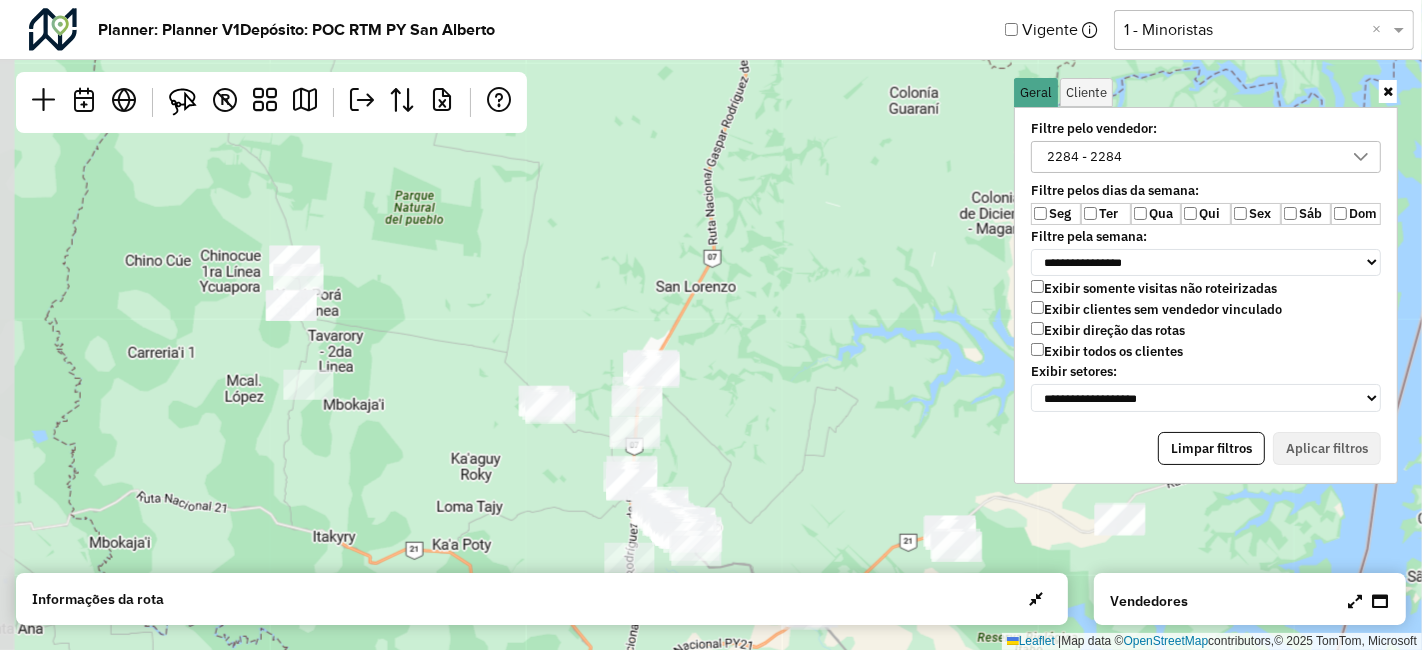 drag, startPoint x: 658, startPoint y: 338, endPoint x: 798, endPoint y: 438, distance: 172.04651 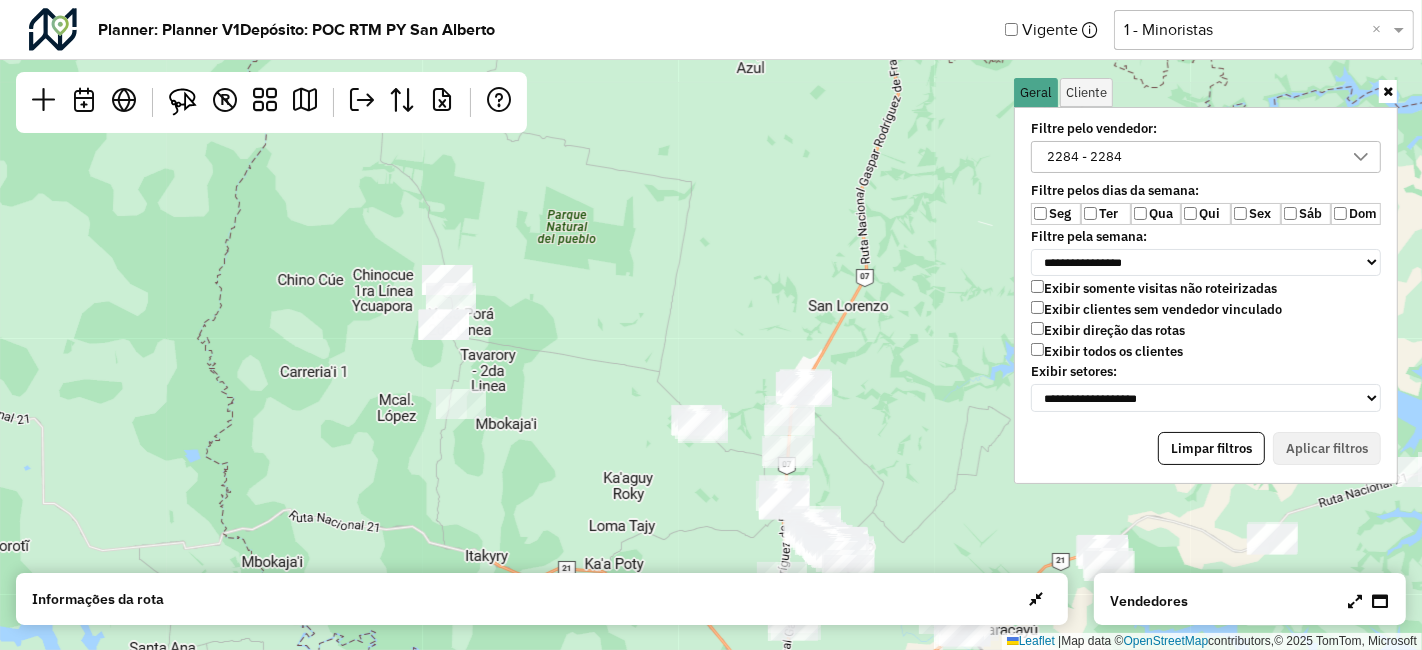 drag, startPoint x: 417, startPoint y: 373, endPoint x: 574, endPoint y: 373, distance: 157 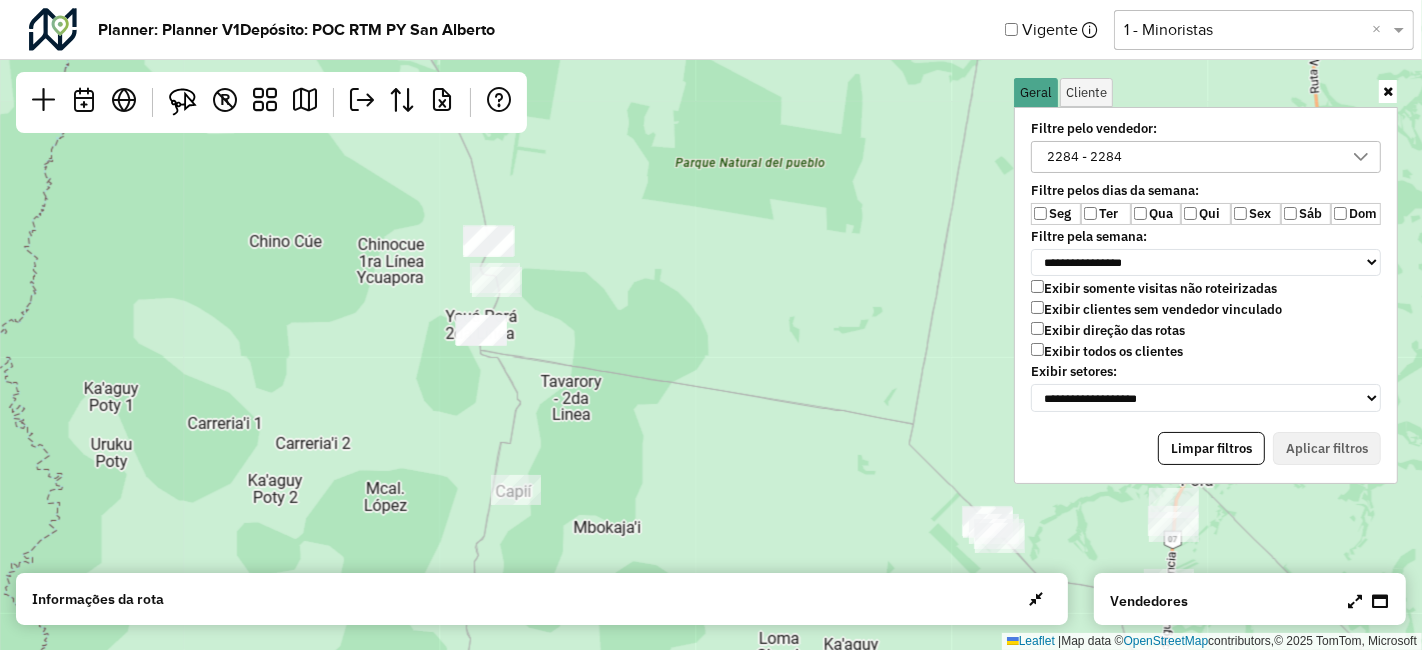 drag, startPoint x: 505, startPoint y: 354, endPoint x: 518, endPoint y: 369, distance: 19.849434 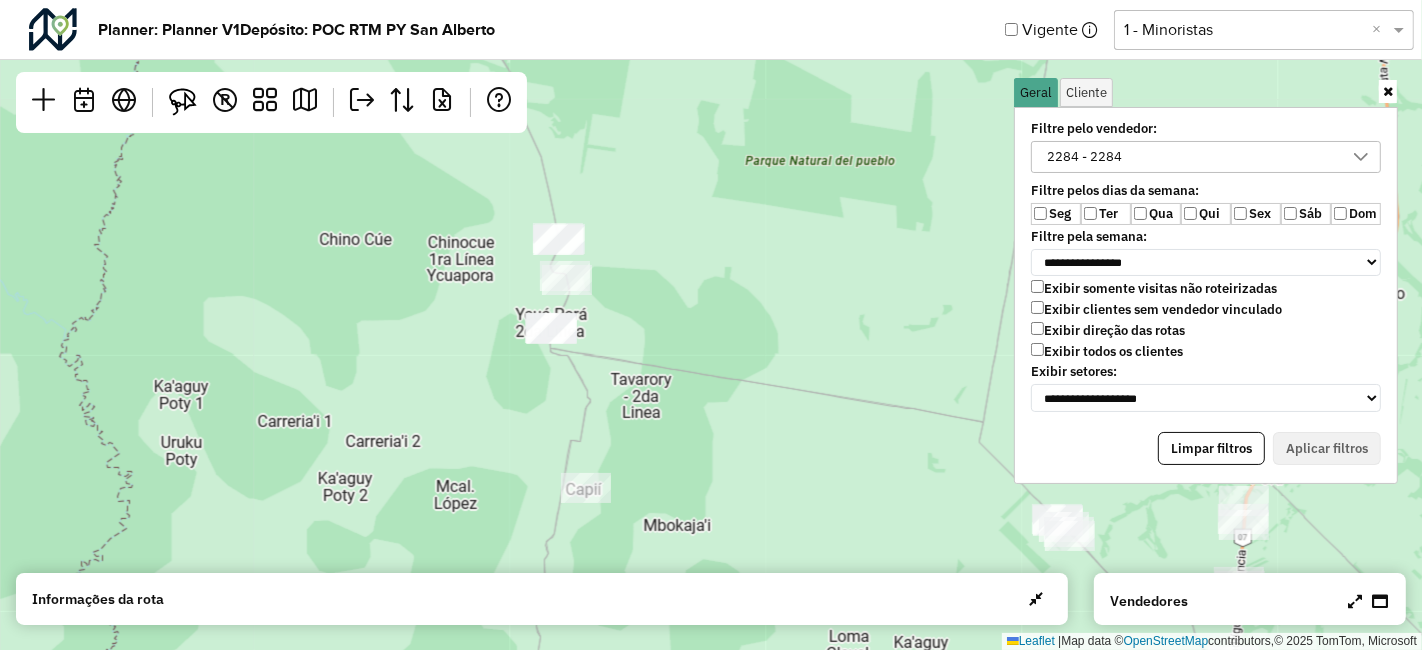 drag, startPoint x: 606, startPoint y: 290, endPoint x: 594, endPoint y: 314, distance: 26.832815 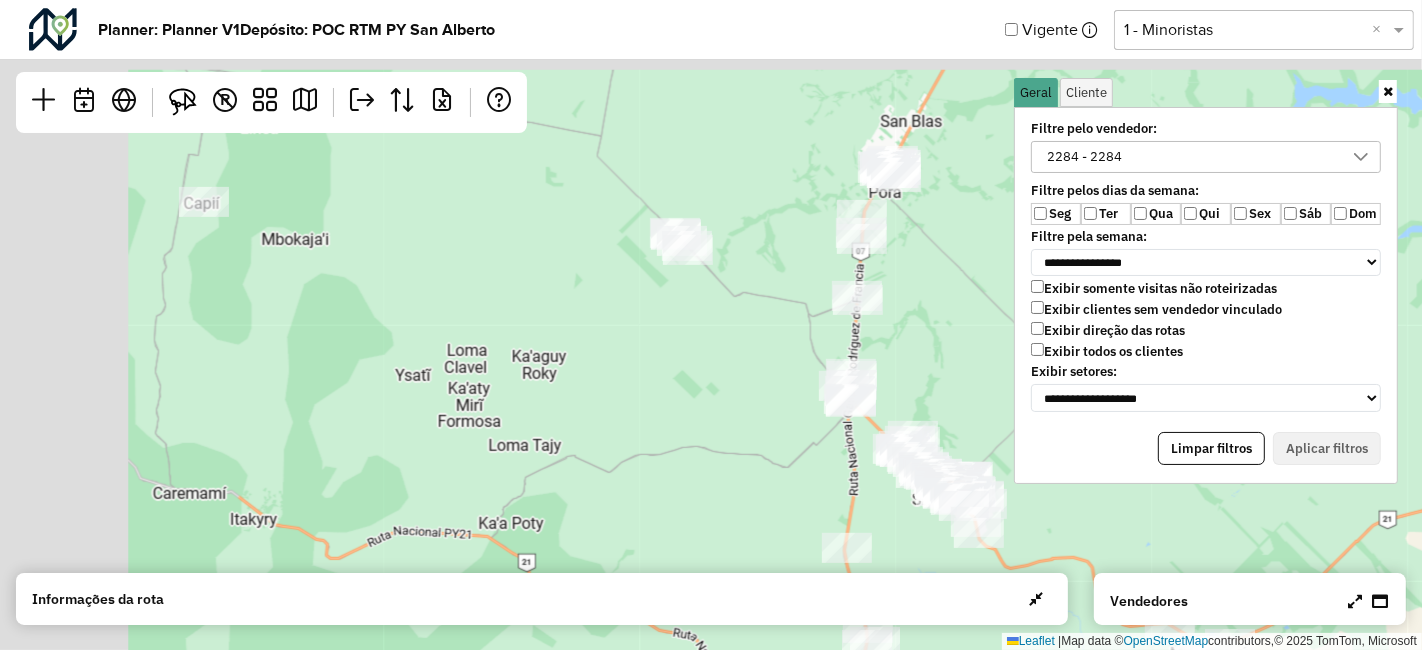 drag, startPoint x: 556, startPoint y: 262, endPoint x: 759, endPoint y: 390, distance: 239.98541 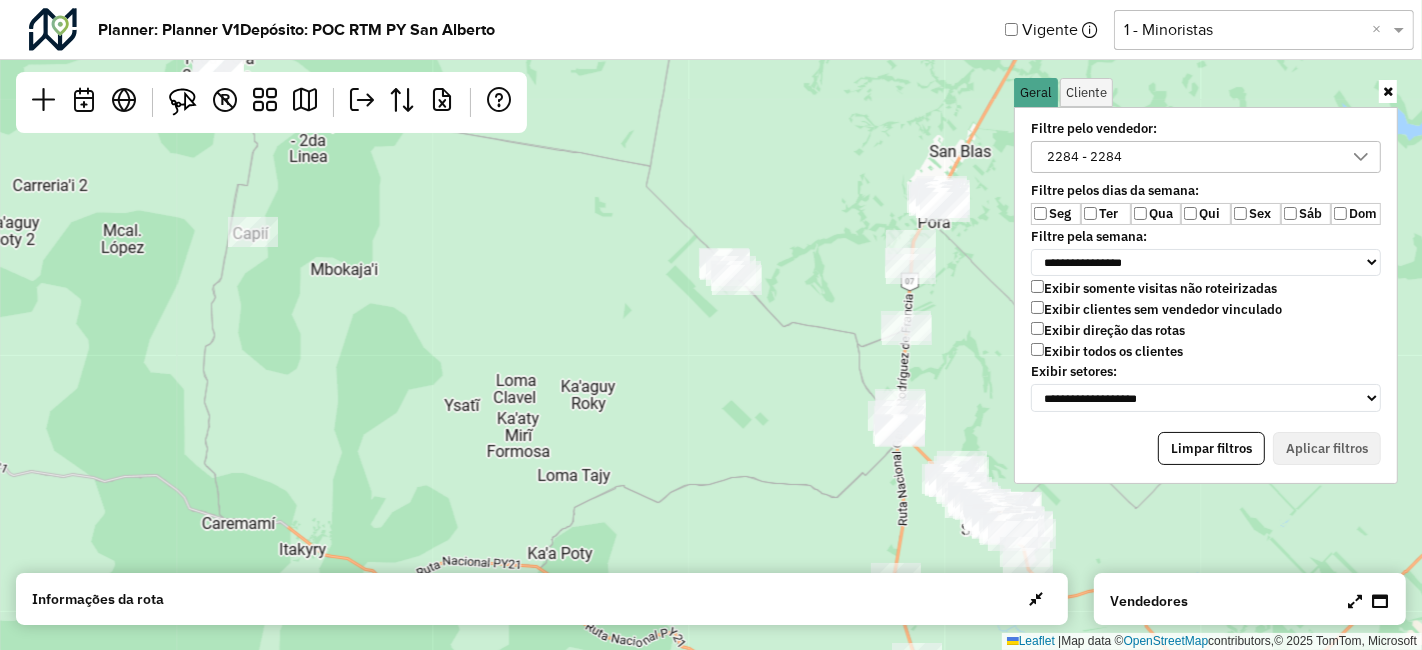 drag, startPoint x: 517, startPoint y: 347, endPoint x: 620, endPoint y: 395, distance: 113.63538 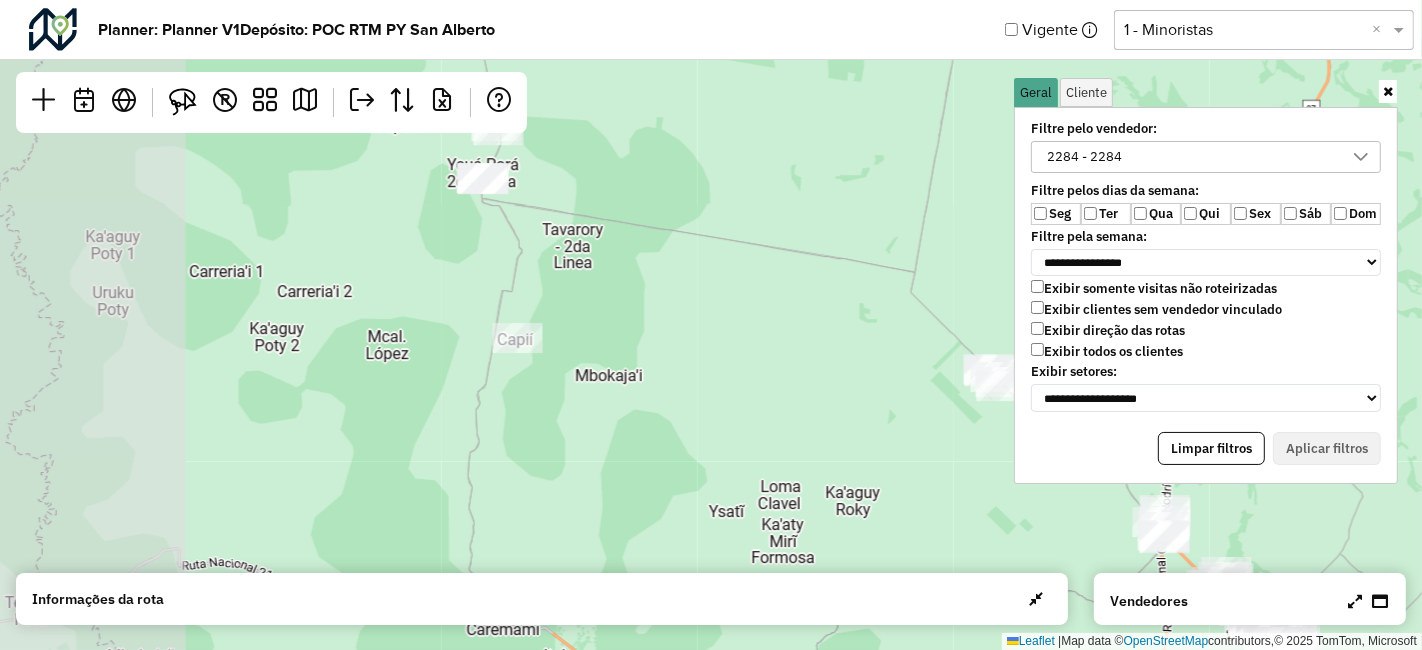 drag, startPoint x: 539, startPoint y: 366, endPoint x: 607, endPoint y: 392, distance: 72.8011 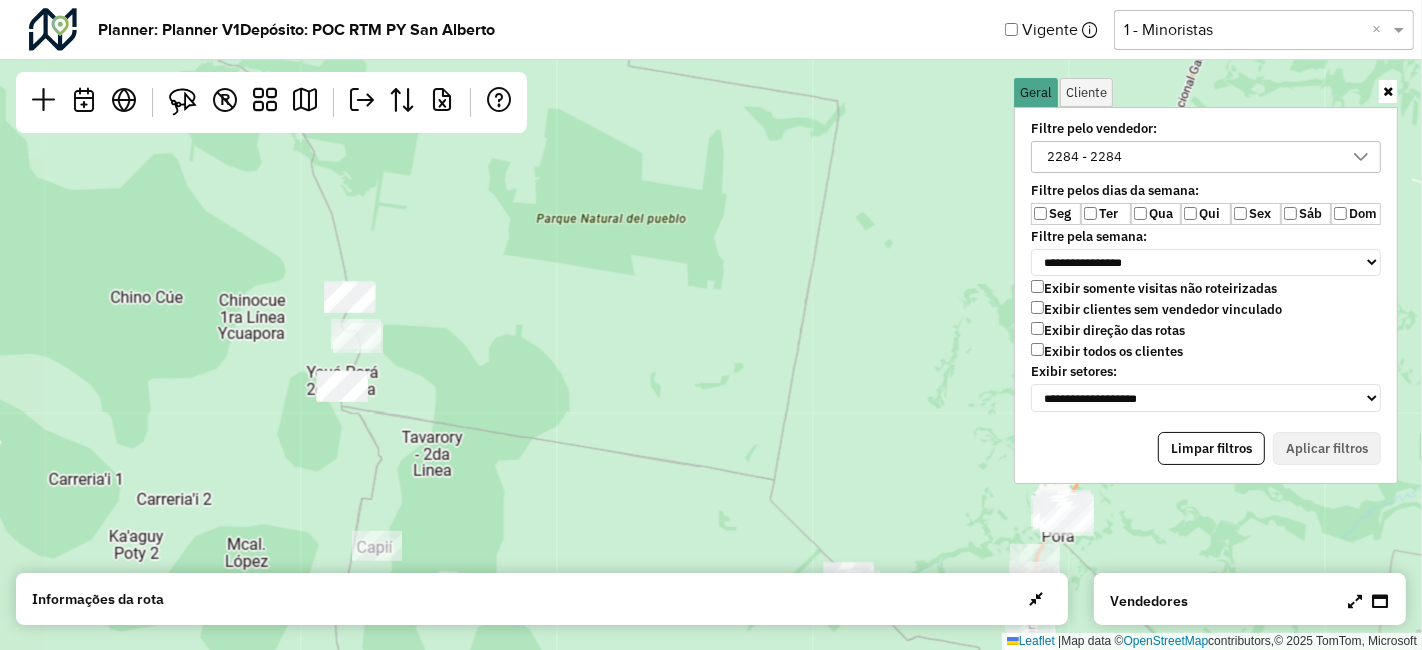 drag, startPoint x: 573, startPoint y: 407, endPoint x: 280, endPoint y: 463, distance: 298.30353 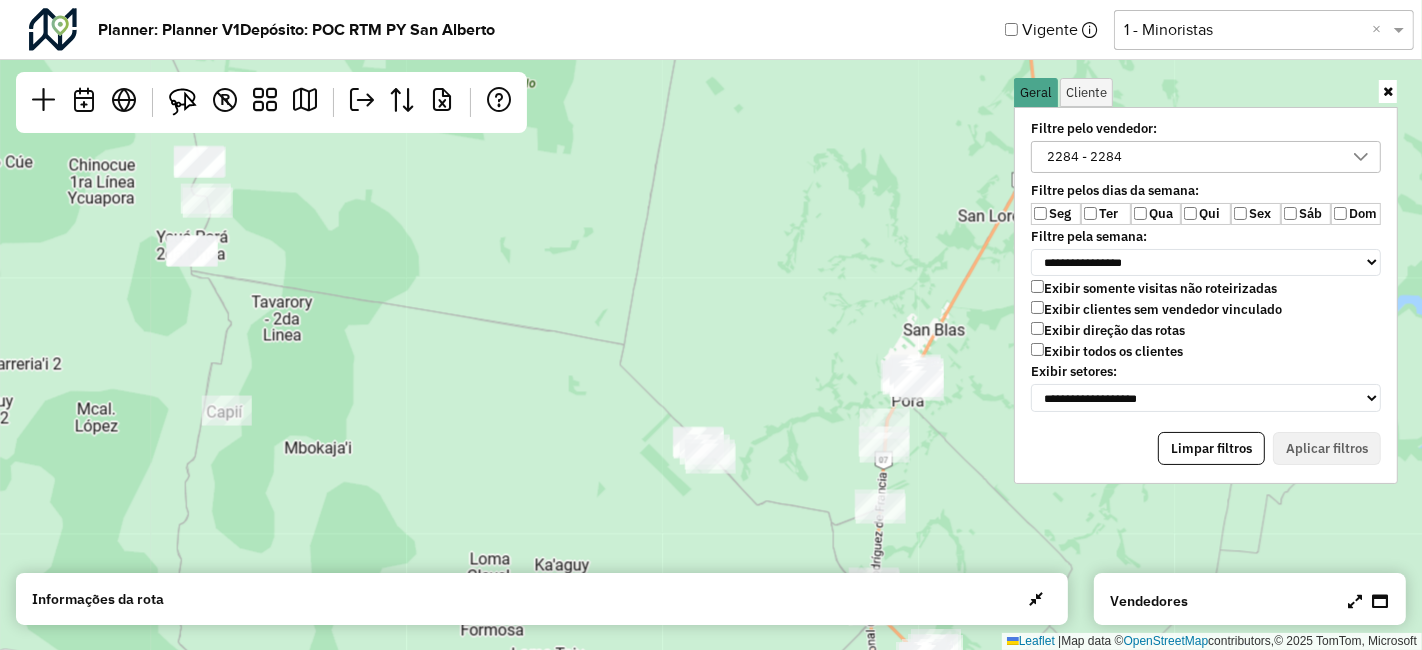 drag, startPoint x: 491, startPoint y: 424, endPoint x: 342, endPoint y: 372, distance: 157.81319 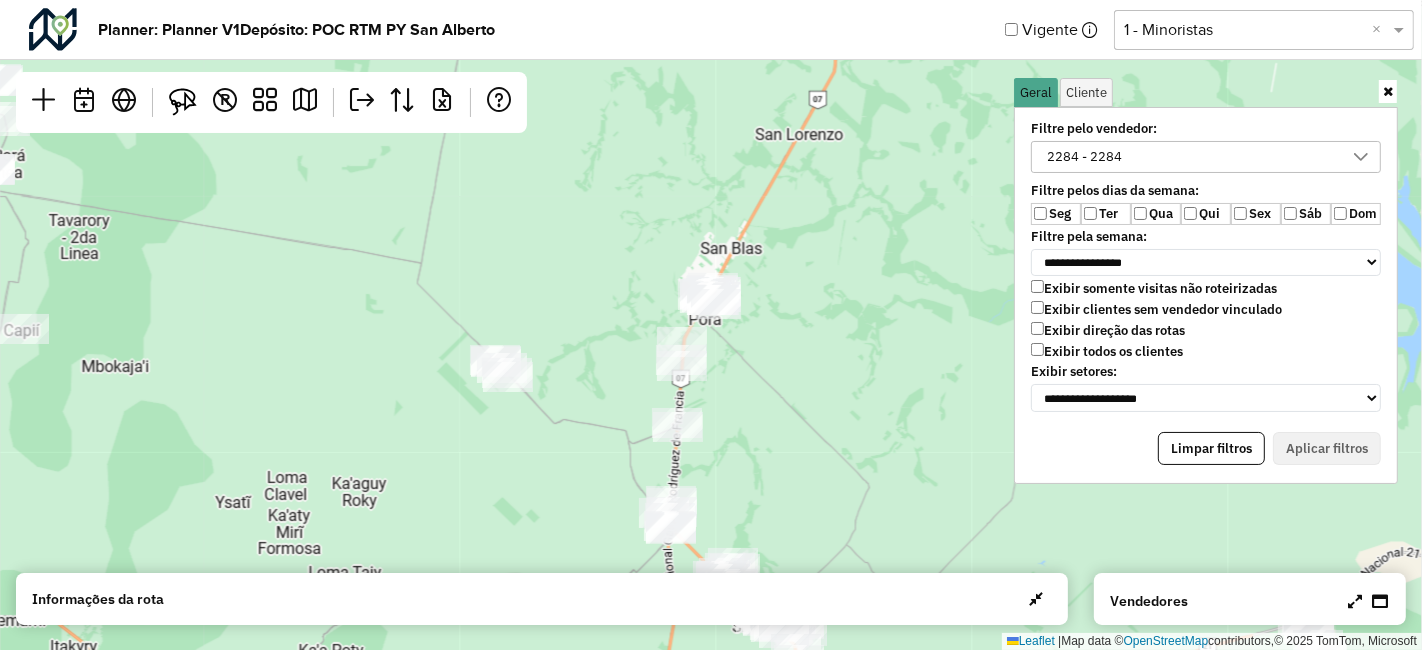 drag, startPoint x: 371, startPoint y: 383, endPoint x: 295, endPoint y: 264, distance: 141.19844 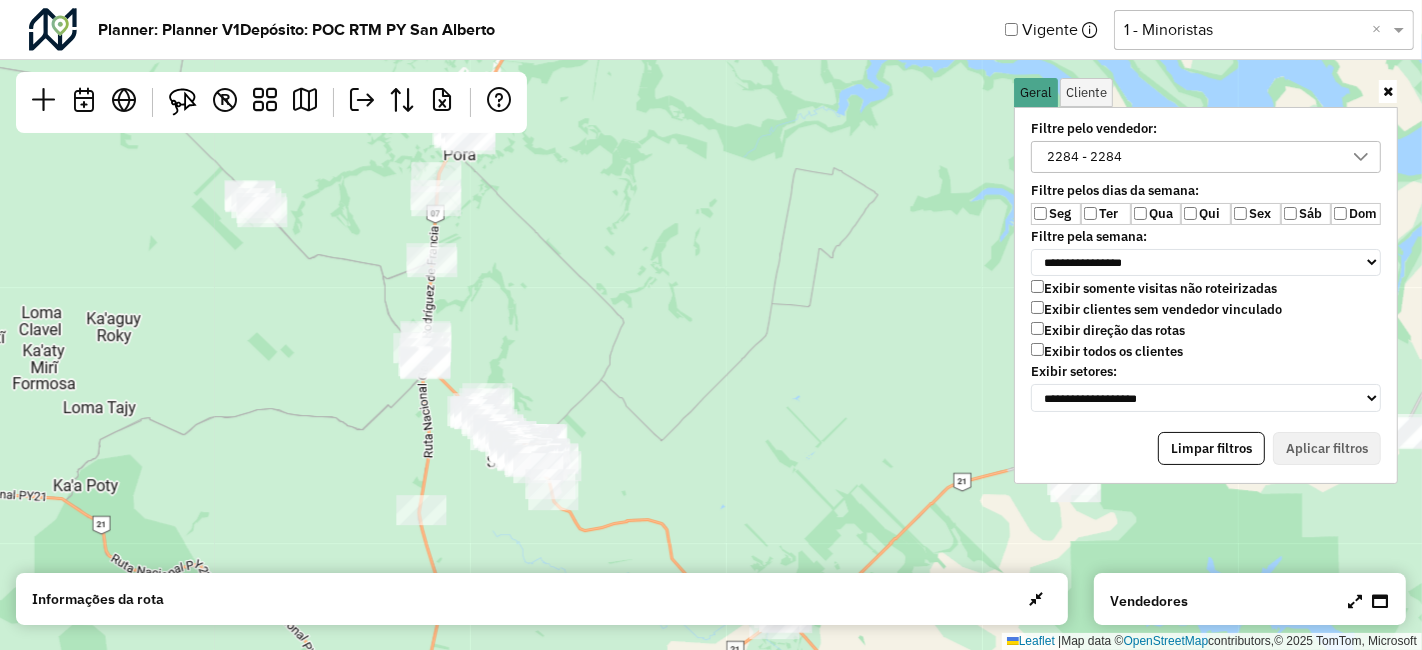 drag, startPoint x: 440, startPoint y: 334, endPoint x: 285, endPoint y: 426, distance: 180.24706 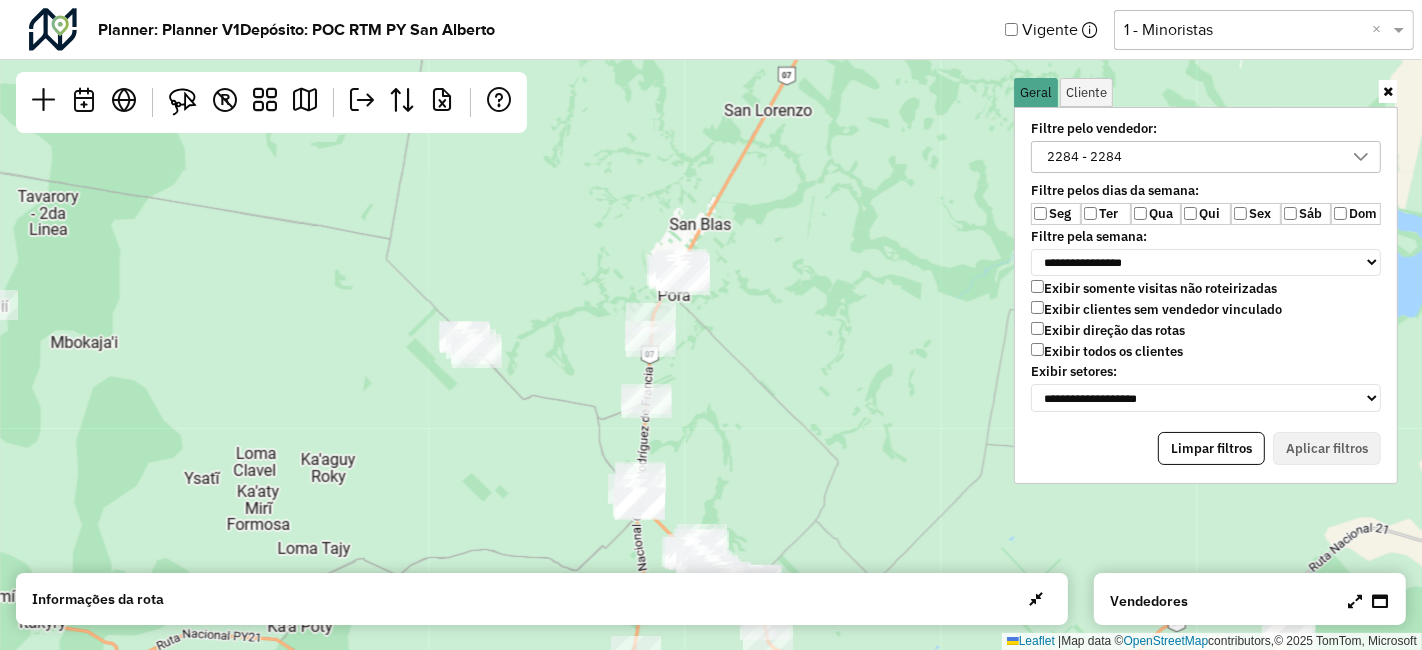 drag, startPoint x: 415, startPoint y: 350, endPoint x: 608, endPoint y: 418, distance: 204.62894 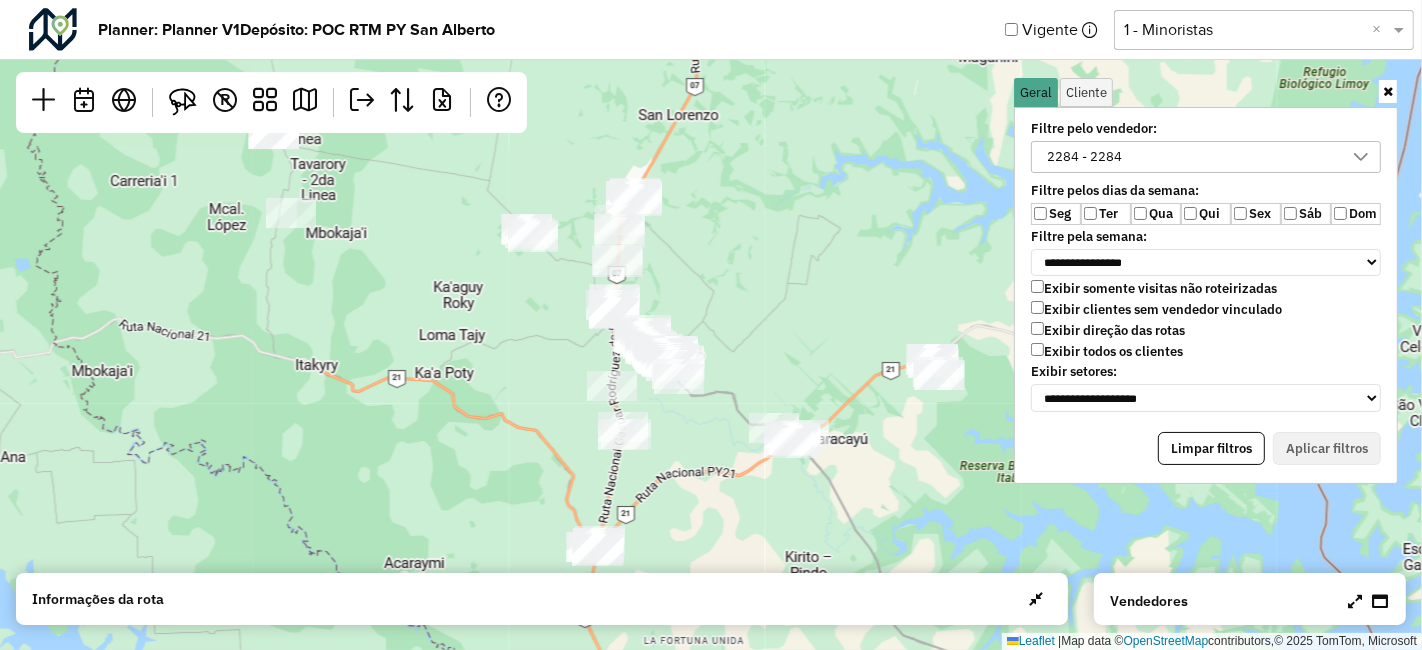 drag, startPoint x: 627, startPoint y: 412, endPoint x: 608, endPoint y: 270, distance: 143.26549 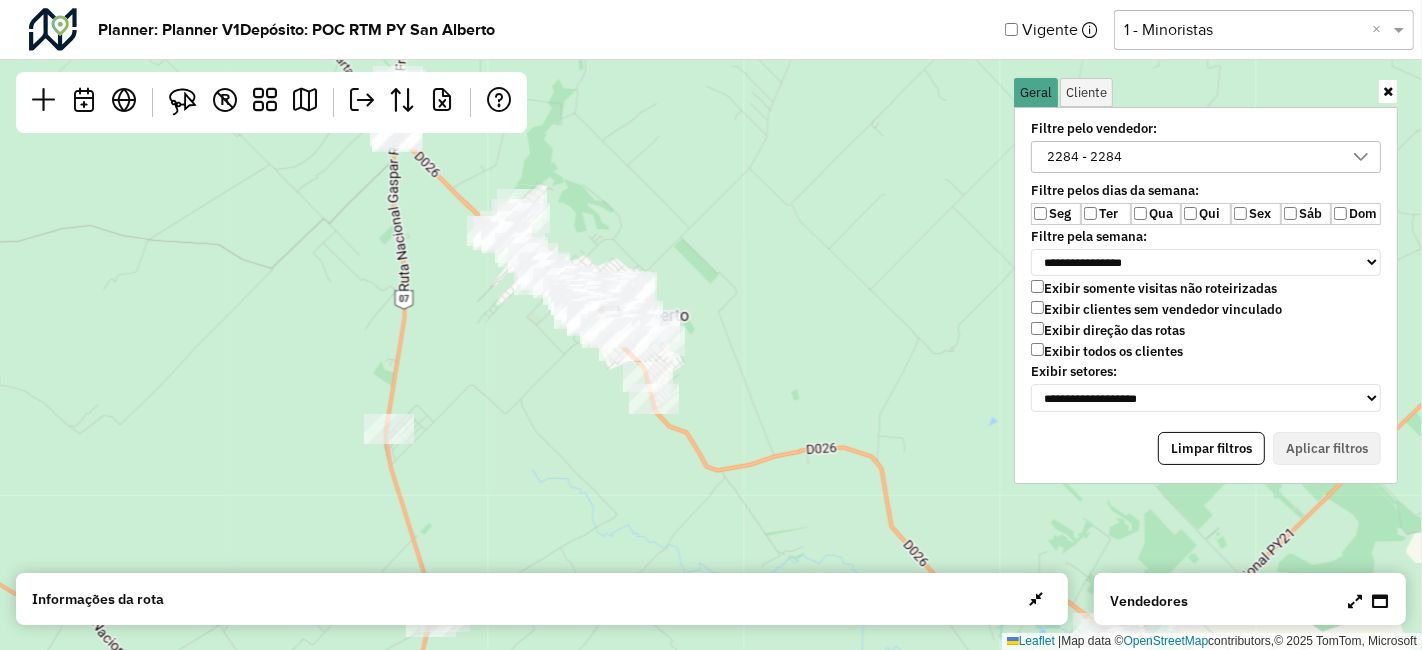 drag, startPoint x: 656, startPoint y: 280, endPoint x: 622, endPoint y: 469, distance: 192.03384 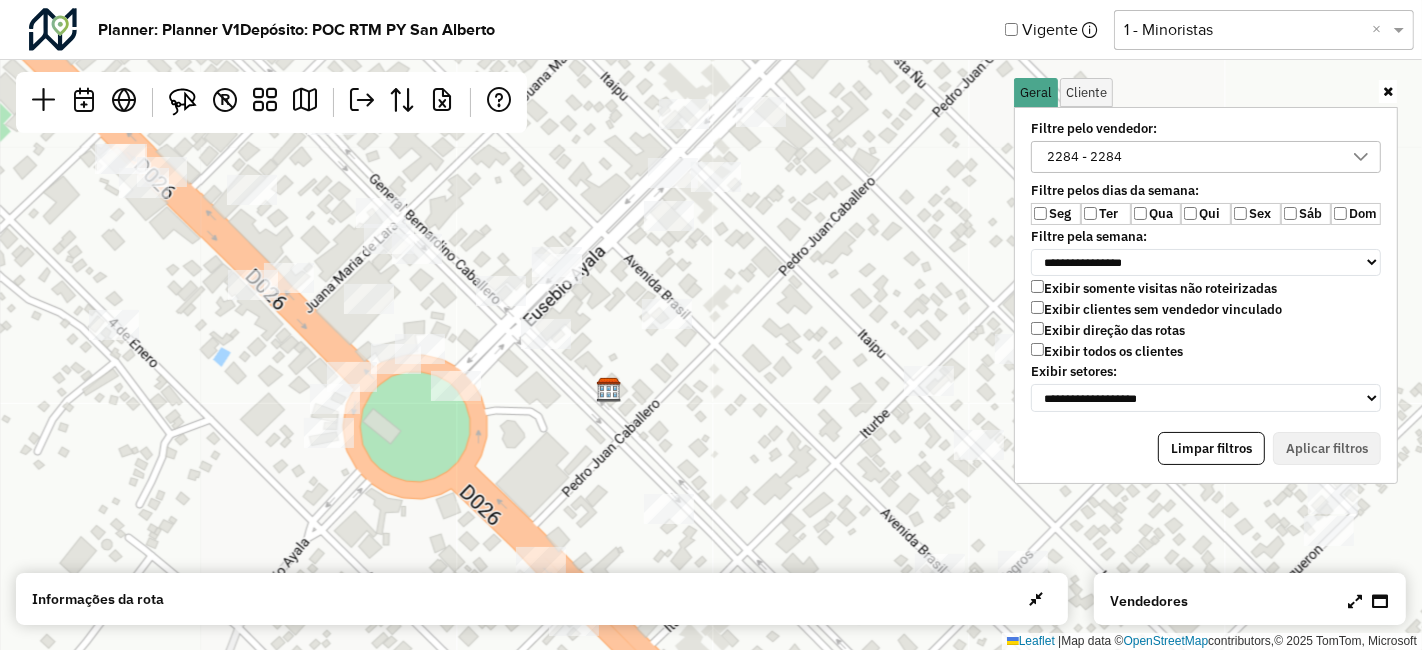drag, startPoint x: 495, startPoint y: 373, endPoint x: 557, endPoint y: 307, distance: 90.55385 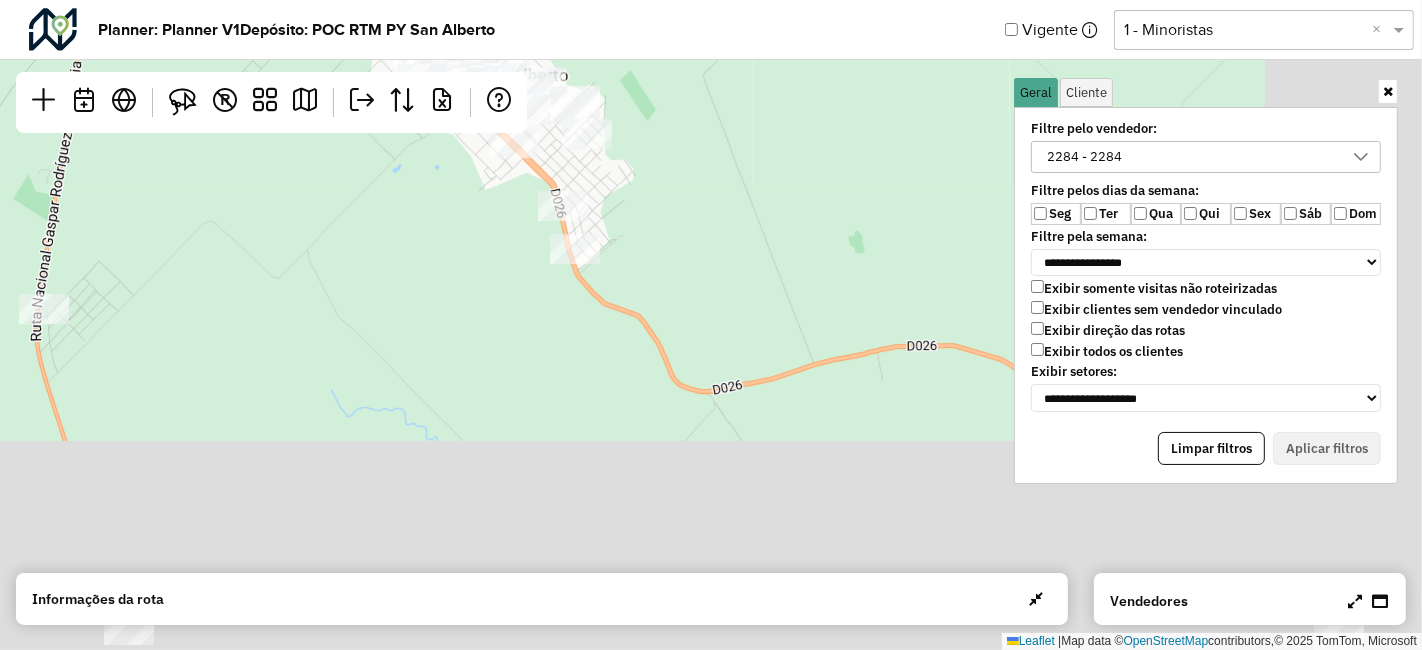 drag, startPoint x: 868, startPoint y: 425, endPoint x: 594, endPoint y: 210, distance: 348.28293 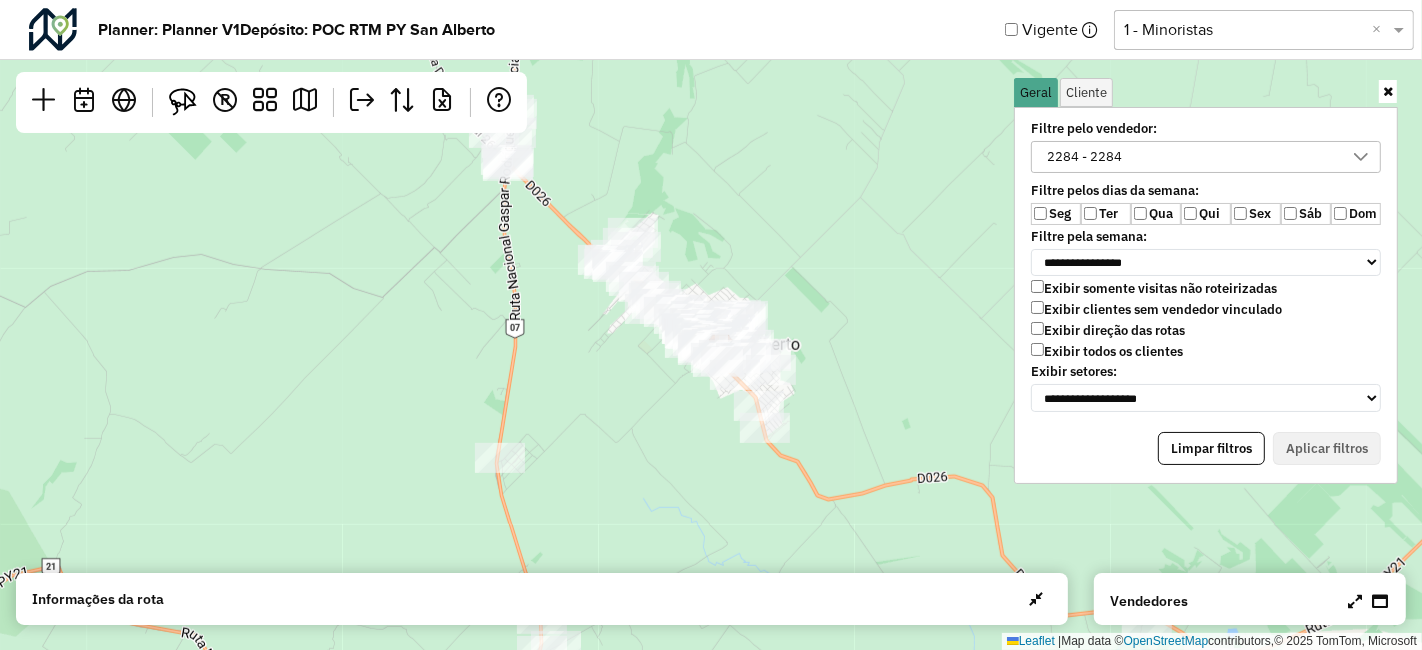 drag, startPoint x: 717, startPoint y: 410, endPoint x: 530, endPoint y: 286, distance: 224.37692 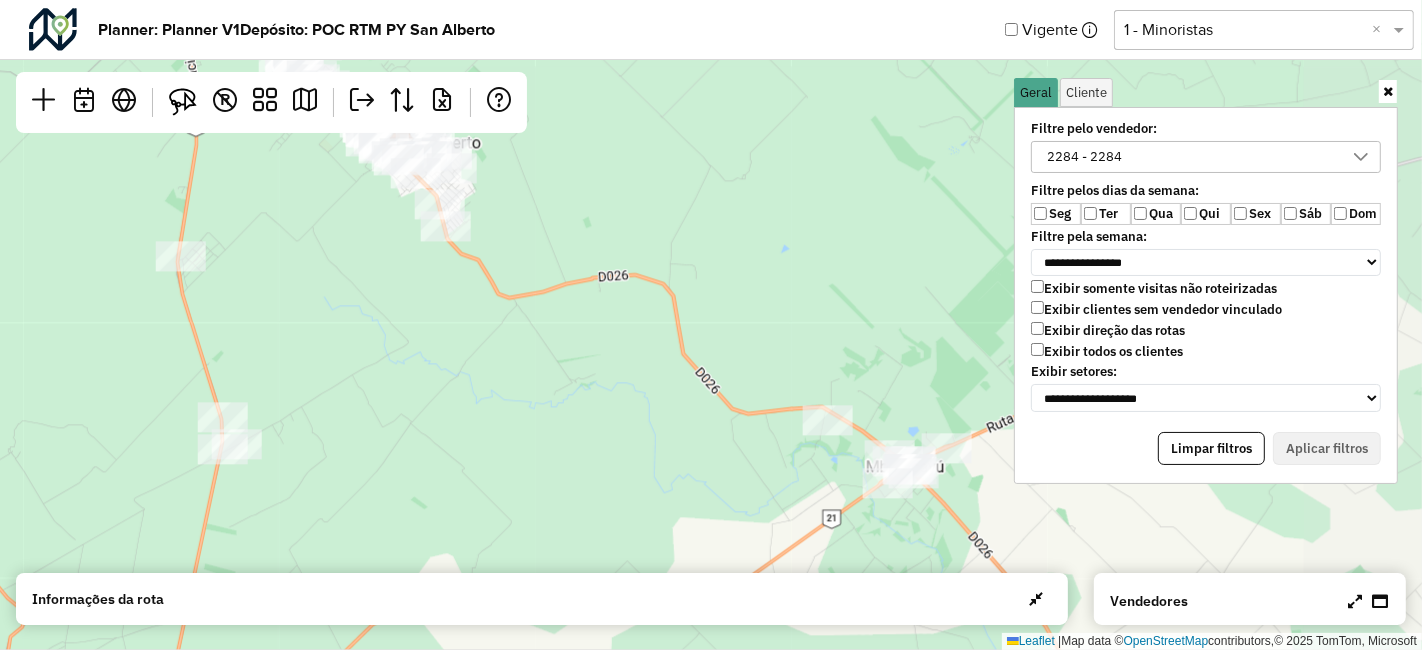 drag, startPoint x: 850, startPoint y: 487, endPoint x: 685, endPoint y: 389, distance: 191.90883 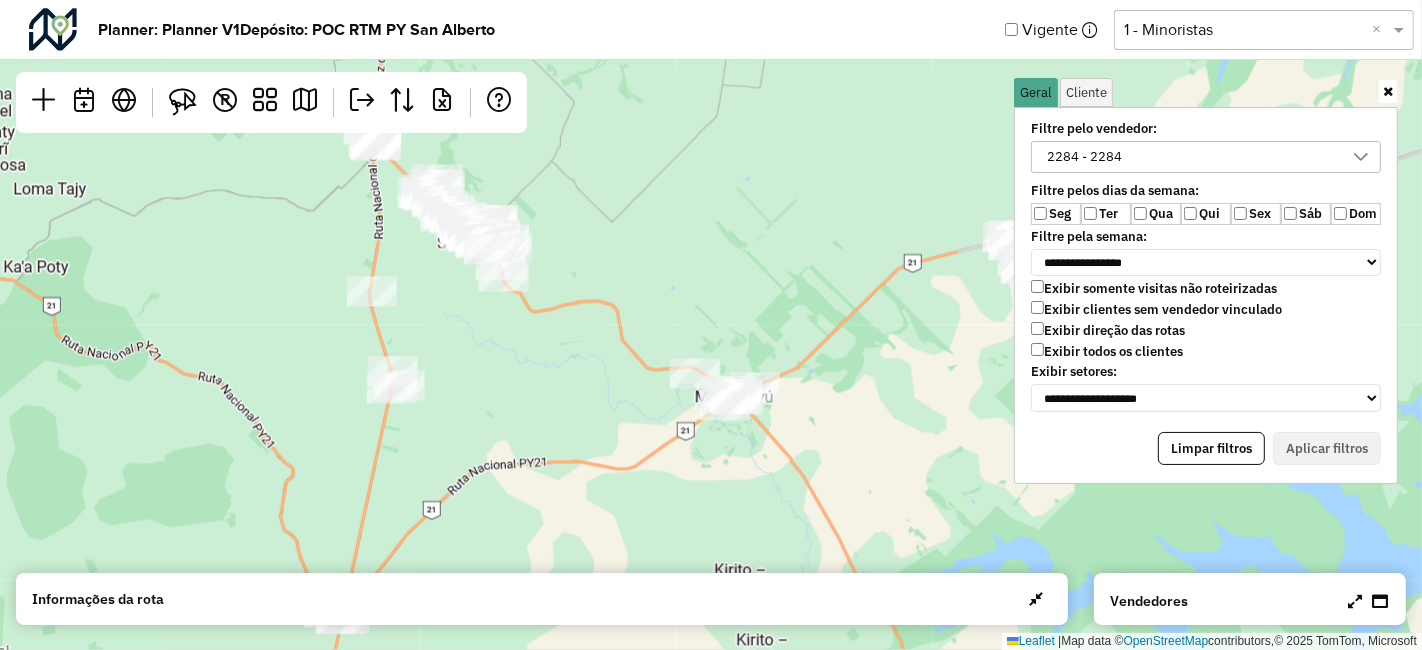 drag, startPoint x: 903, startPoint y: 370, endPoint x: 478, endPoint y: 414, distance: 427.27158 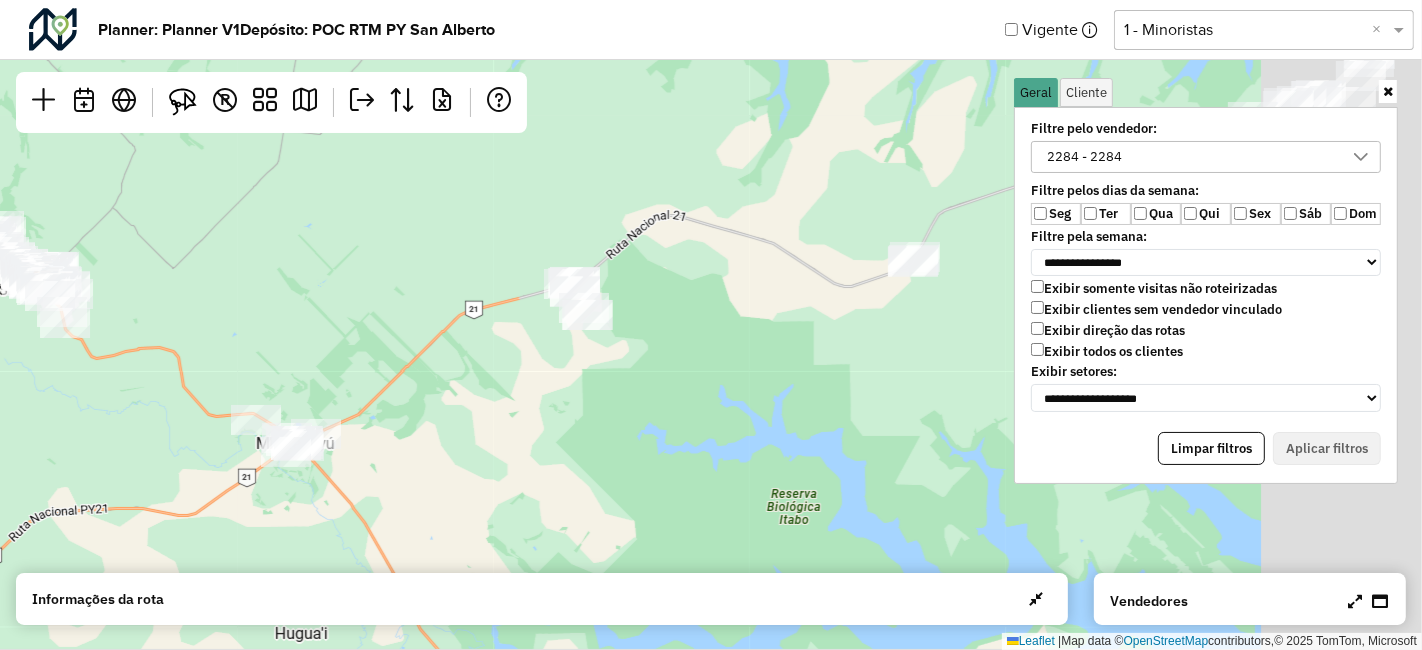 drag, startPoint x: 637, startPoint y: 387, endPoint x: 347, endPoint y: 413, distance: 291.16318 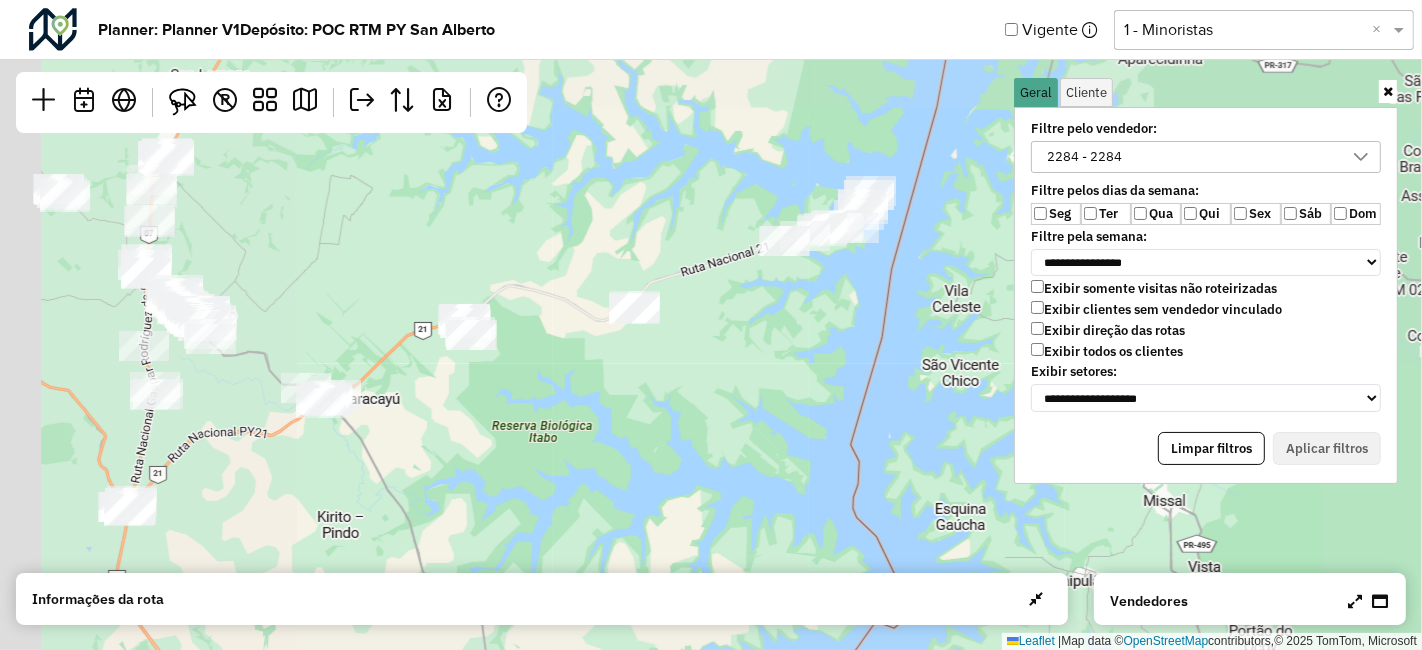 drag, startPoint x: 297, startPoint y: 392, endPoint x: 684, endPoint y: 319, distance: 393.82483 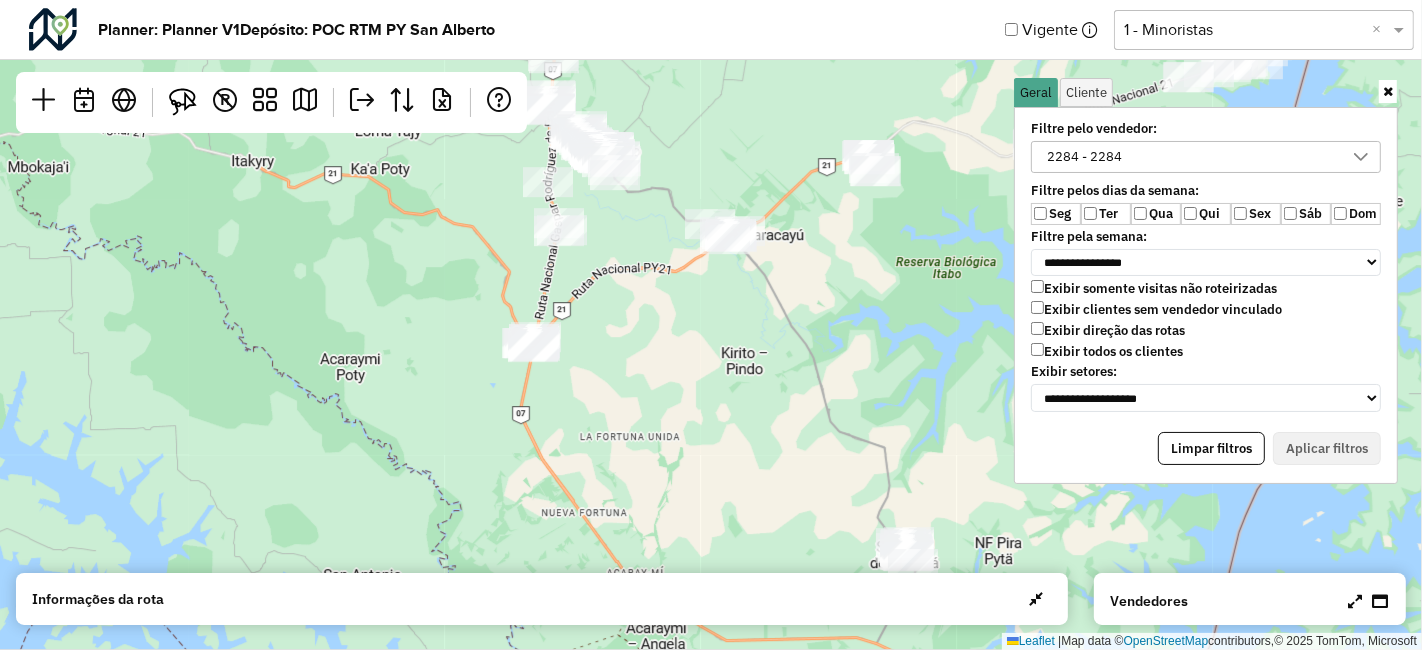 drag, startPoint x: 611, startPoint y: 366, endPoint x: 634, endPoint y: 206, distance: 161.64467 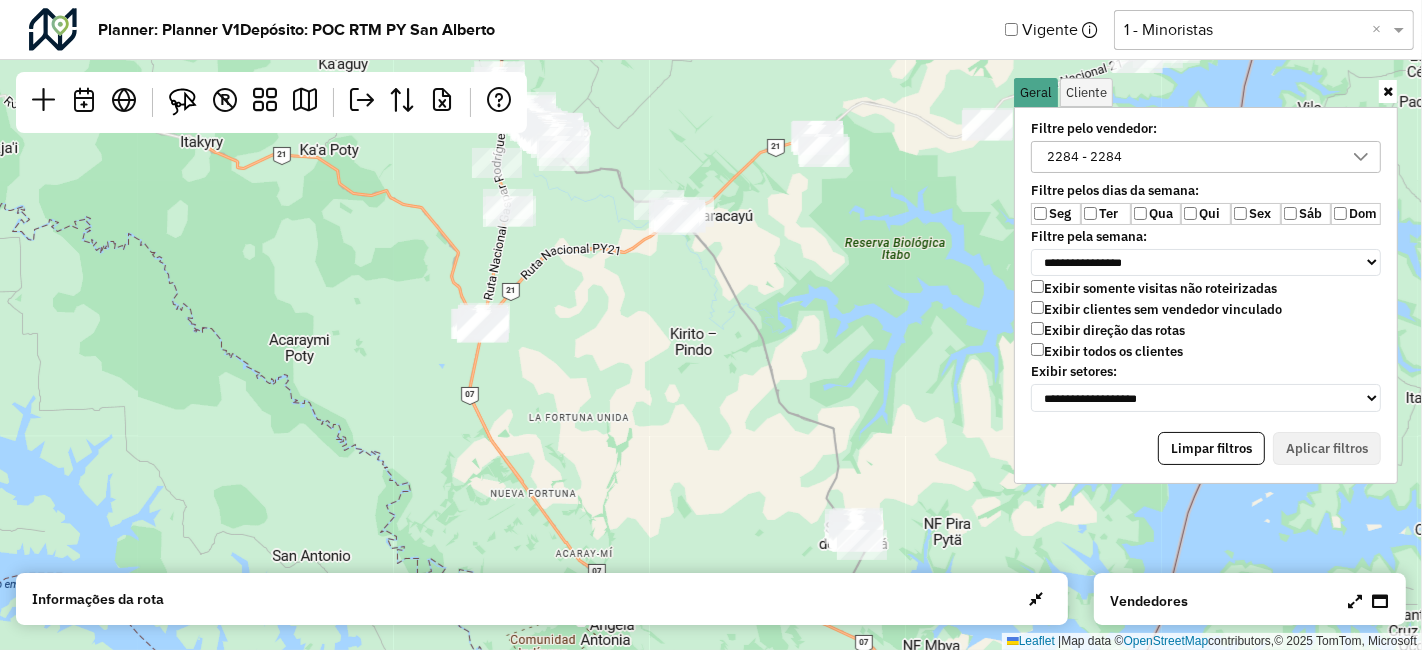 drag, startPoint x: 829, startPoint y: 348, endPoint x: 794, endPoint y: 492, distance: 148.19244 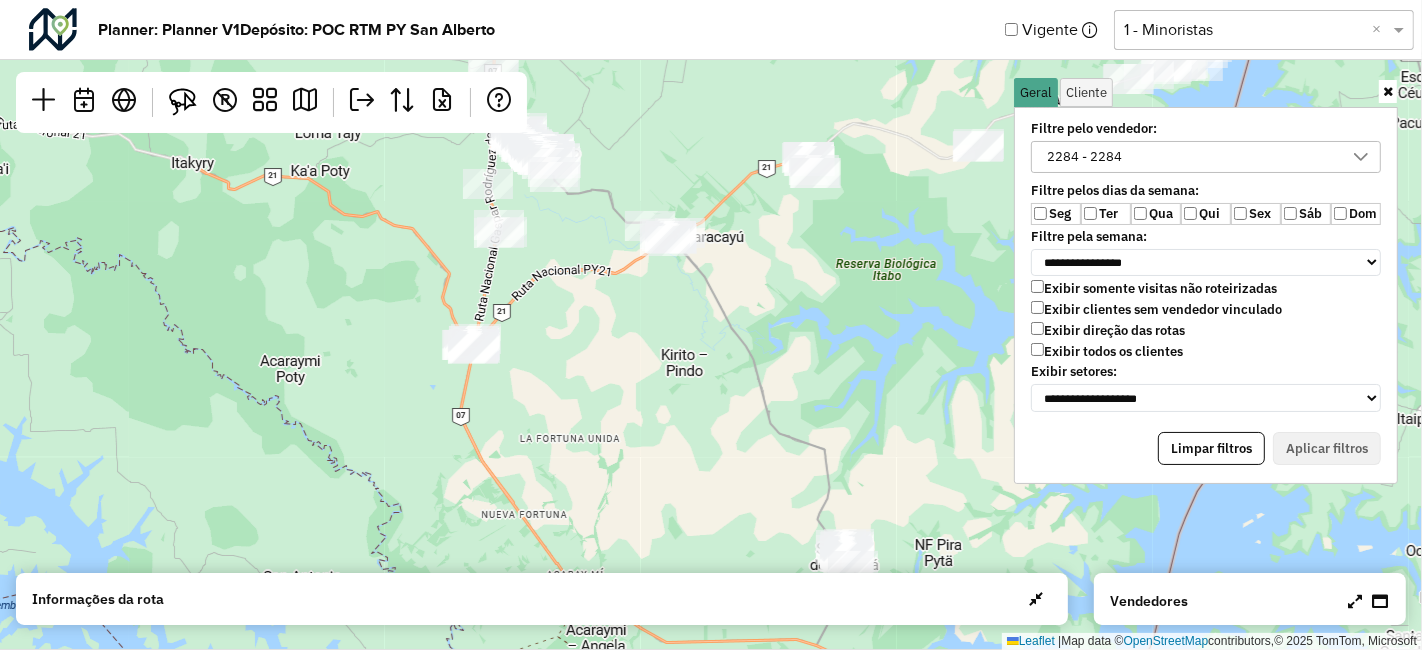 click at bounding box center [1388, 91] 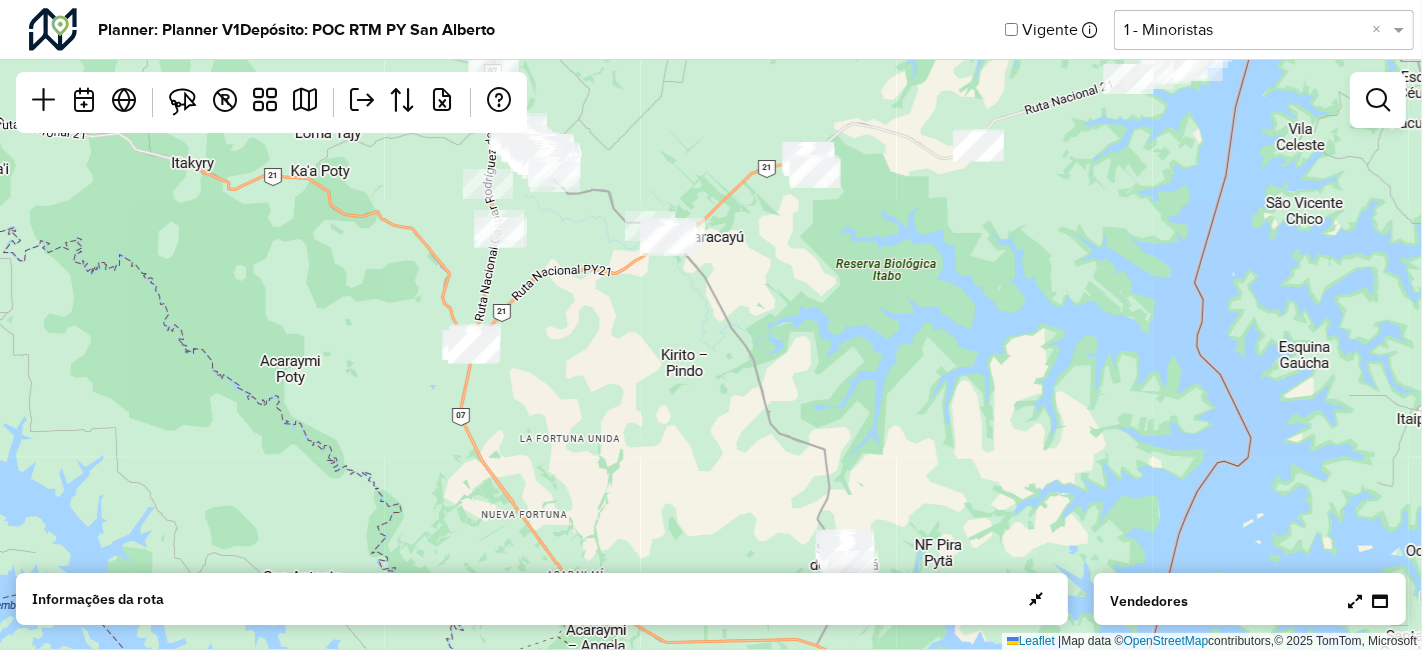 click on "Vendedores  Semana  PDVs Volume S1 S2 S3 S4 %  Seg 44 136,77 42 42 40 40 0  Ter 42 75,23 38 39 35 35 0  Qua 38 66,62 32 33 27 27 0  Qui 37 68,01 34 33 30 30 0  Sex 49 91,43 41 40 32 32 0  Sáb 25 80,79 21 20 16 16 0  Dom 0 0,00 0 0 0 0 0 Total 235 518,85 208 207 180 180 Seg-Sex  41,01  90,54 36,30 36,12 31,41 31,41 Sábado  25,17  55,57 22,28 22,17 19,28 19,28" at bounding box center [1250, 599] 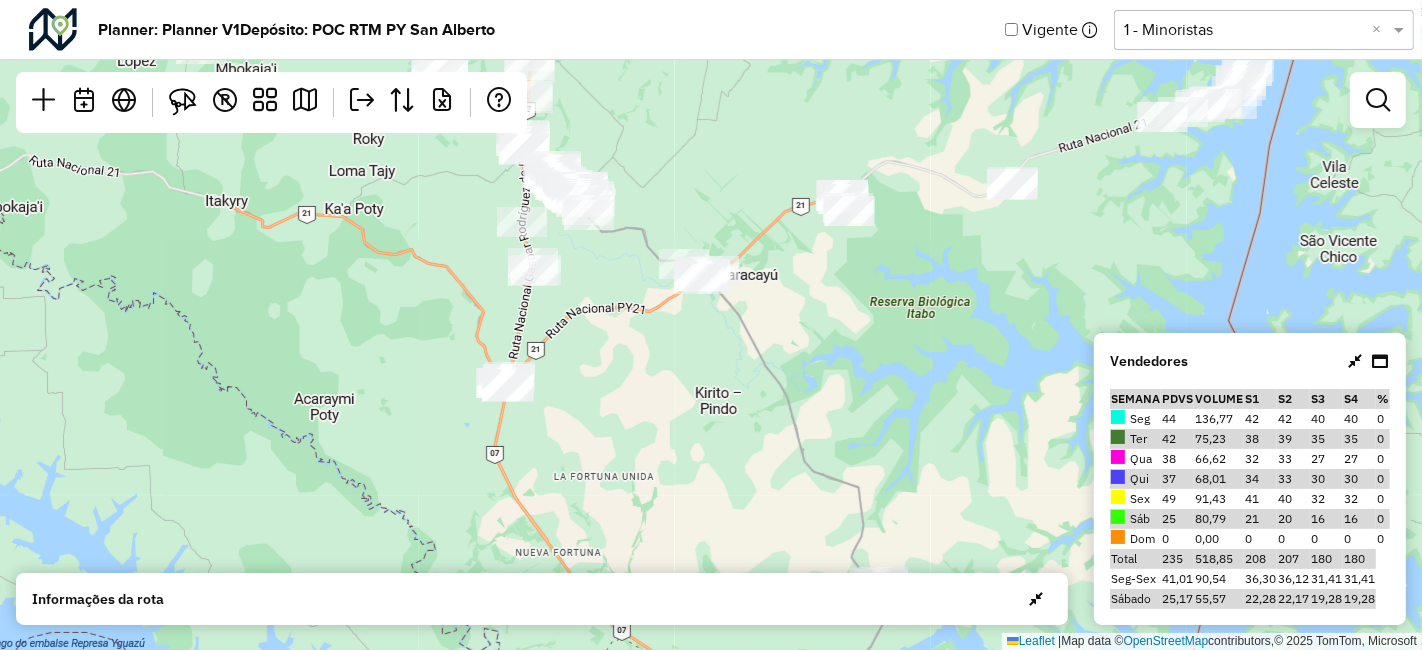 drag, startPoint x: 624, startPoint y: 241, endPoint x: 650, endPoint y: 273, distance: 41.231056 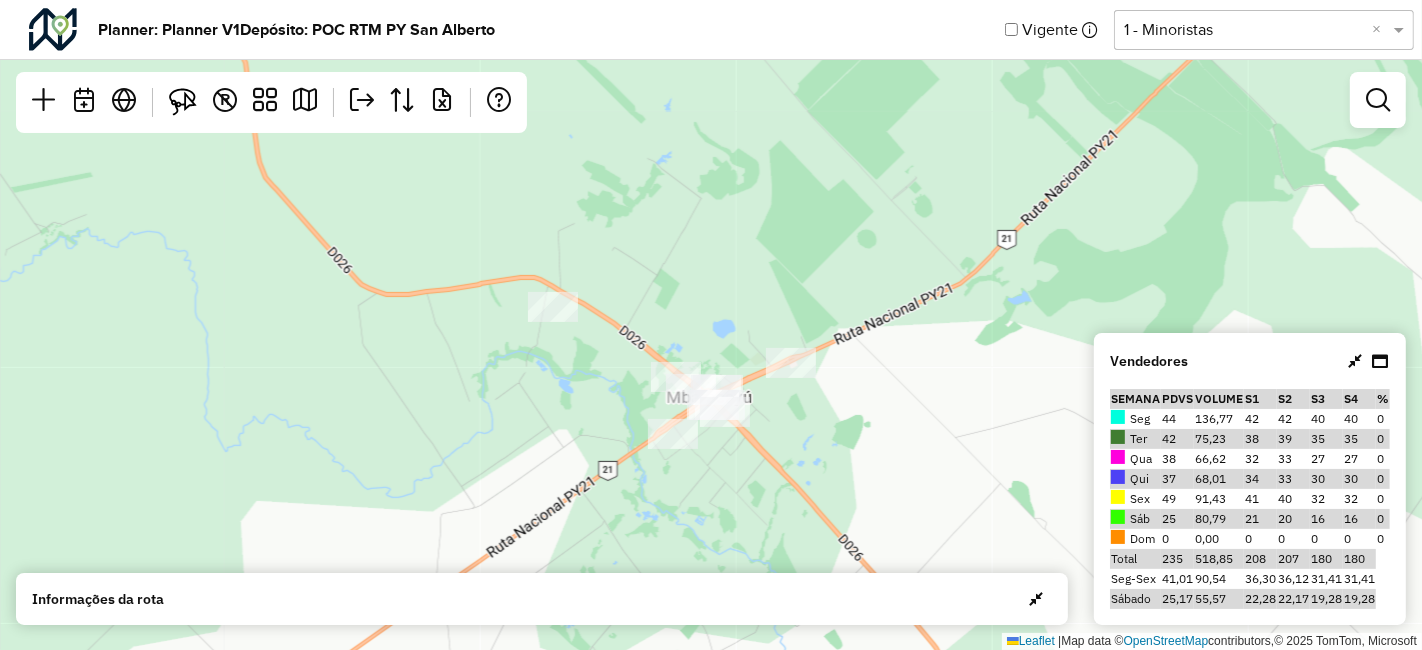 drag, startPoint x: 624, startPoint y: 276, endPoint x: 849, endPoint y: 443, distance: 280.2035 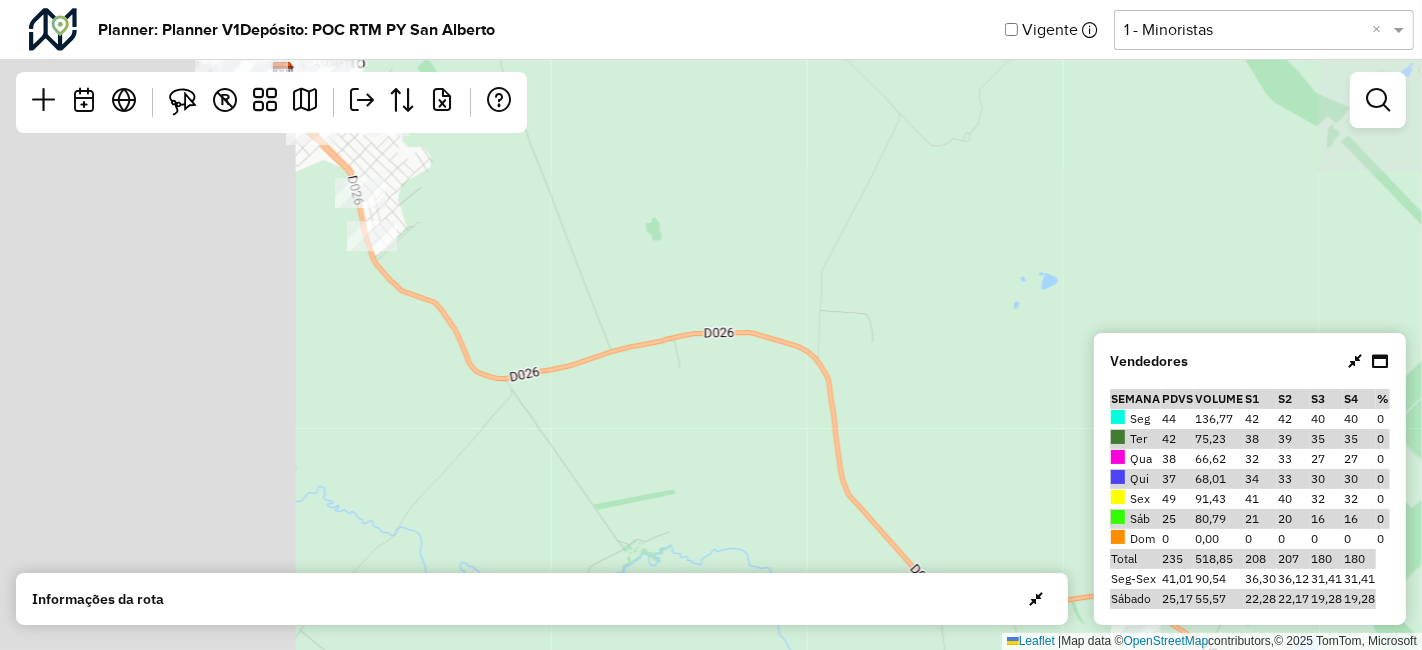 drag, startPoint x: 674, startPoint y: 305, endPoint x: 799, endPoint y: 359, distance: 136.16534 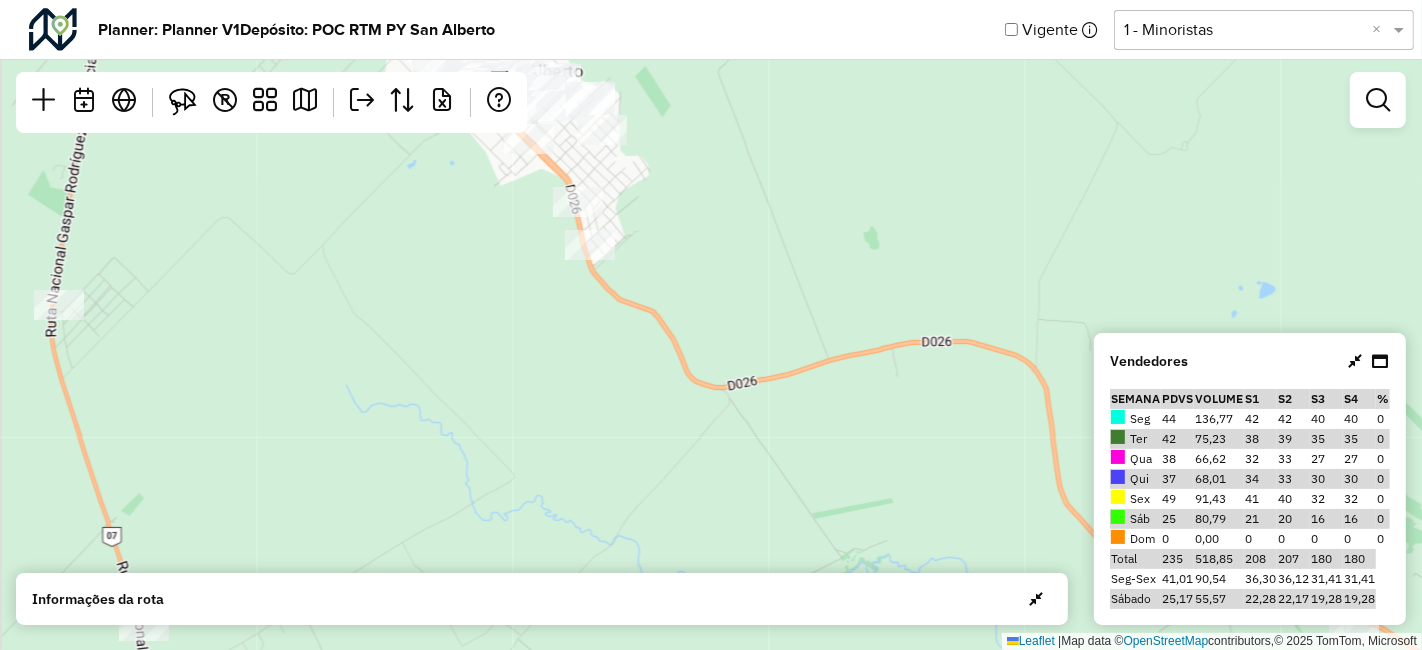 click on "Planner: Planner V1   Depósito: POC RTM PY [CITY]   Vigente  Selecione uma opção  1 - Minoristas  ×  Leaflet   |  Map data ©  OpenStreetMap  contributors,© 2025 TomTom, Microsoft R Vendedores  Semana  PDVs Volume S1 S2 S3 S4 %  Seg 44 136,77 42 42 40 40 0  Ter 42 75,23 38 39 35 35 0  Qua 38 66,62 32 33 27 27 0  Qui 37 68,01 34 33 30 30 0  Sex 49 91,43 41 40 32 32 0  Sáb 25 80,79 21 20 16 16 0  Dom 0 0,00 0 0 0 0 0 Total 235 518,85 208 207 180 180 Seg-Sex  41,01  90,54 36,30 36,12 31,41 31,41 Sábado  25,17  55,57 22,28 22,17 19,28 19,28 Informações da rota  Dia Semana   Vendedor  Vendedores x Clientes Roteiros Resumo Vendedor/Dia Visitas Volume de venda  Segunda - Semana 1 - Total visitas: 42 - Total clientes: 42 - Volume de venda: 136,65   Segunda - Semana 2 - Total visitas: 42 - Total clientes: 42 - Volume de venda: 136,71   Segunda - Semana 3 - Total visitas: 40 - Total clientes: 40 - Volume de venda: 136,59  Vendedor/Dia Visitas Tempo total em rota Início Fim Distância total (Km) 704 704" 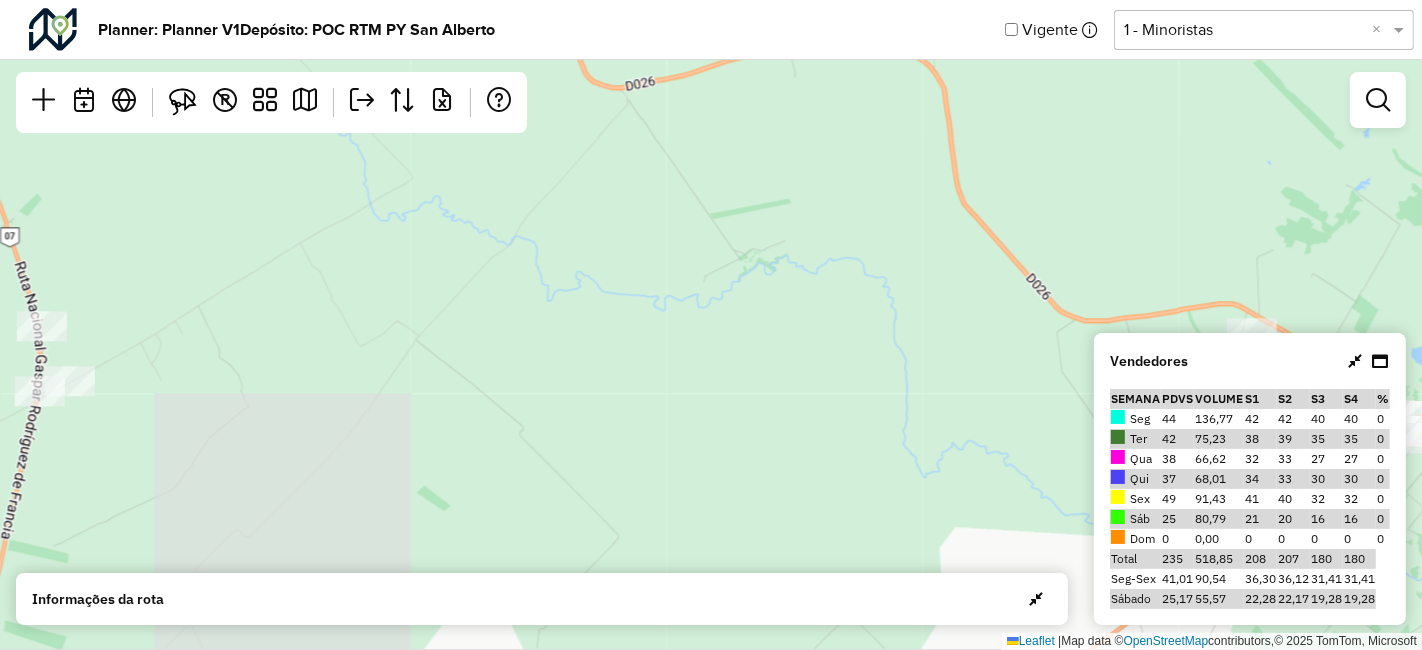 drag, startPoint x: 864, startPoint y: 352, endPoint x: 481, endPoint y: 267, distance: 392.31876 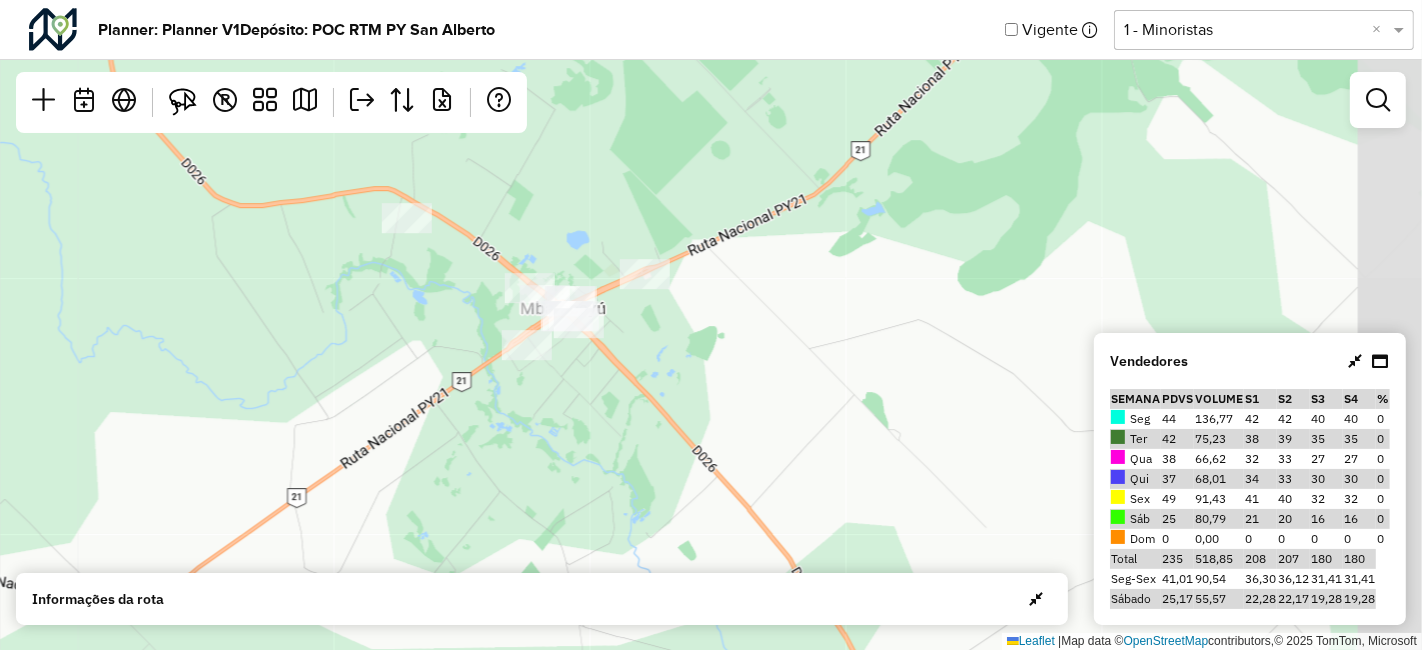 drag, startPoint x: 690, startPoint y: 341, endPoint x: 577, endPoint y: 392, distance: 123.97581 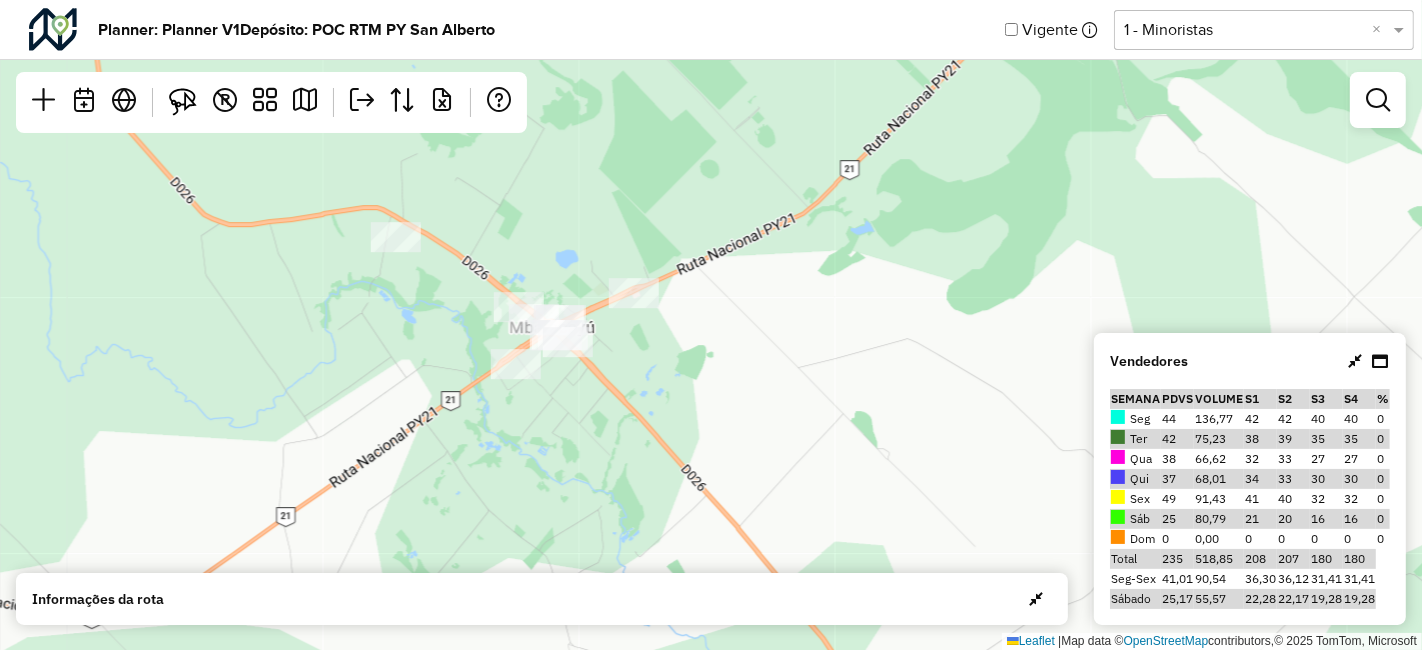 drag, startPoint x: 425, startPoint y: 421, endPoint x: 635, endPoint y: 297, distance: 243.87701 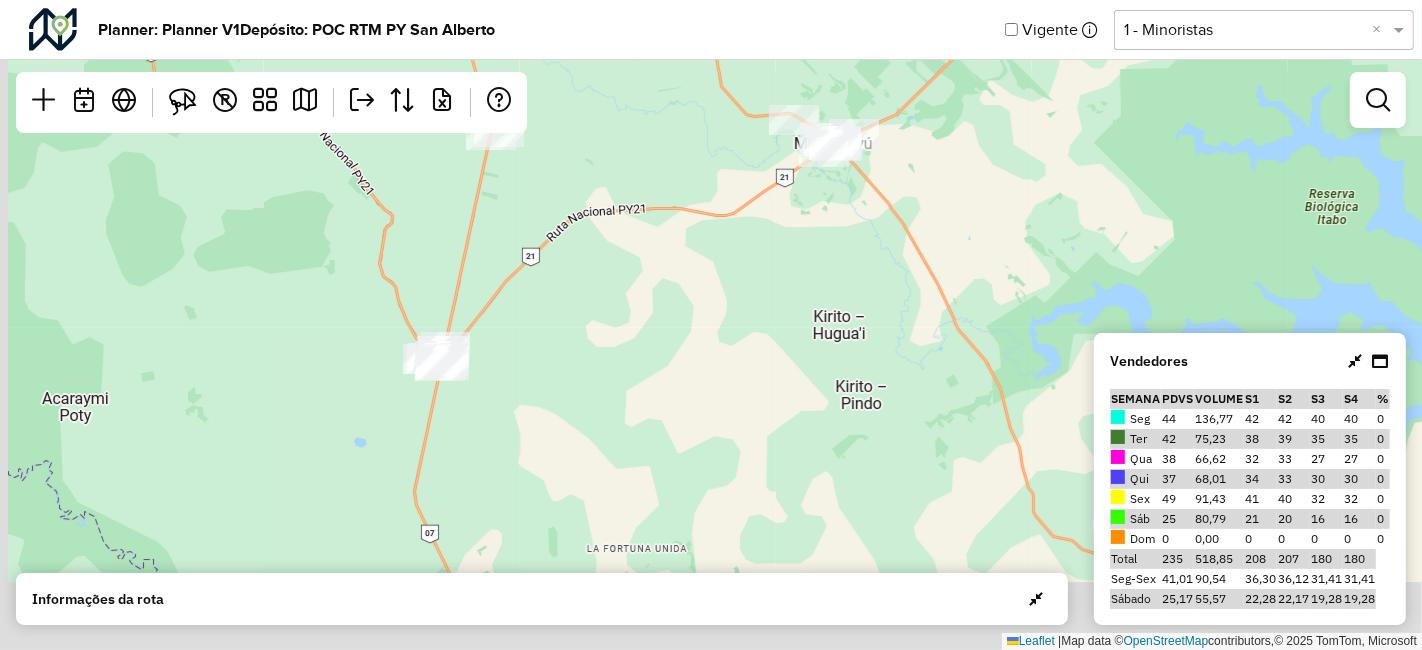 drag, startPoint x: 442, startPoint y: 370, endPoint x: 638, endPoint y: 272, distance: 219.13466 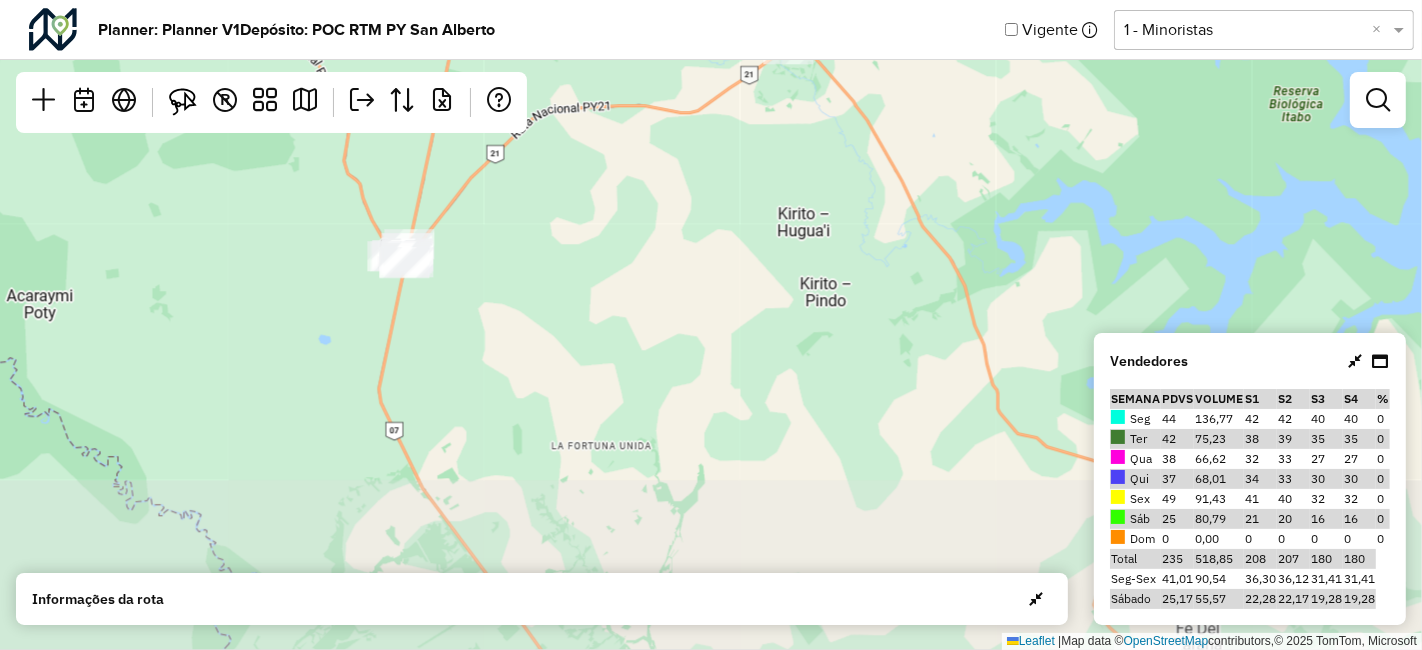 drag, startPoint x: 780, startPoint y: 390, endPoint x: 630, endPoint y: 269, distance: 192.72 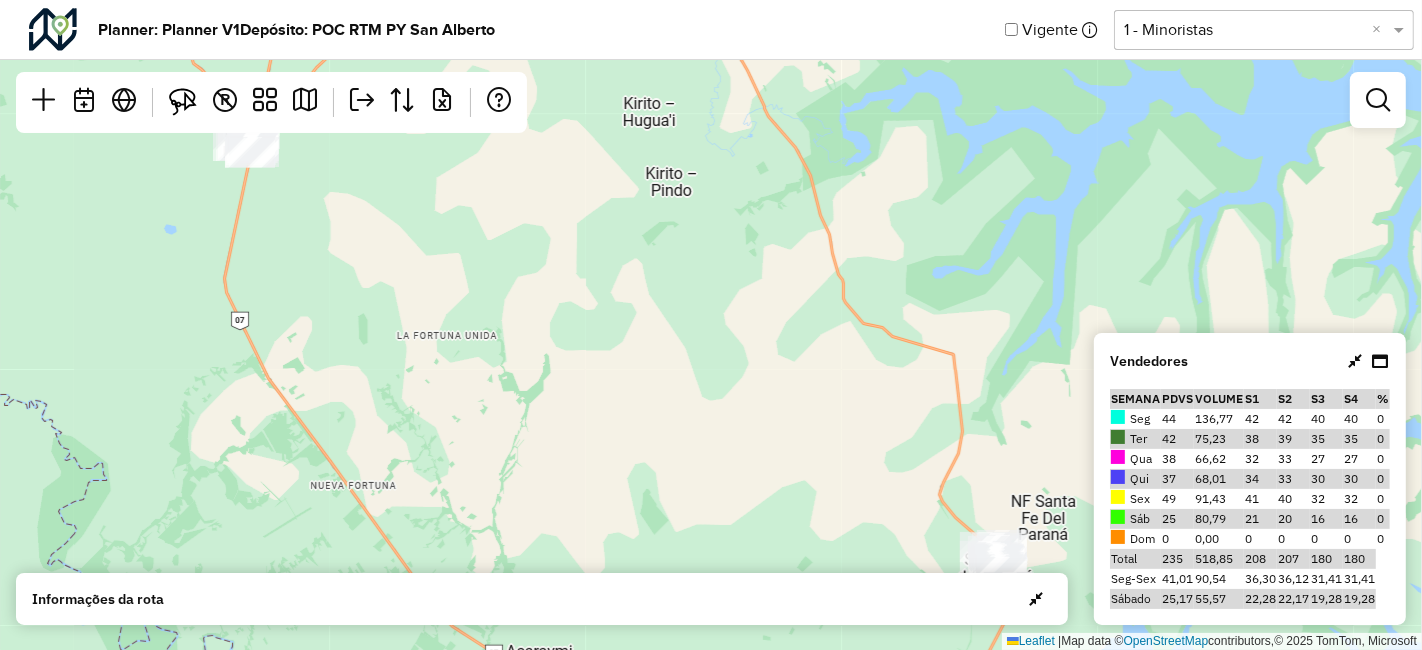drag, startPoint x: 568, startPoint y: 309, endPoint x: 630, endPoint y: 411, distance: 119.36499 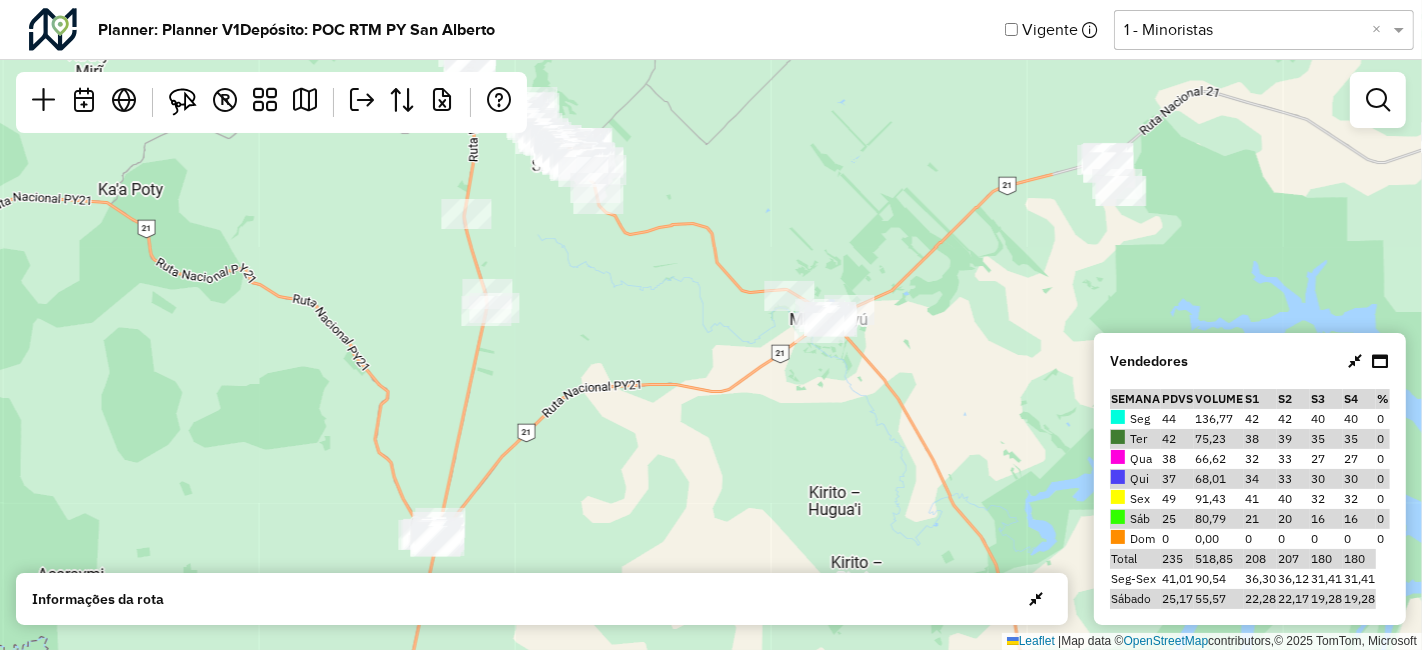 drag, startPoint x: 700, startPoint y: 317, endPoint x: 796, endPoint y: 598, distance: 296.94614 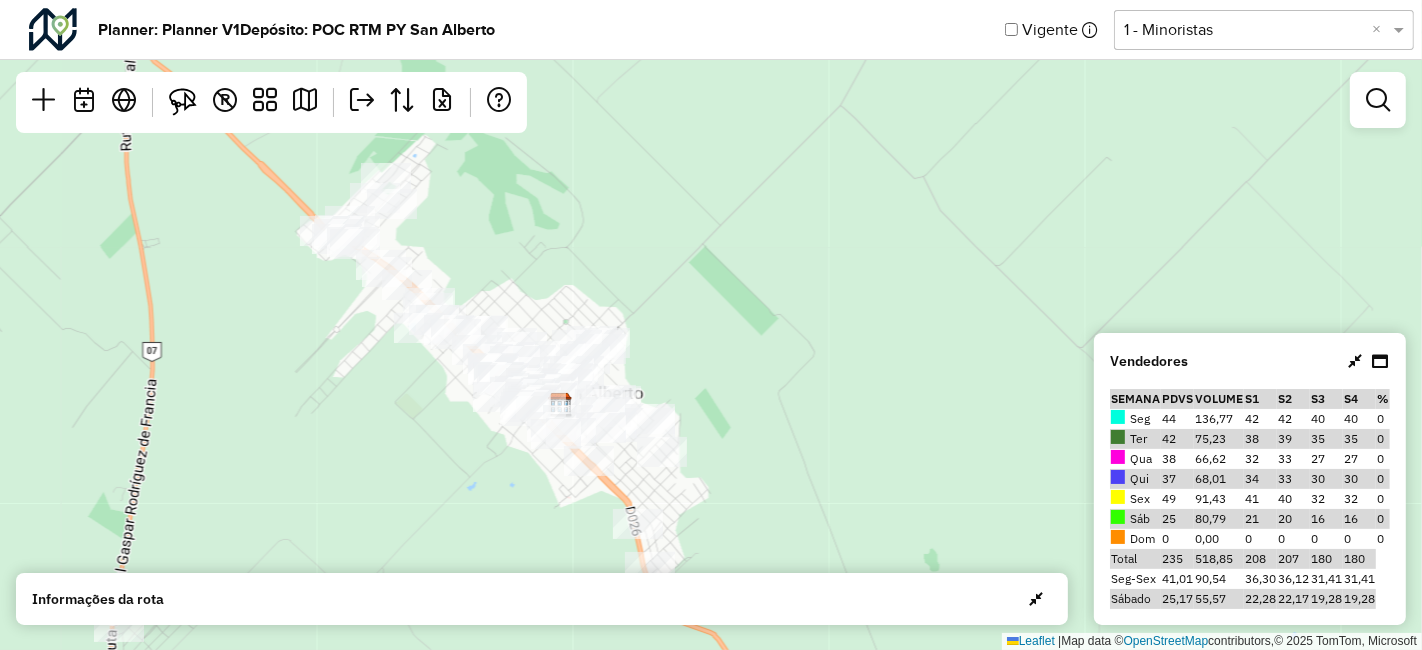 drag, startPoint x: 712, startPoint y: 459, endPoint x: 685, endPoint y: 317, distance: 144.54411 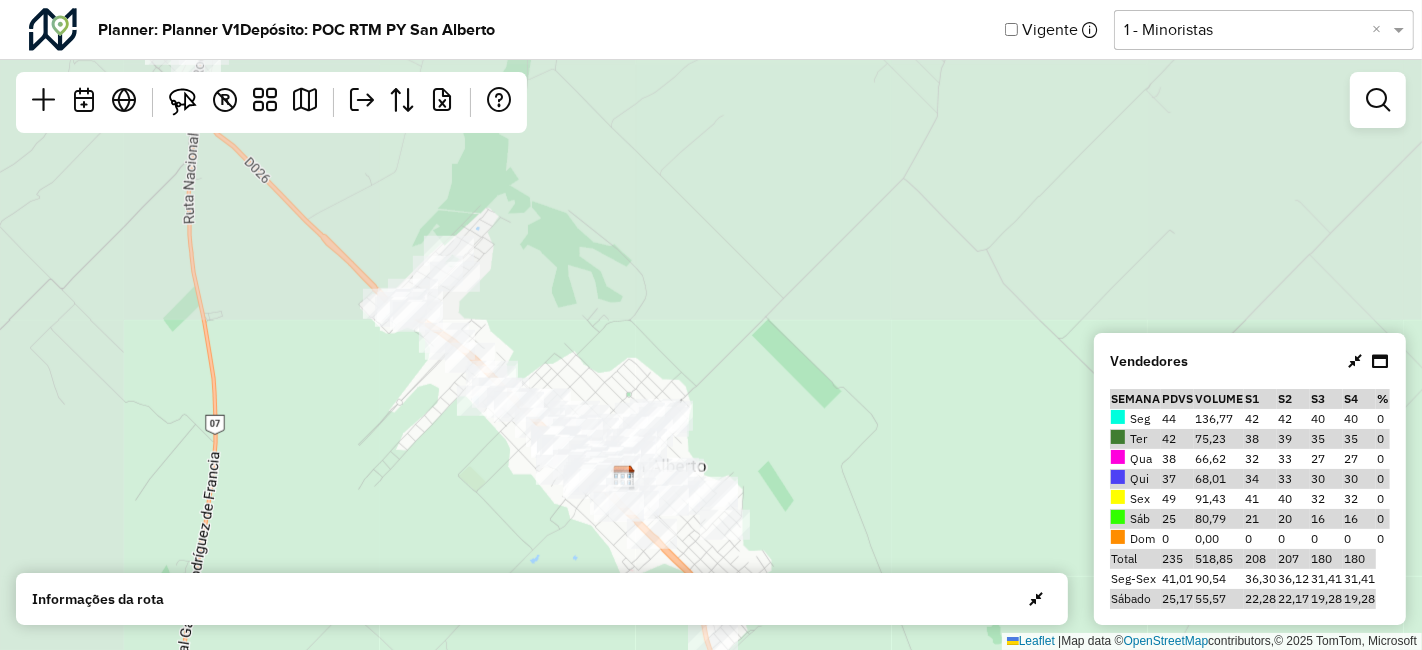 drag, startPoint x: 482, startPoint y: 158, endPoint x: 611, endPoint y: 527, distance: 390.89896 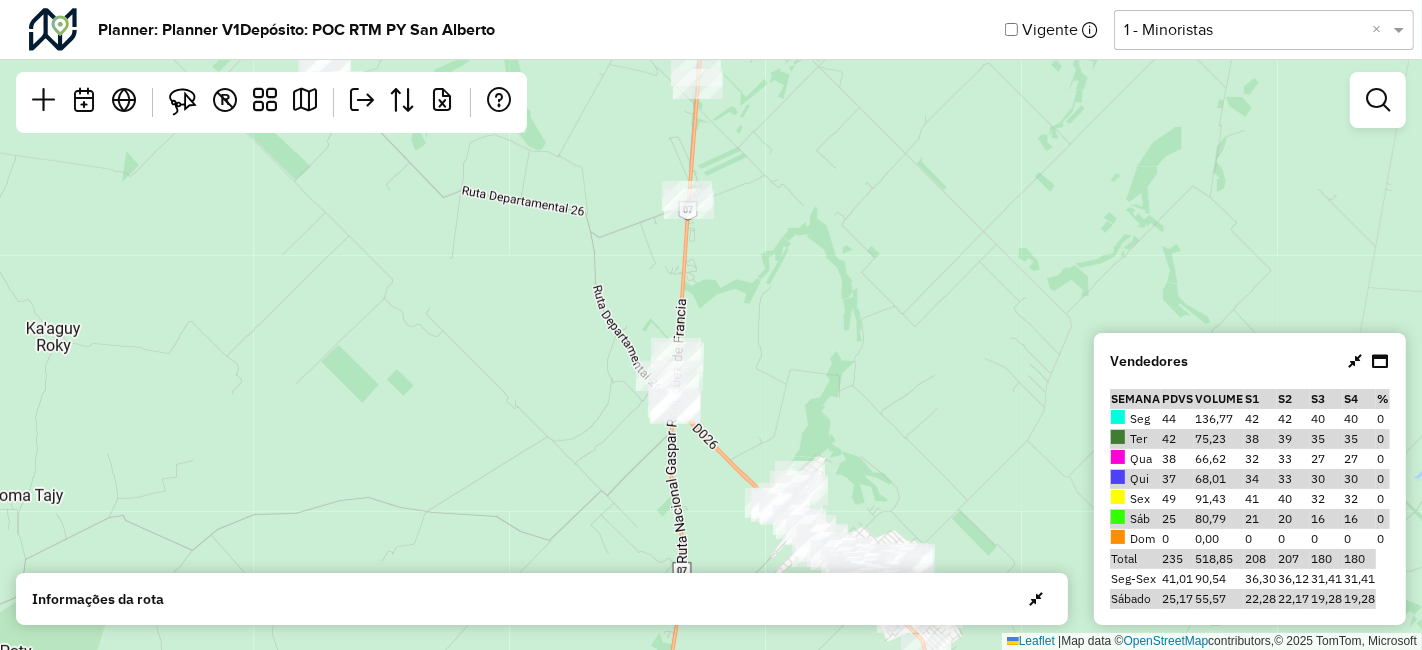 drag, startPoint x: 645, startPoint y: 295, endPoint x: 740, endPoint y: 432, distance: 166.71533 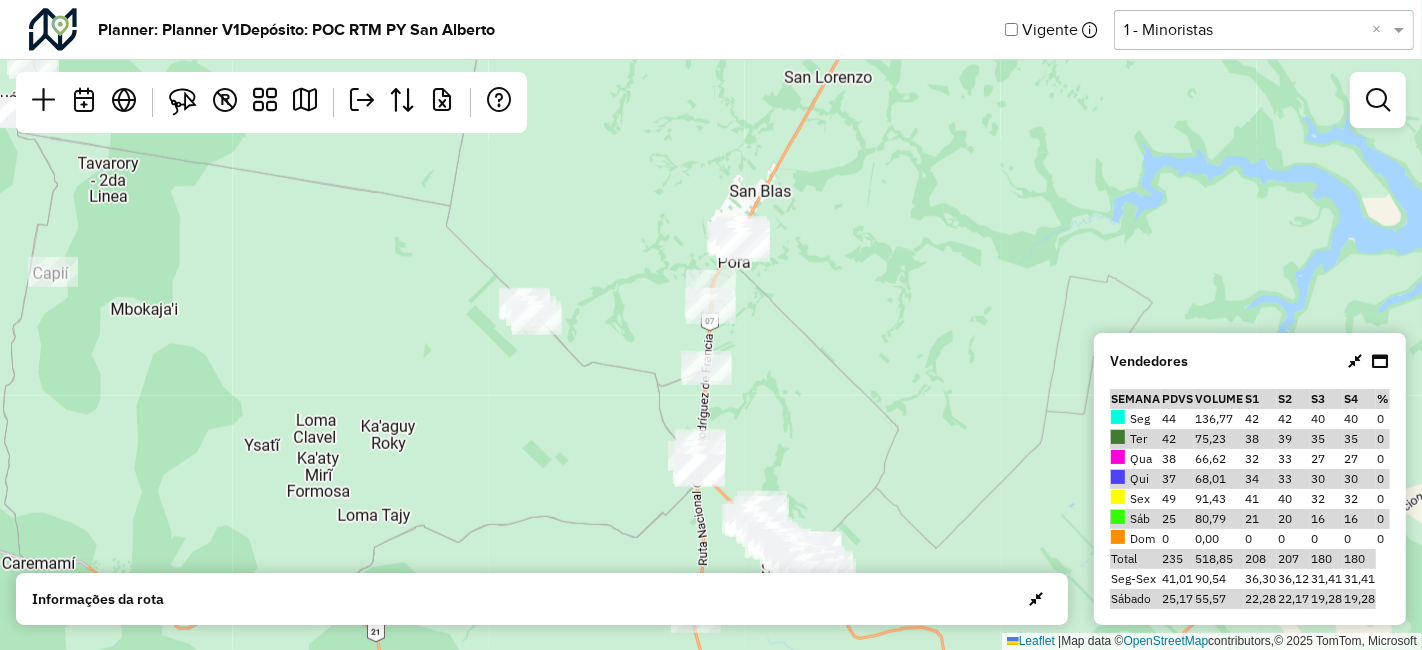 drag, startPoint x: 688, startPoint y: 204, endPoint x: 711, endPoint y: 348, distance: 145.82524 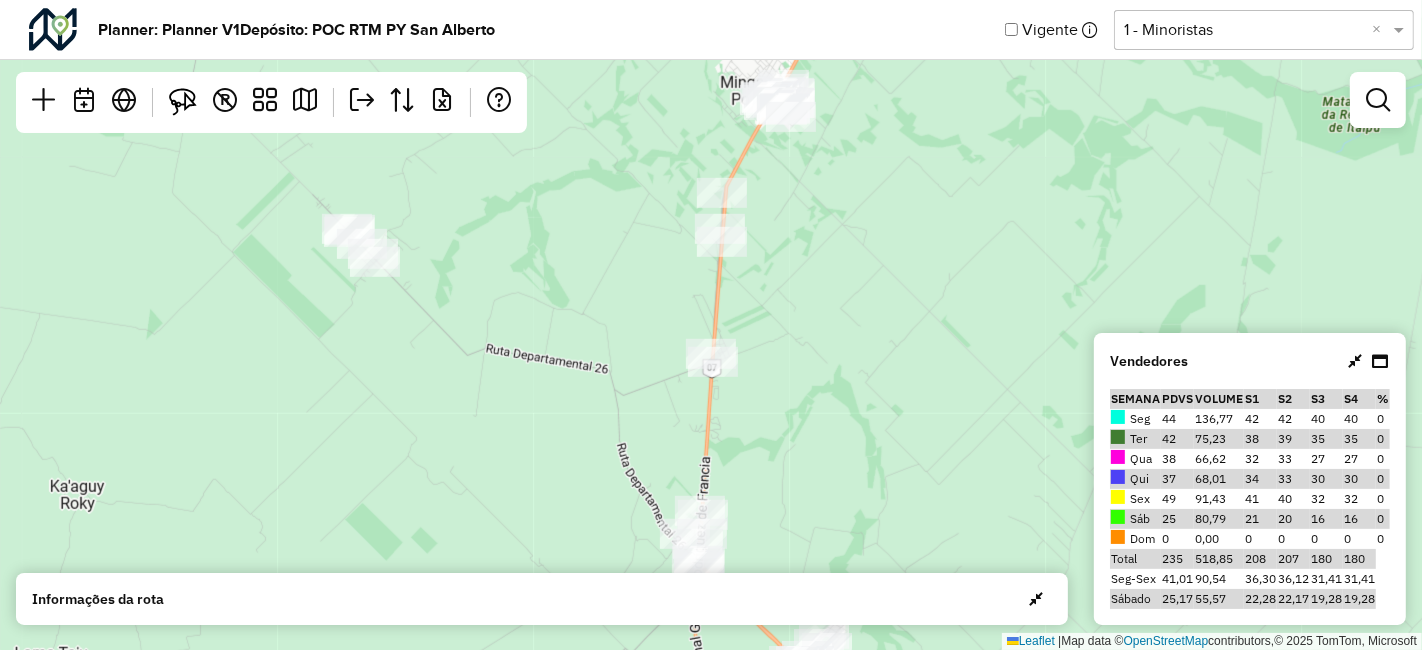 drag, startPoint x: 805, startPoint y: 506, endPoint x: 555, endPoint y: 148, distance: 436.65088 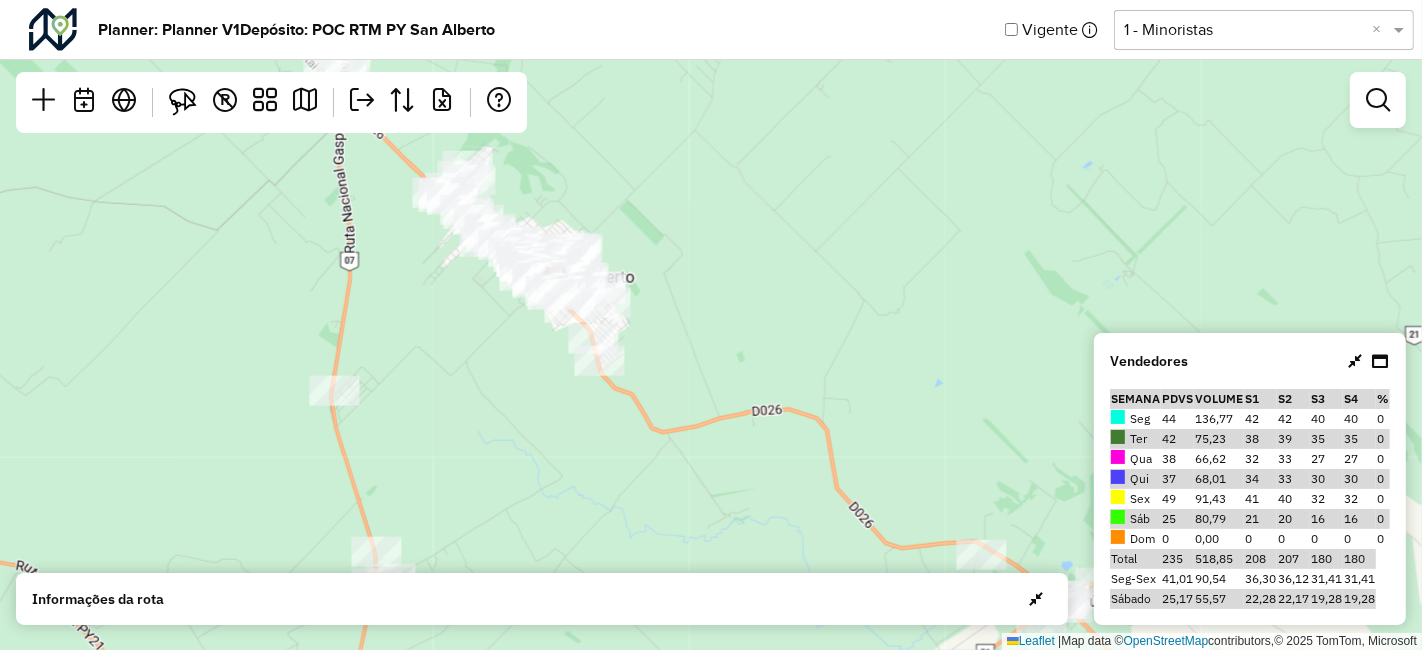 drag, startPoint x: 606, startPoint y: 258, endPoint x: 675, endPoint y: 353, distance: 117.413795 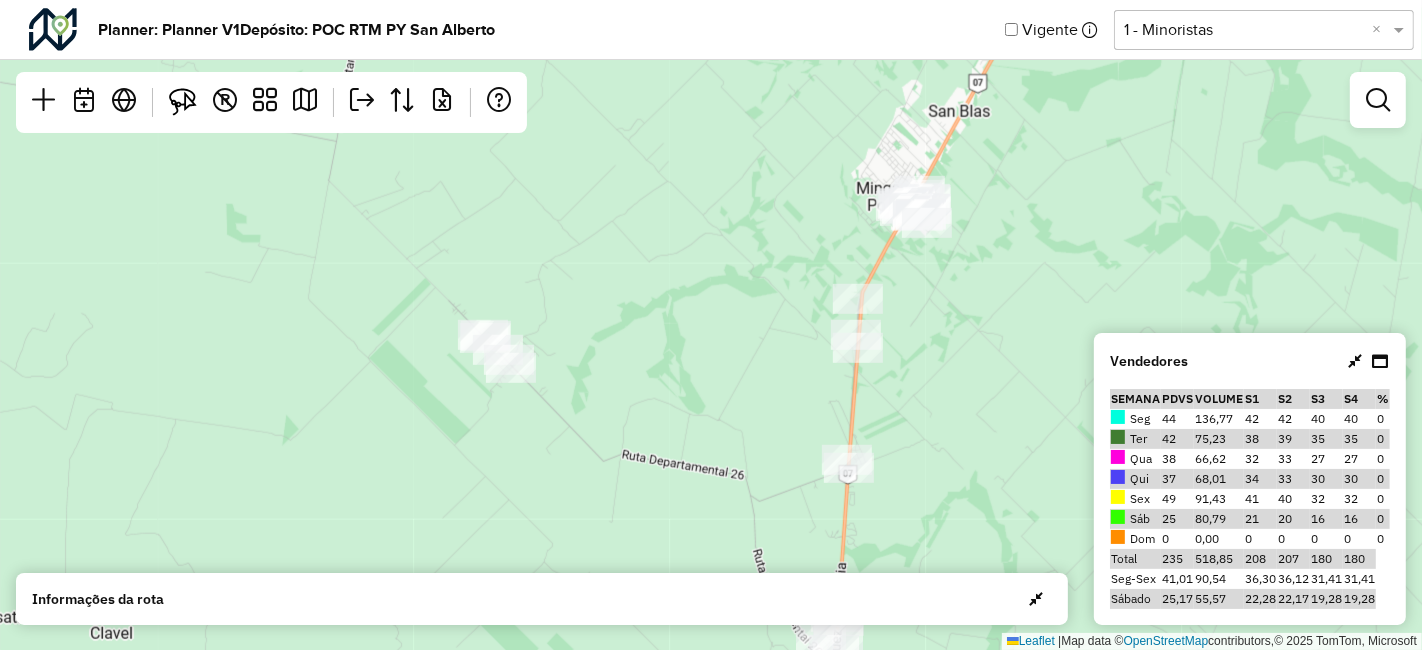 drag, startPoint x: 674, startPoint y: 246, endPoint x: 733, endPoint y: 435, distance: 197.99495 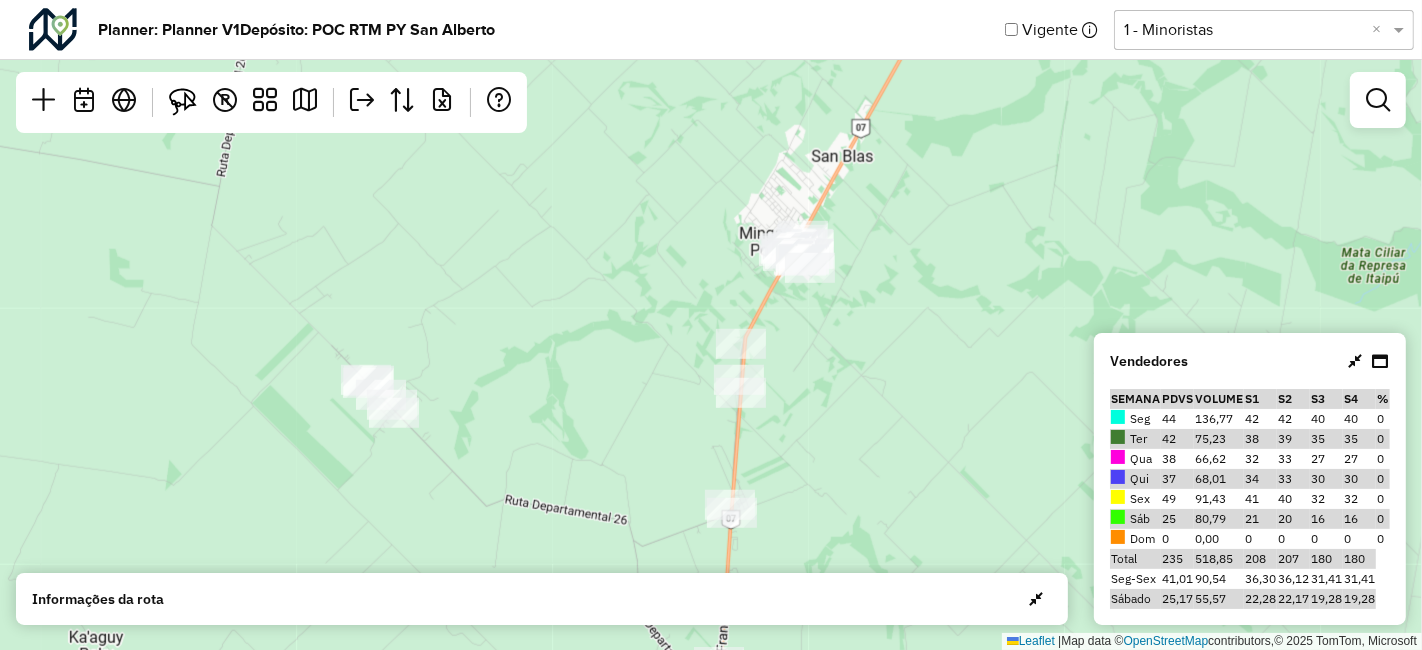 drag, startPoint x: 907, startPoint y: 251, endPoint x: 806, endPoint y: 298, distance: 111.40018 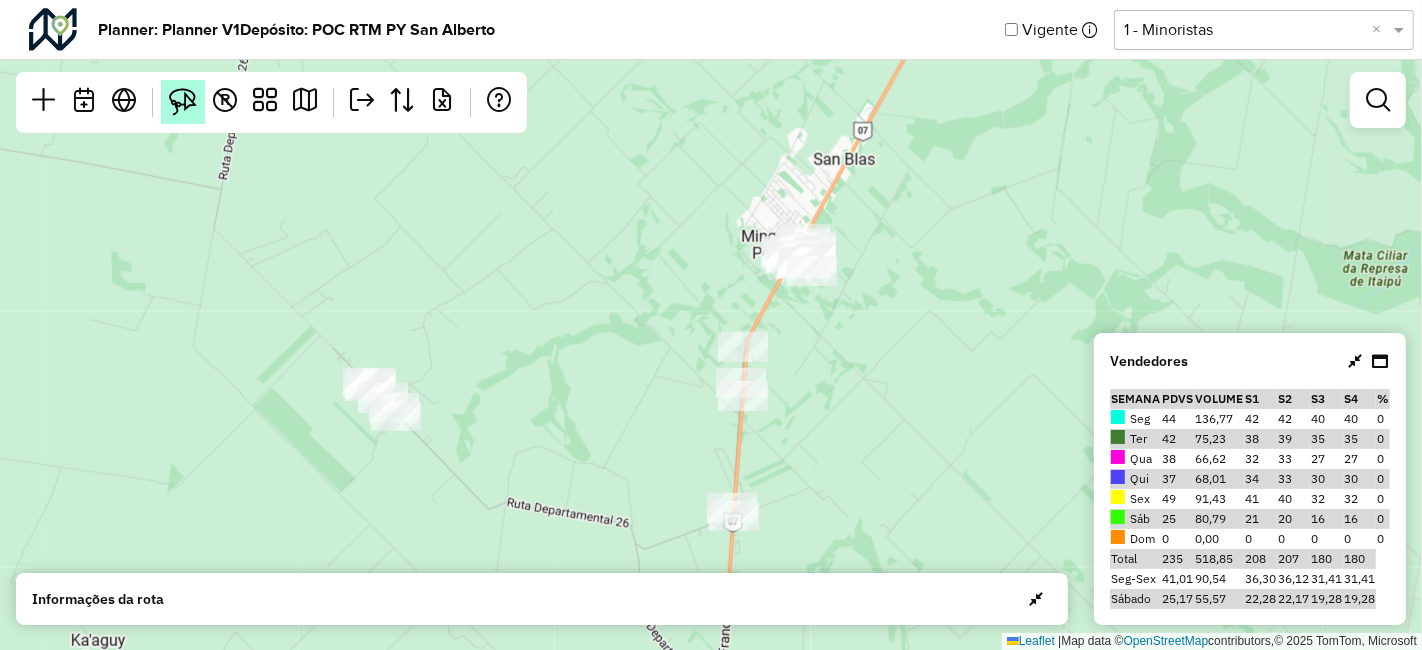 click at bounding box center [183, 102] 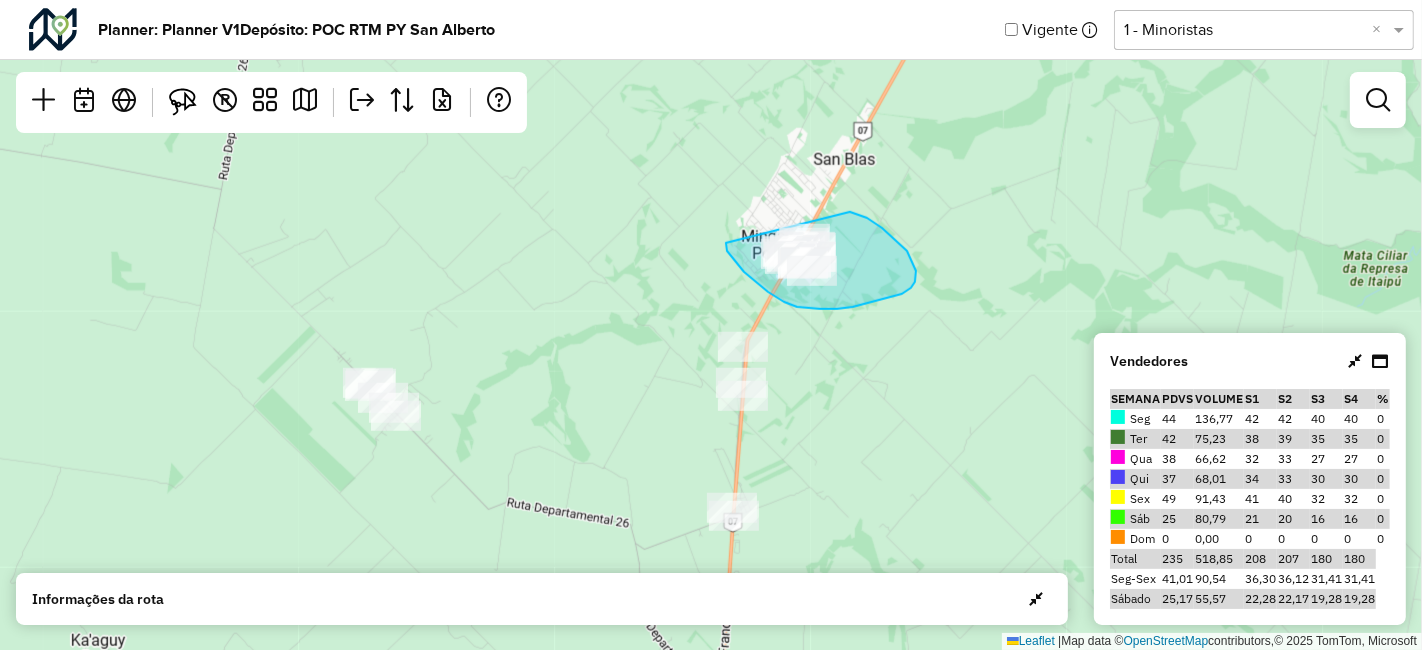 click on "Leaflet   |  Map data ©  OpenStreetMap  contributors,© 2025 TomTom, Microsoft" 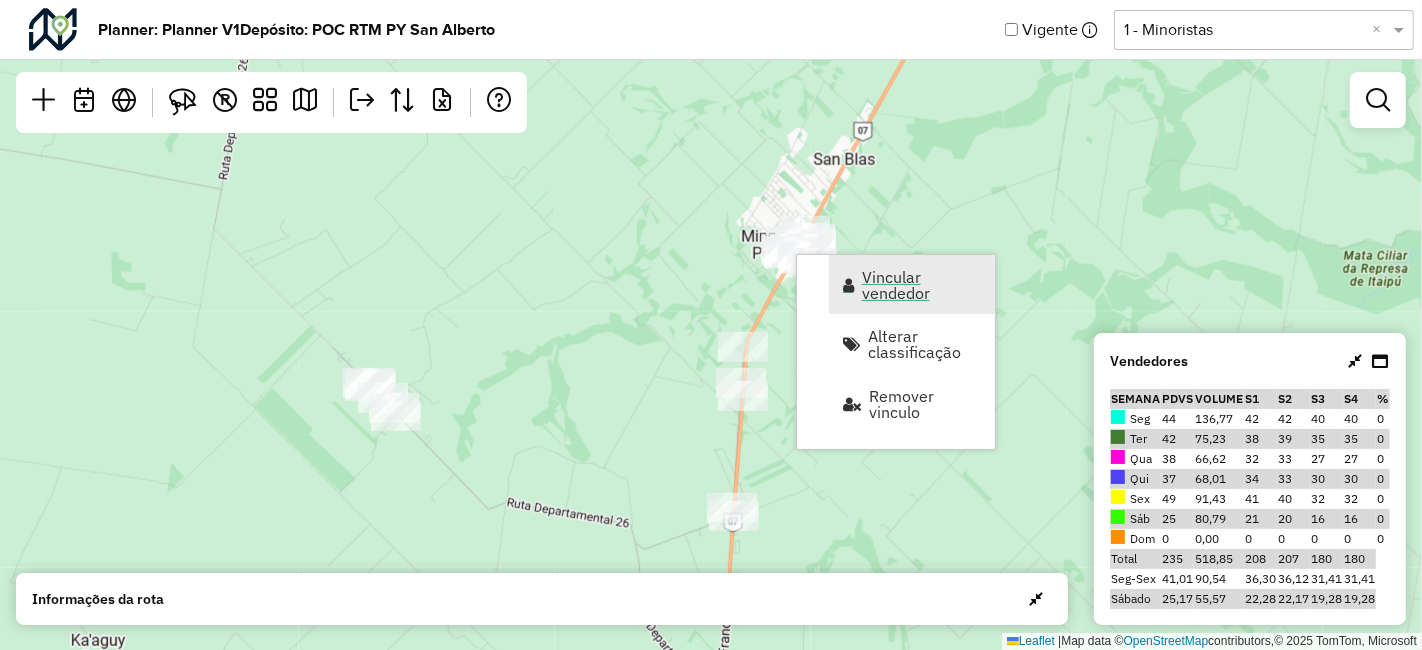 click on "Vincular vendedor" at bounding box center [922, 285] 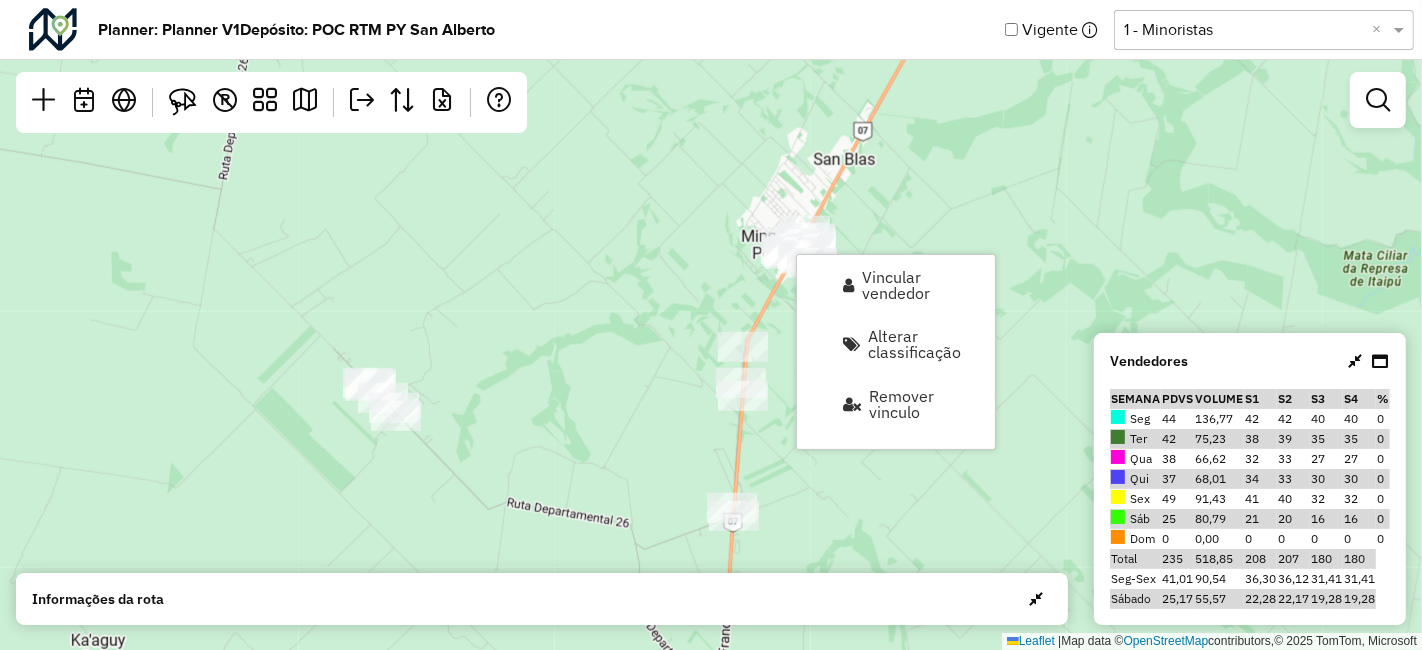 select on "********" 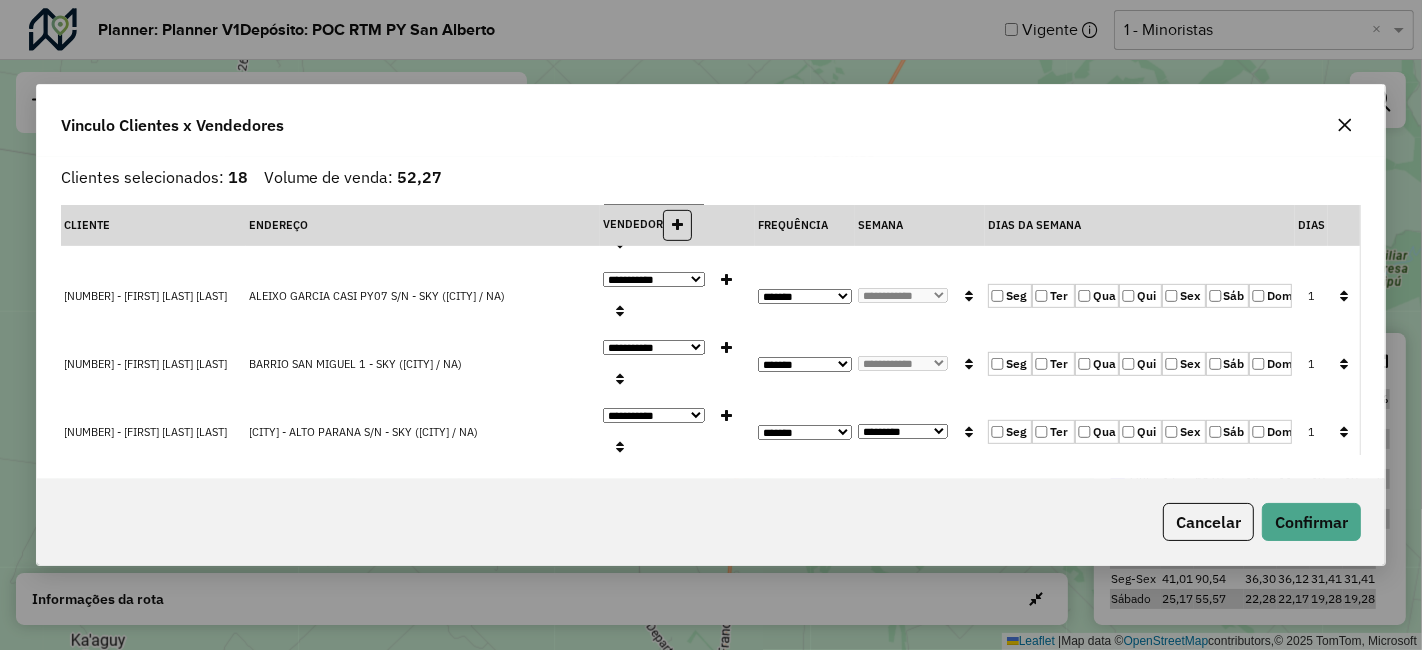 scroll, scrollTop: 1006, scrollLeft: 0, axis: vertical 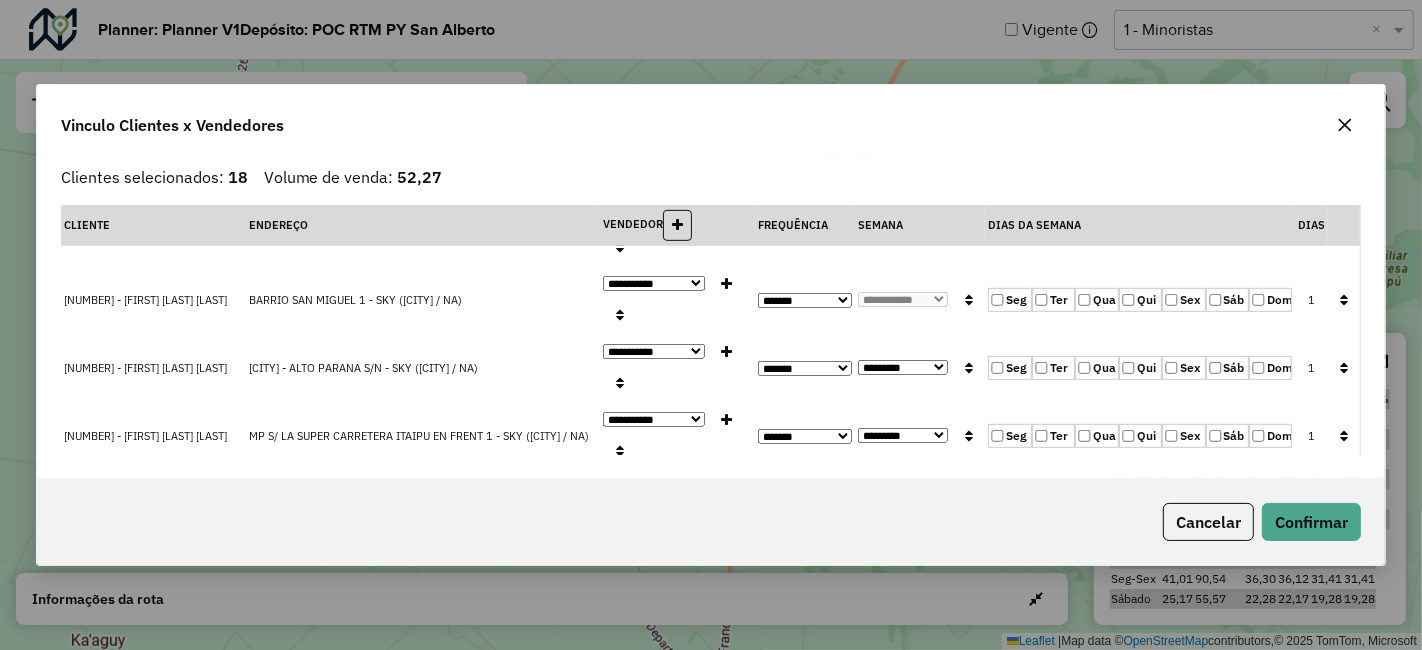 click 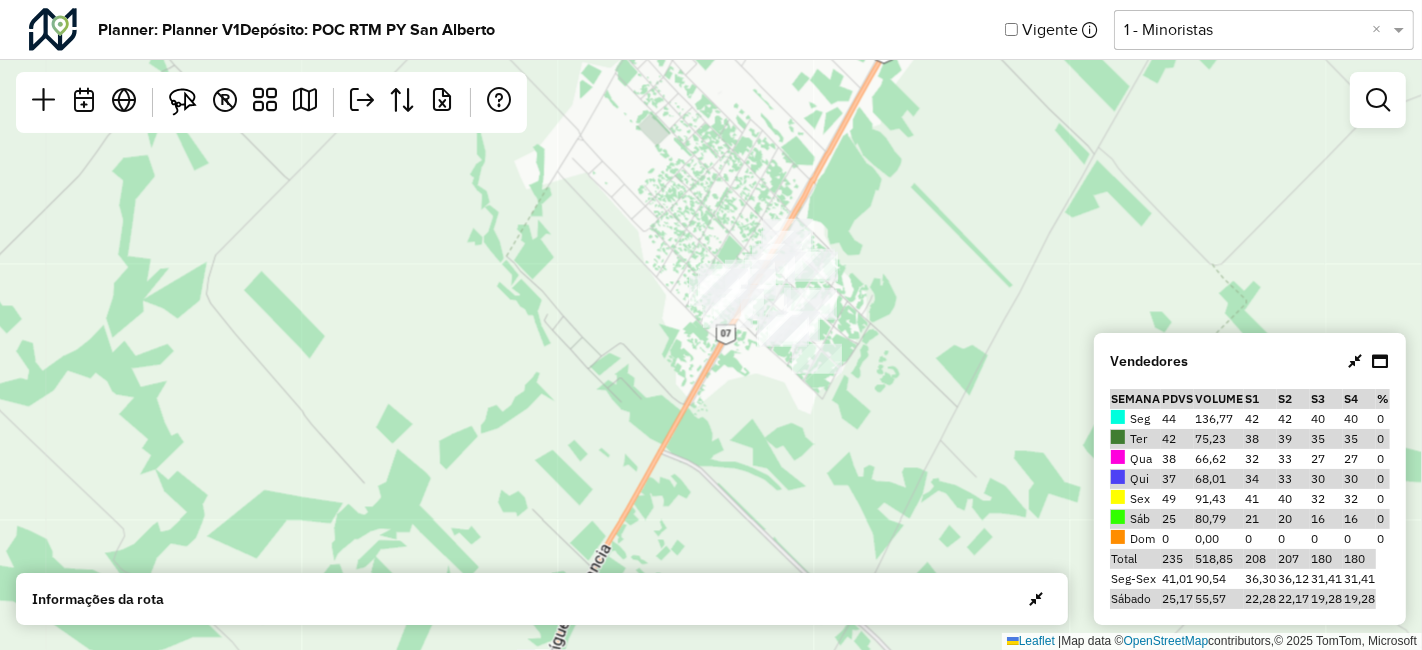 drag, startPoint x: 782, startPoint y: 296, endPoint x: 762, endPoint y: 443, distance: 148.35431 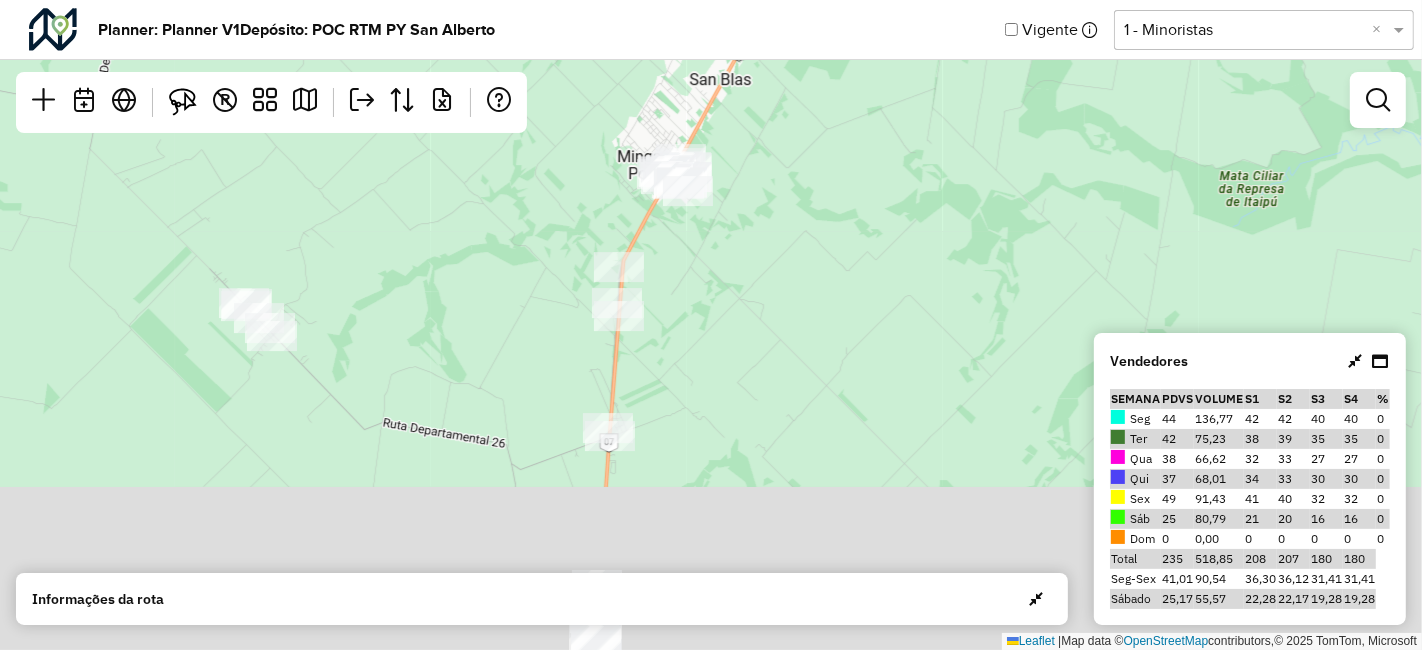 drag, startPoint x: 741, startPoint y: 468, endPoint x: 691, endPoint y: 227, distance: 246.13208 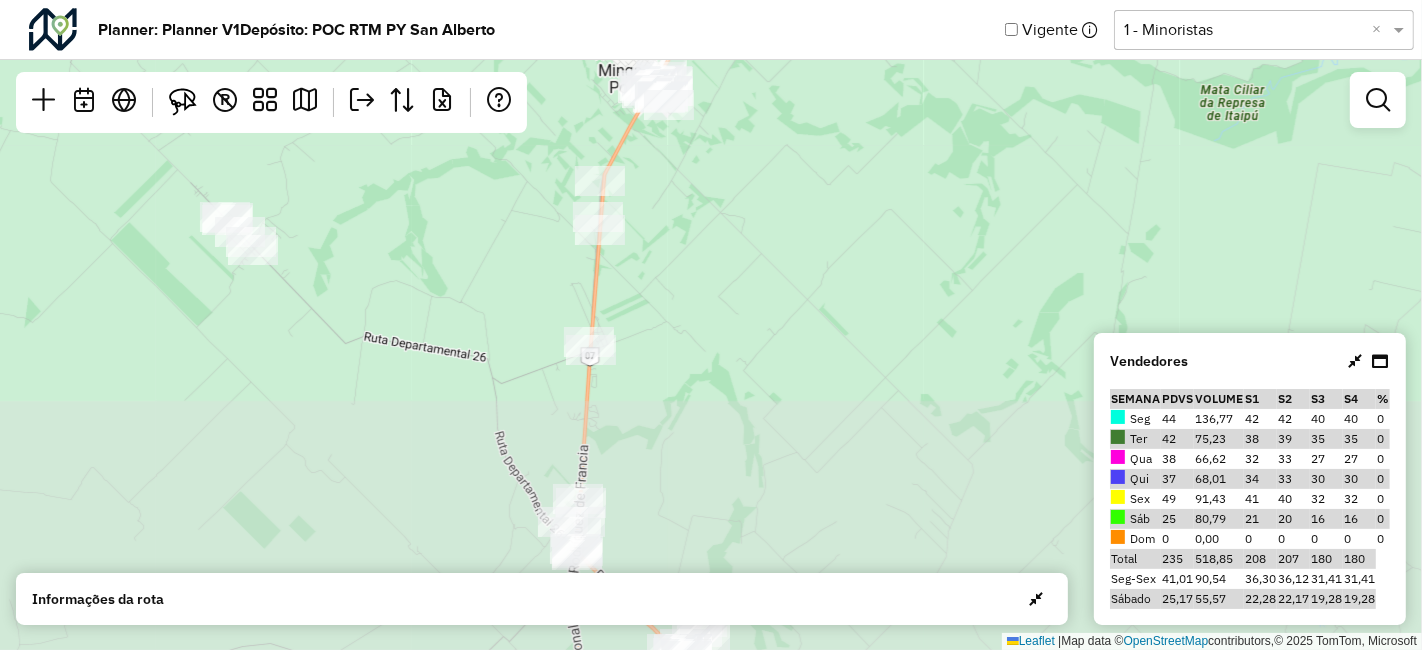 drag, startPoint x: 737, startPoint y: 338, endPoint x: 682, endPoint y: 124, distance: 220.95474 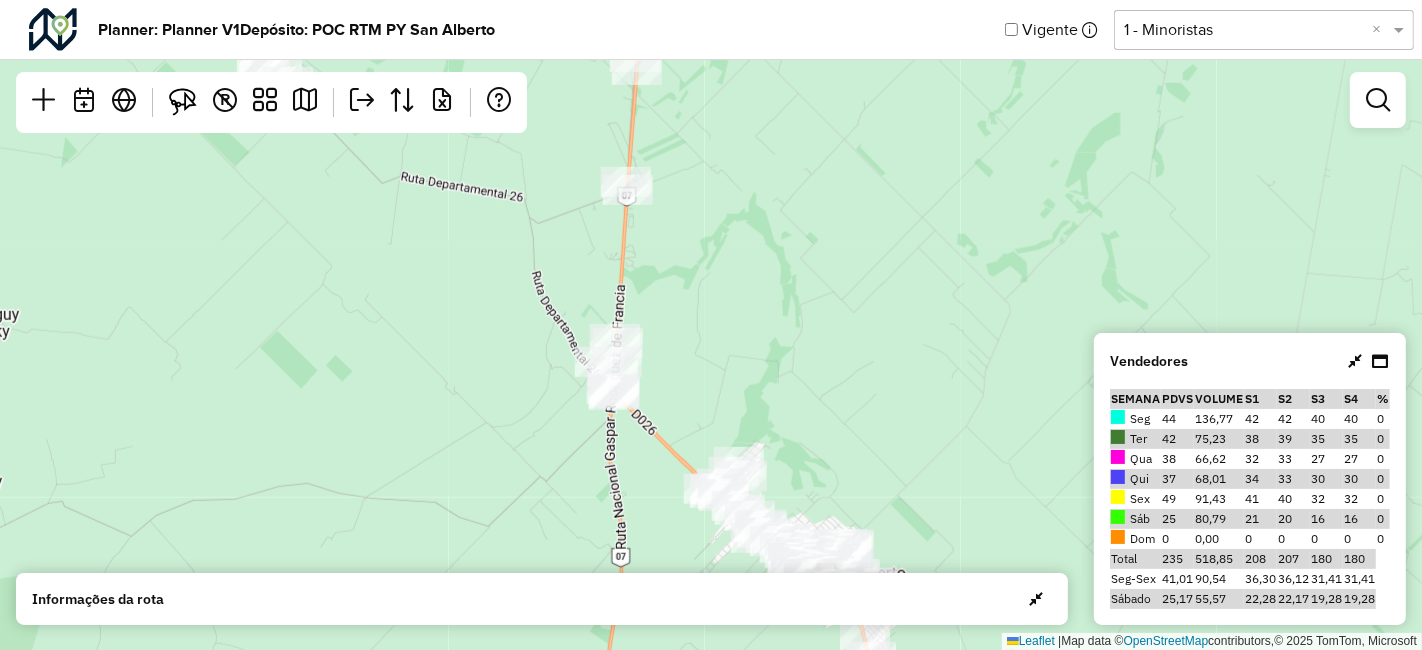 drag, startPoint x: 768, startPoint y: 373, endPoint x: 906, endPoint y: 570, distance: 240.5265 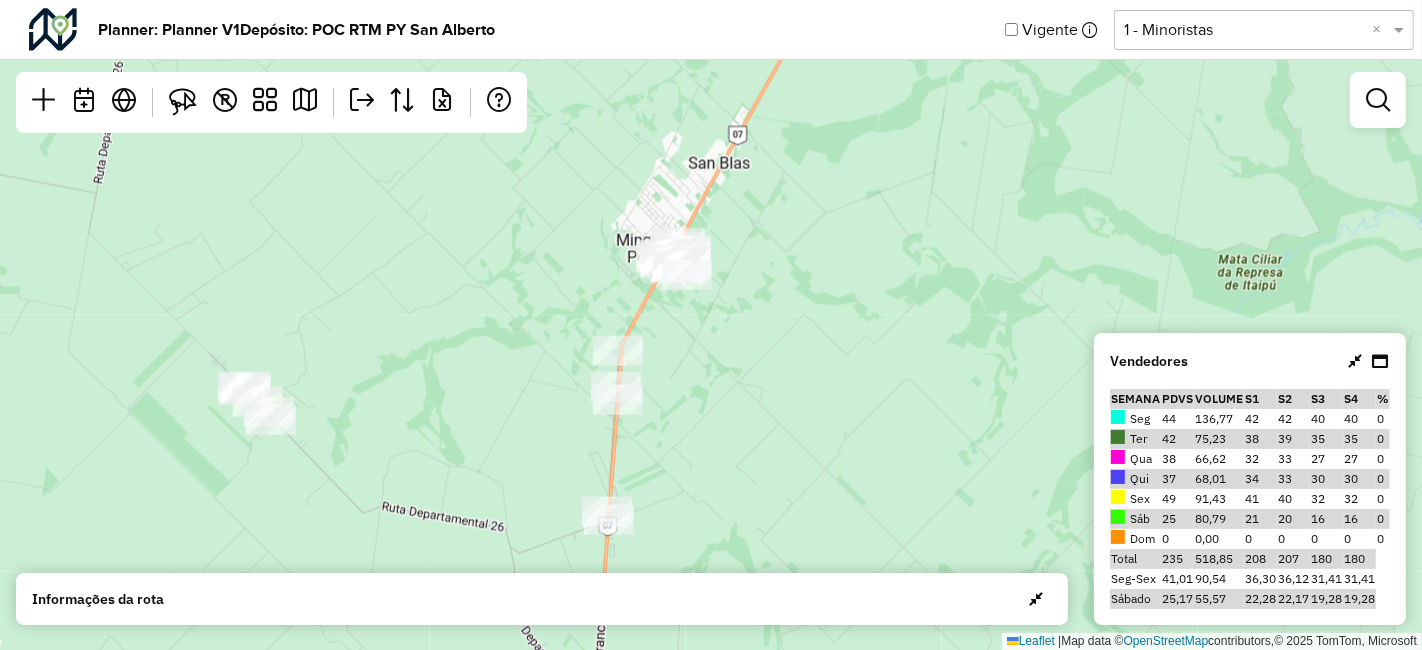 drag, startPoint x: 700, startPoint y: 150, endPoint x: 679, endPoint y: 487, distance: 337.65366 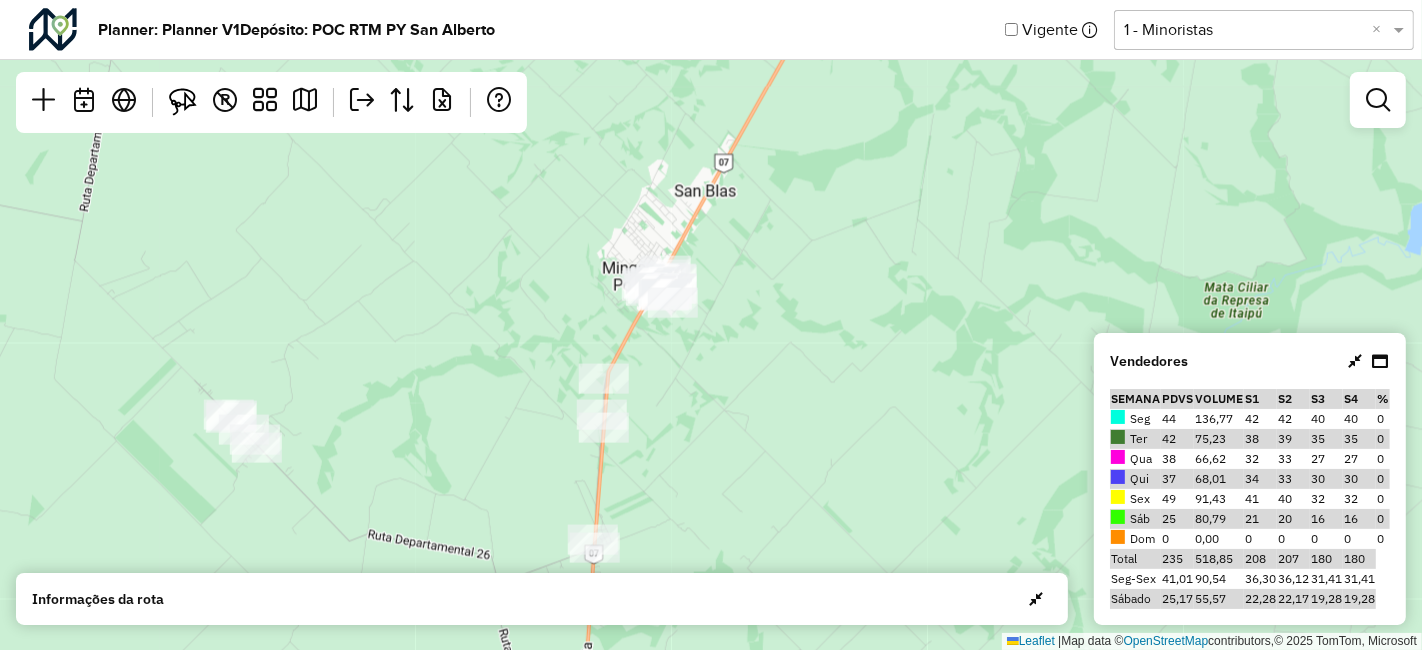 drag, startPoint x: 721, startPoint y: 337, endPoint x: 803, endPoint y: 261, distance: 111.8034 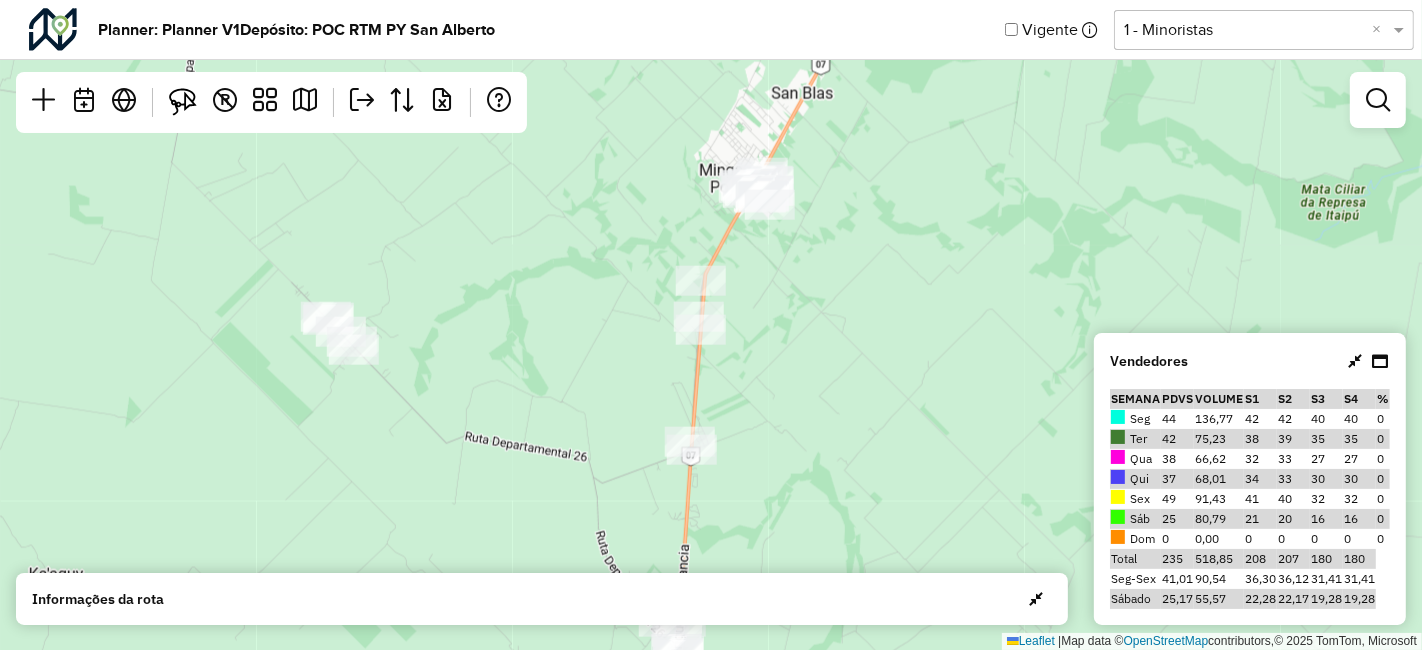 click on "Leaflet   |  Map data ©  OpenStreetMap  contributors,© 2025 TomTom, Microsoft" 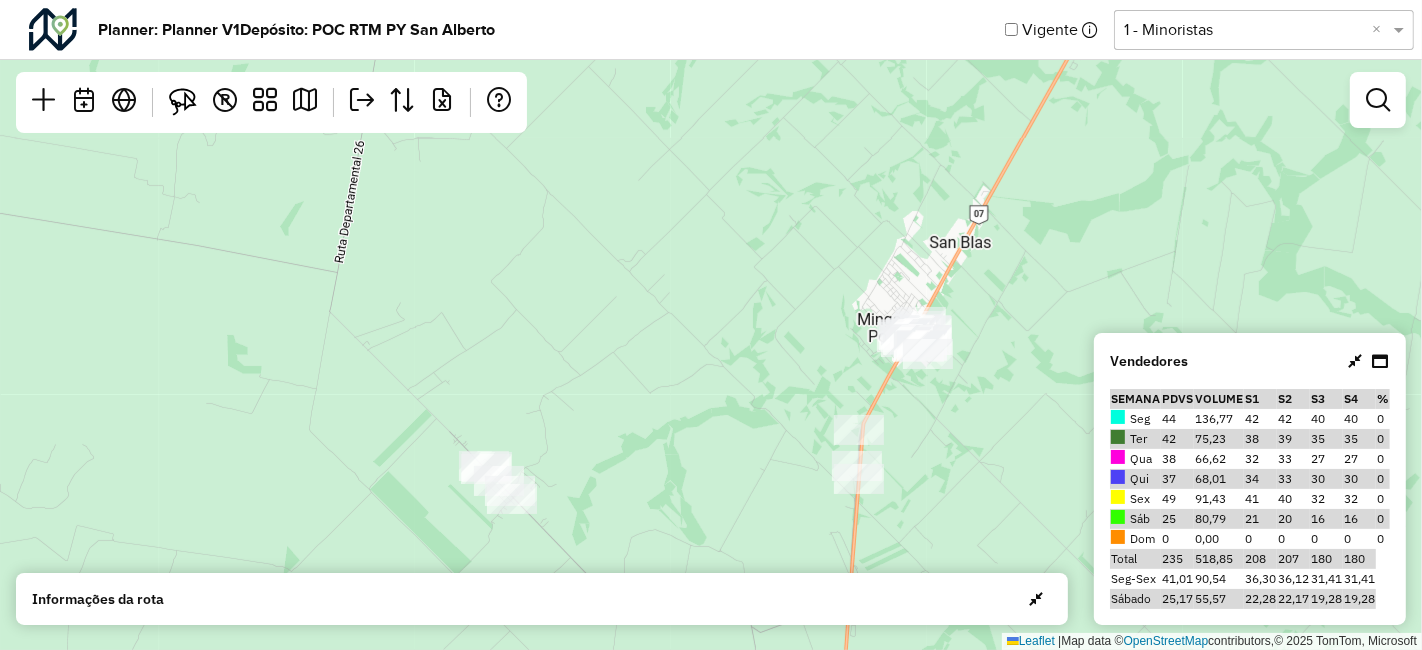 drag, startPoint x: 953, startPoint y: 464, endPoint x: 828, endPoint y: 180, distance: 310.2918 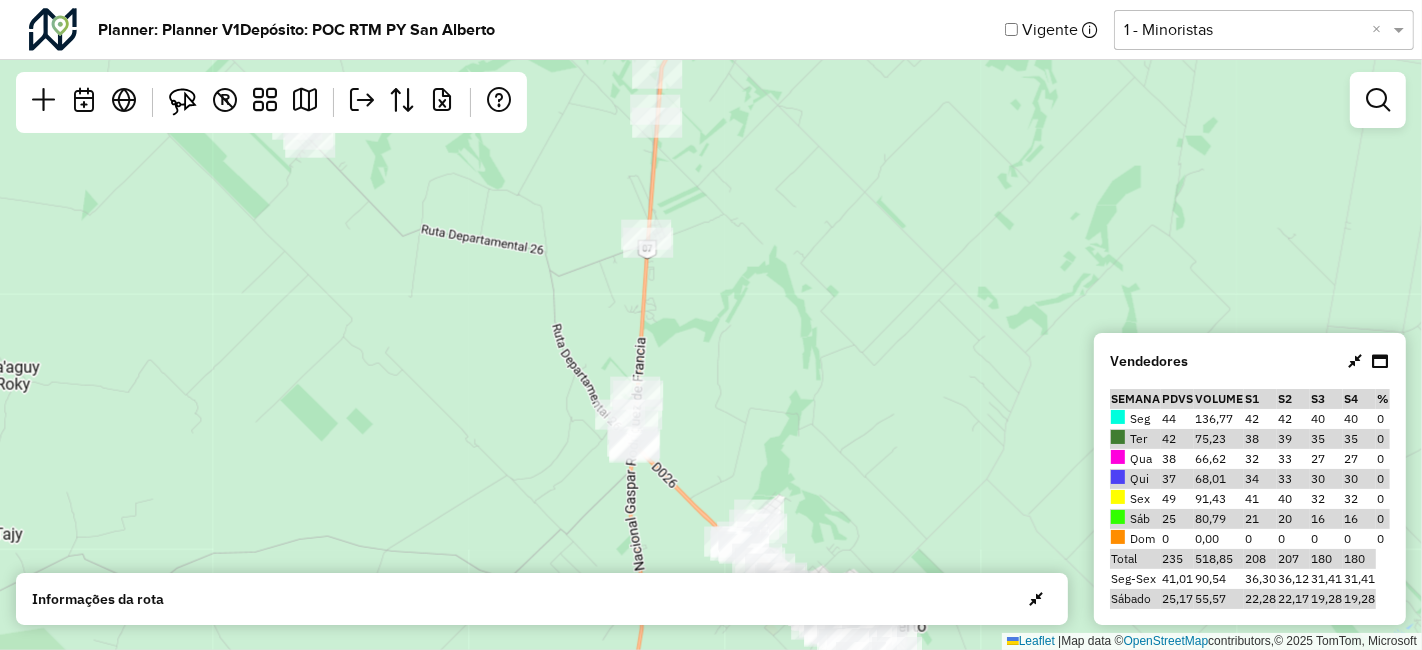 drag, startPoint x: 960, startPoint y: 332, endPoint x: 782, endPoint y: 176, distance: 236.68544 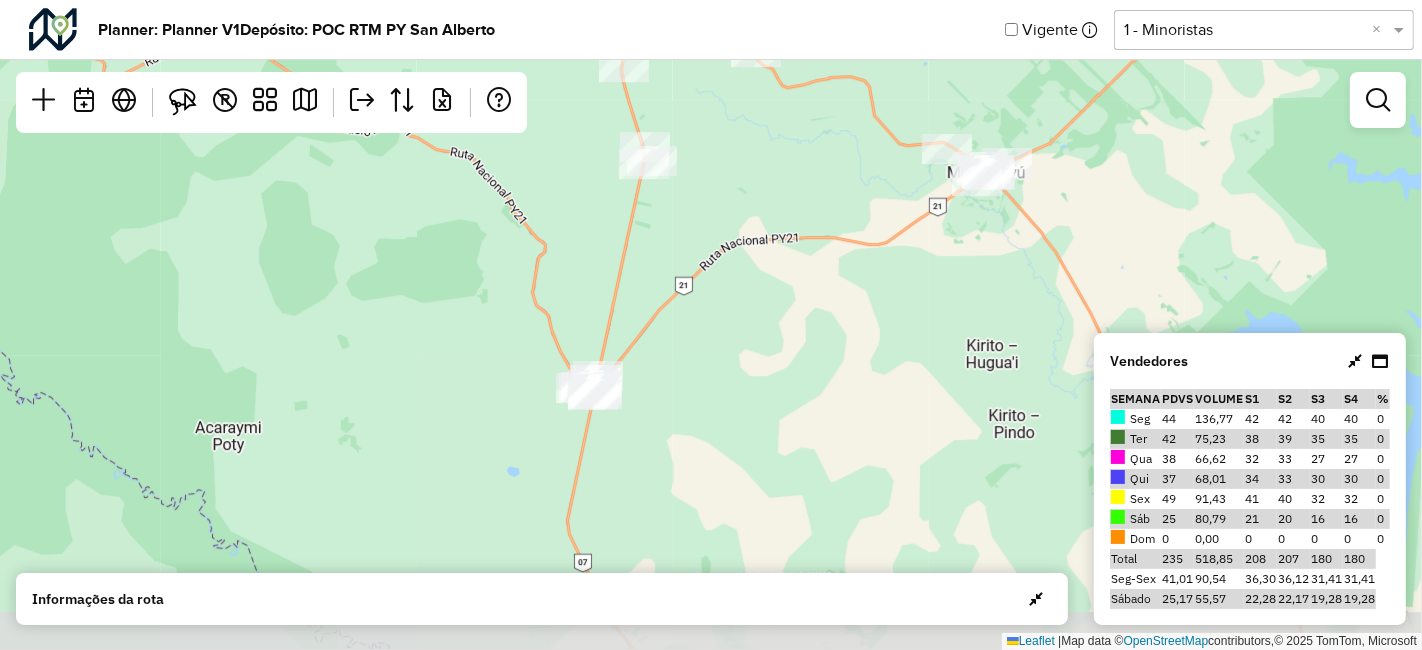 drag, startPoint x: 831, startPoint y: 535, endPoint x: 694, endPoint y: 296, distance: 275.48138 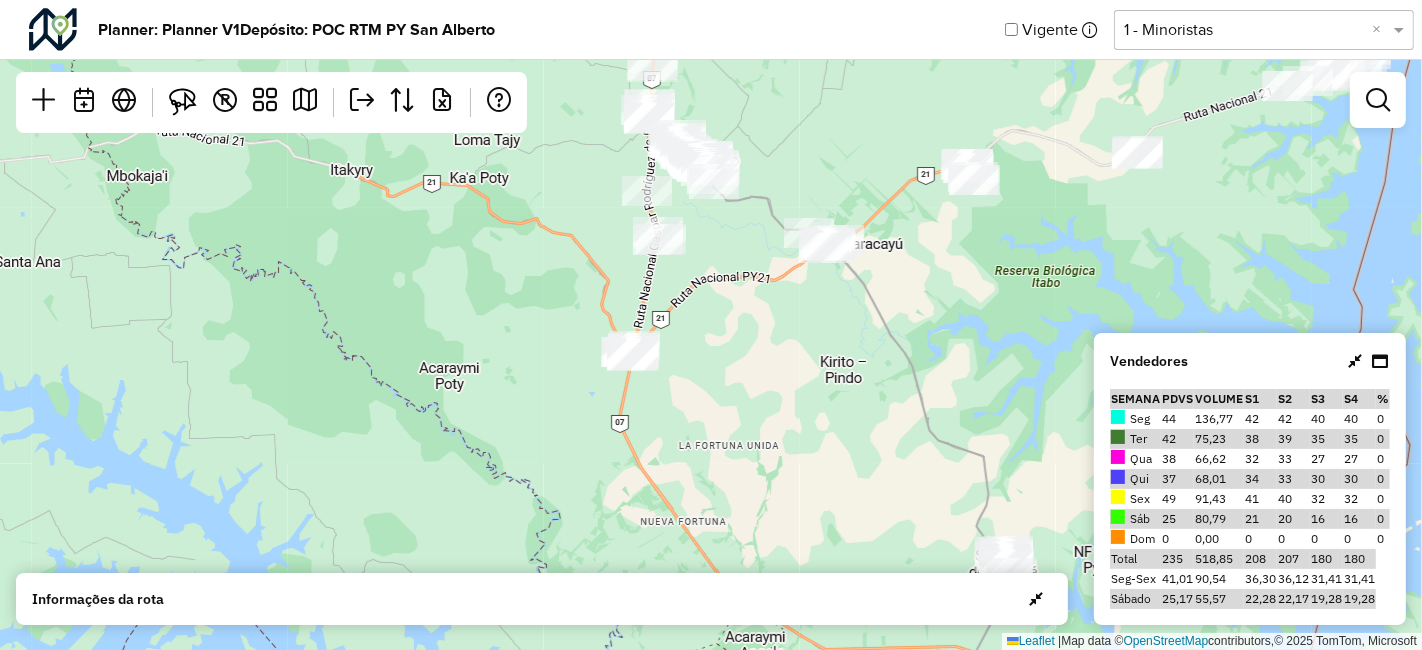 drag, startPoint x: 635, startPoint y: 299, endPoint x: 600, endPoint y: 363, distance: 72.94518 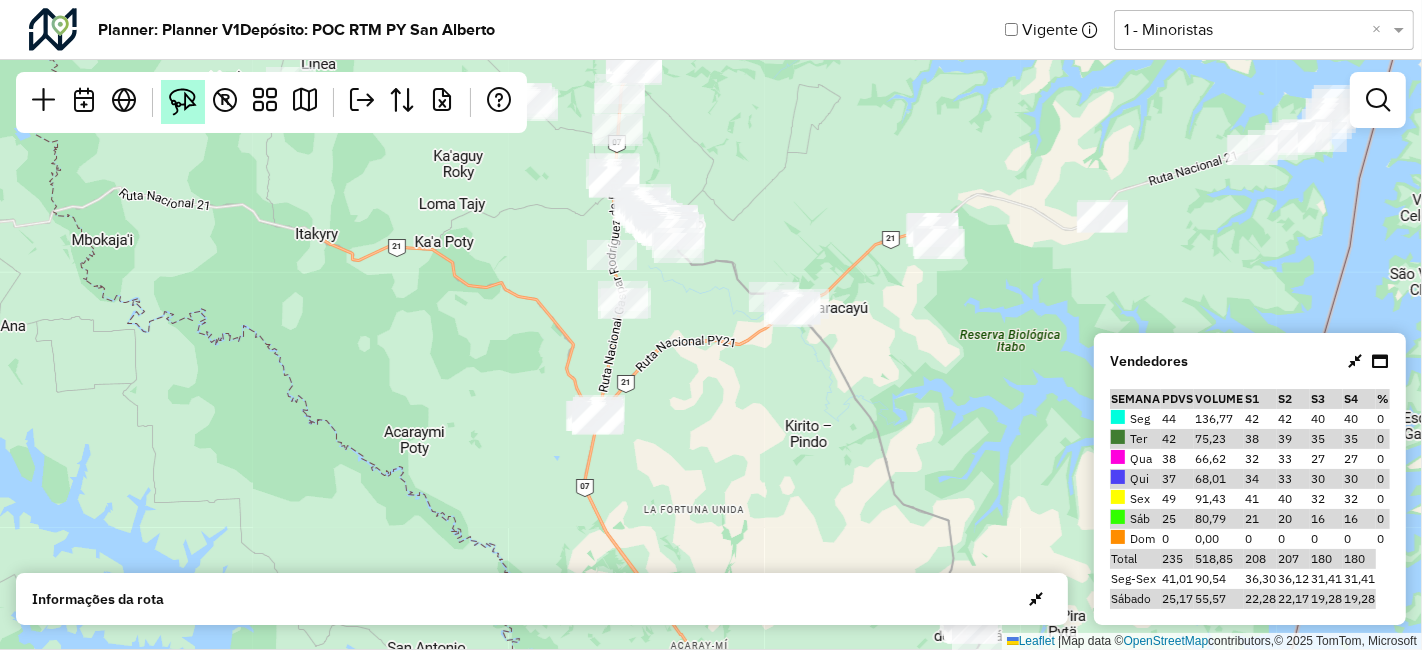 click at bounding box center [183, 102] 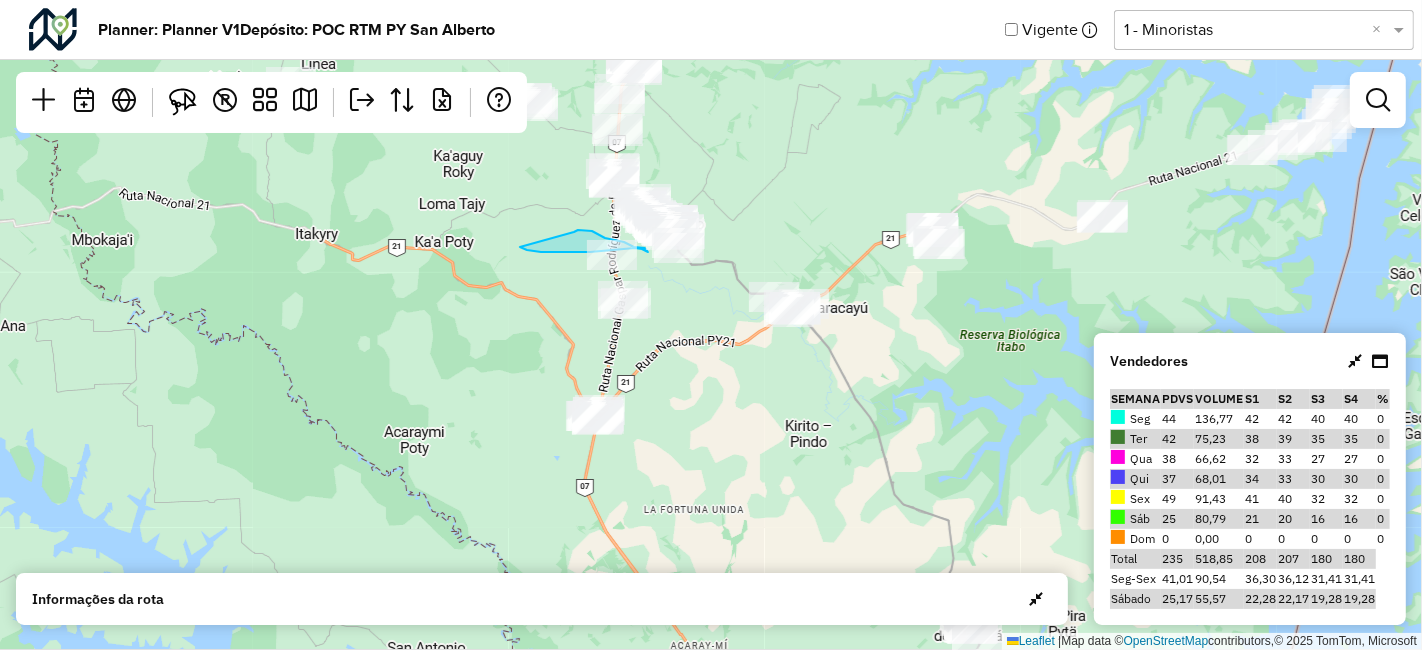 drag, startPoint x: 573, startPoint y: 232, endPoint x: 520, endPoint y: 243, distance: 54.129475 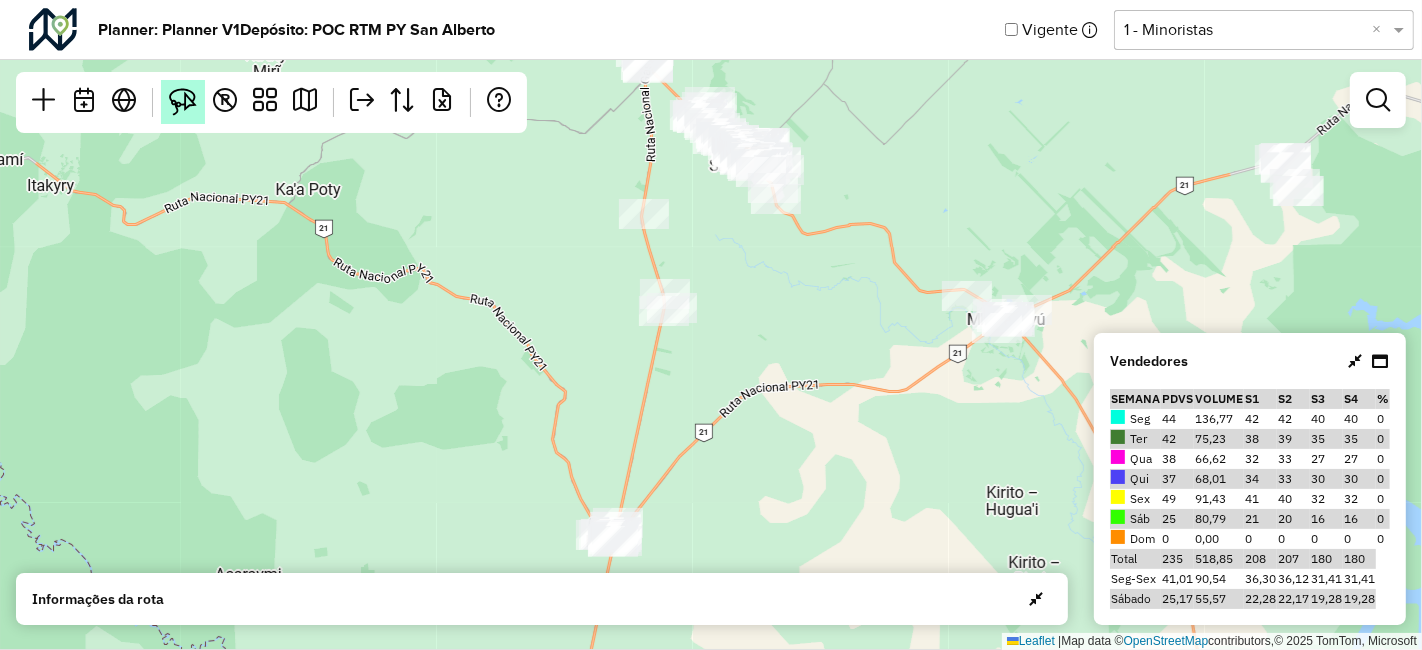 click at bounding box center [183, 102] 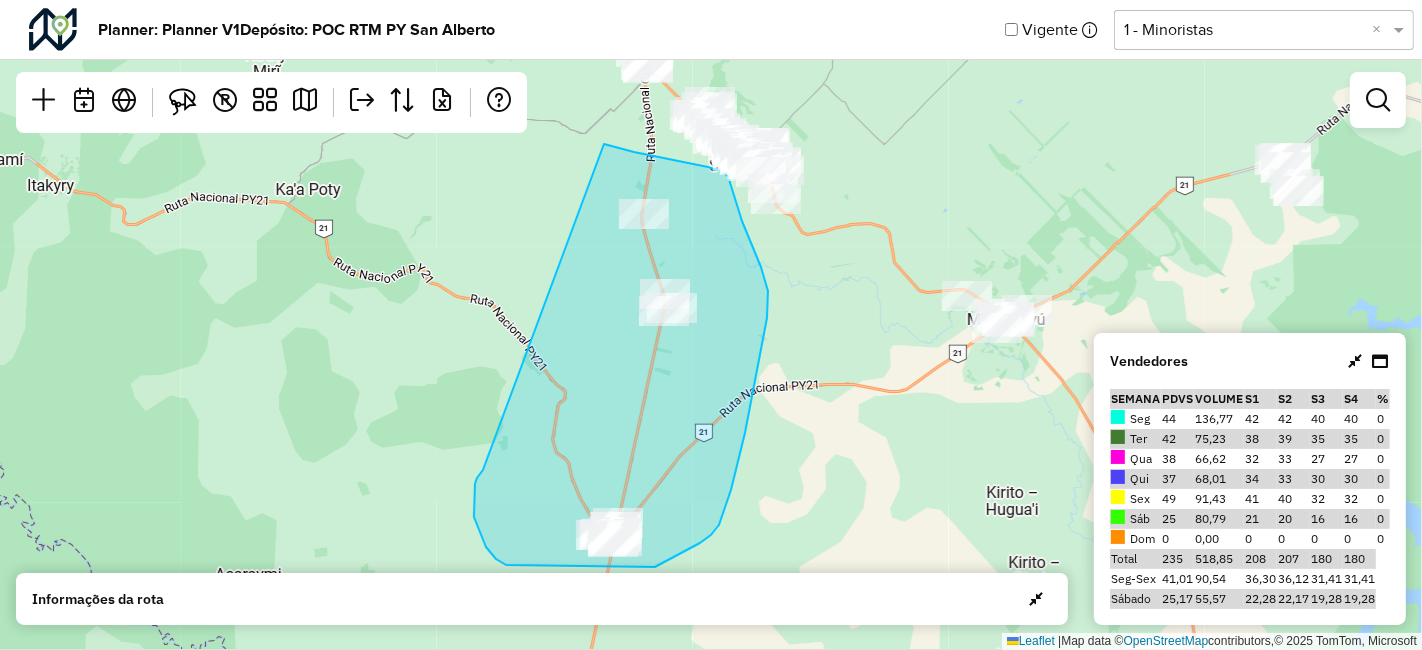 drag, startPoint x: 604, startPoint y: 144, endPoint x: 491, endPoint y: 458, distance: 333.71396 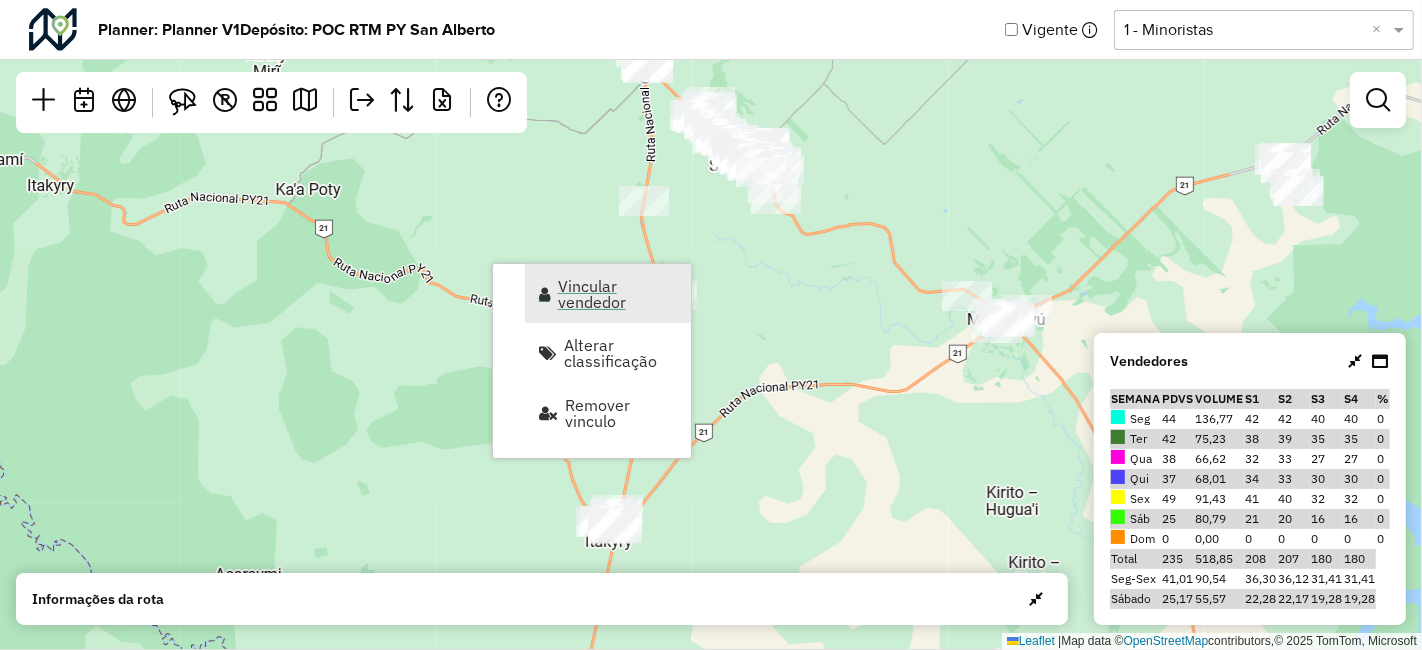 click on "Vincular vendedor" at bounding box center (618, 294) 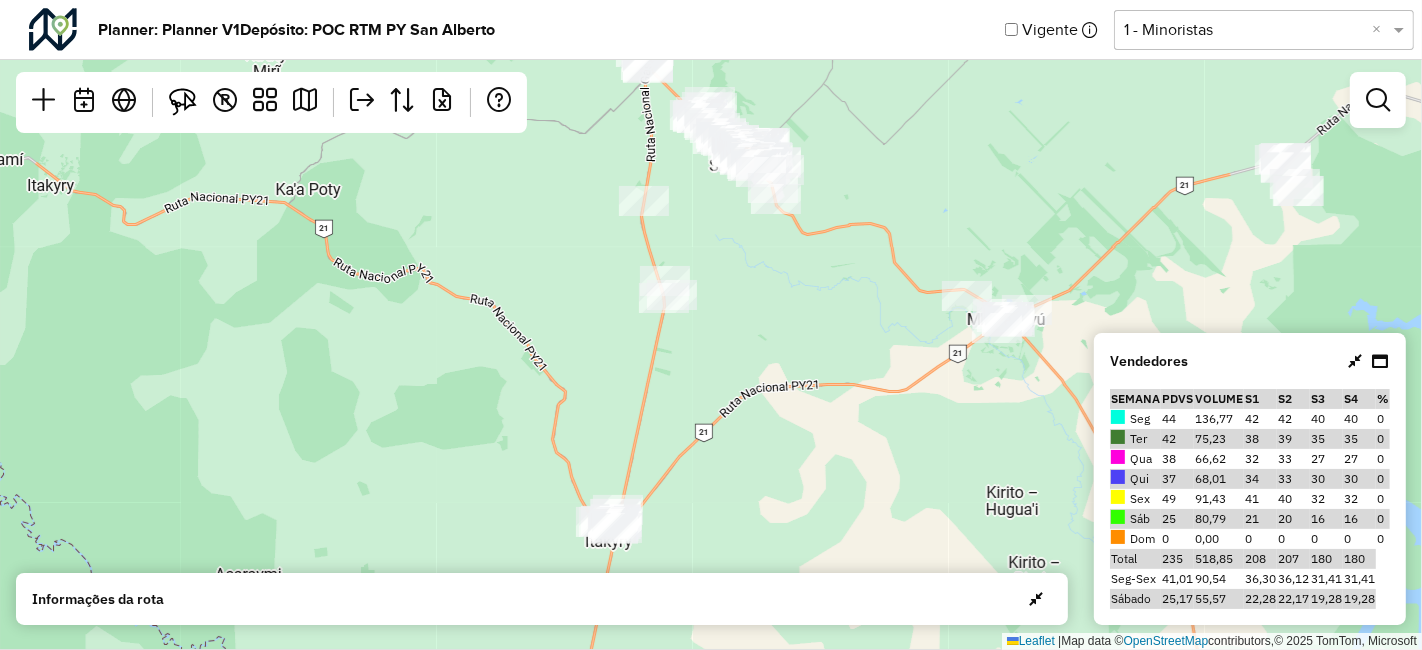 select on "********" 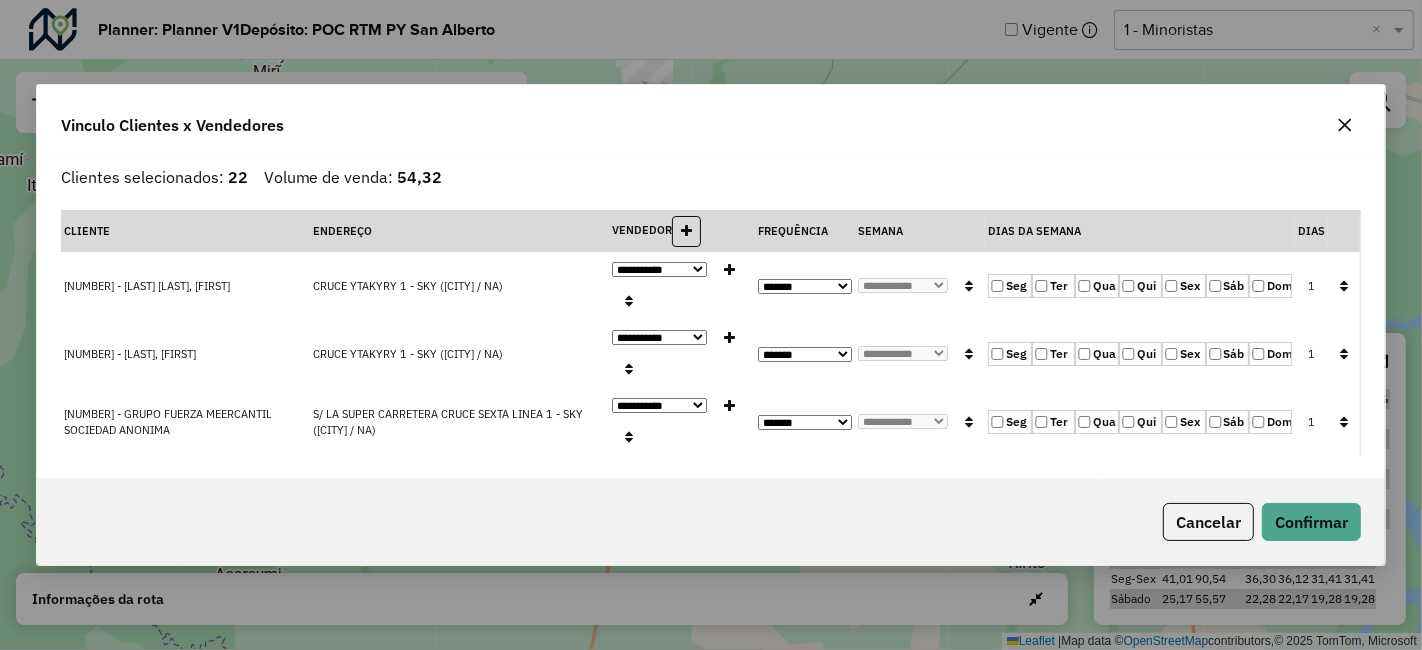 click 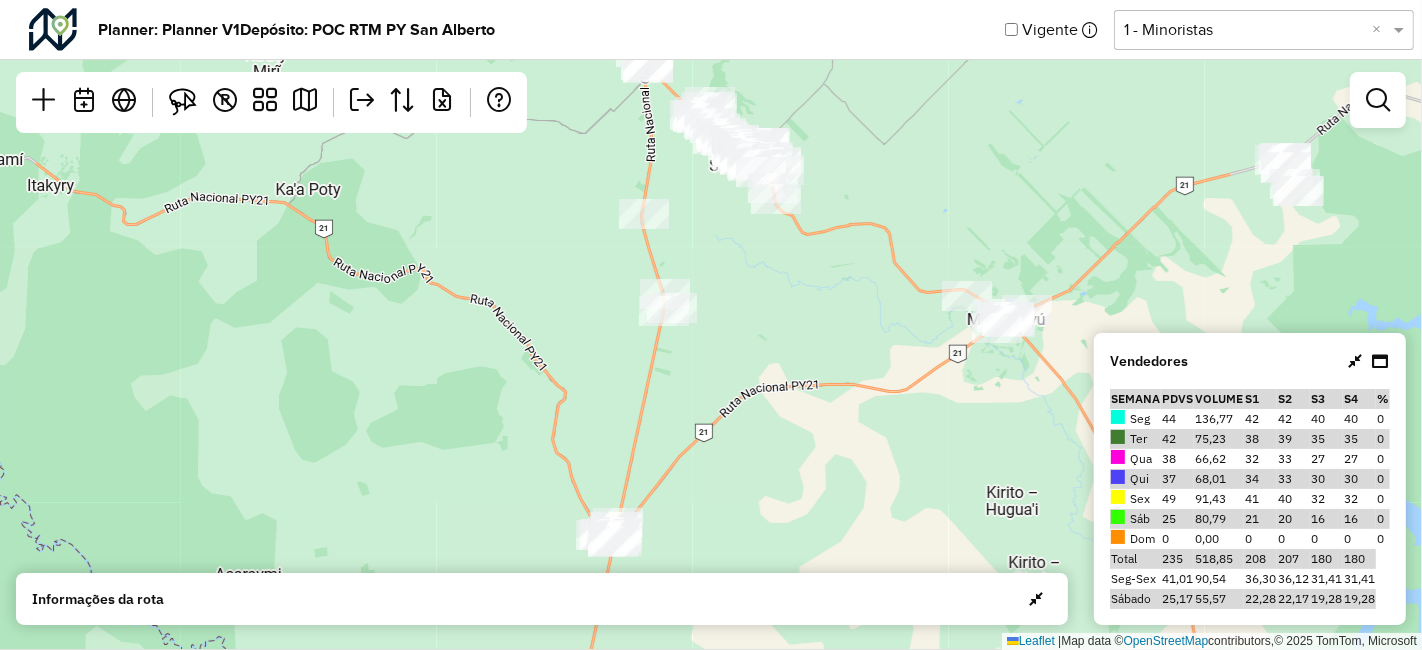 drag, startPoint x: 720, startPoint y: 272, endPoint x: 712, endPoint y: 342, distance: 70.45566 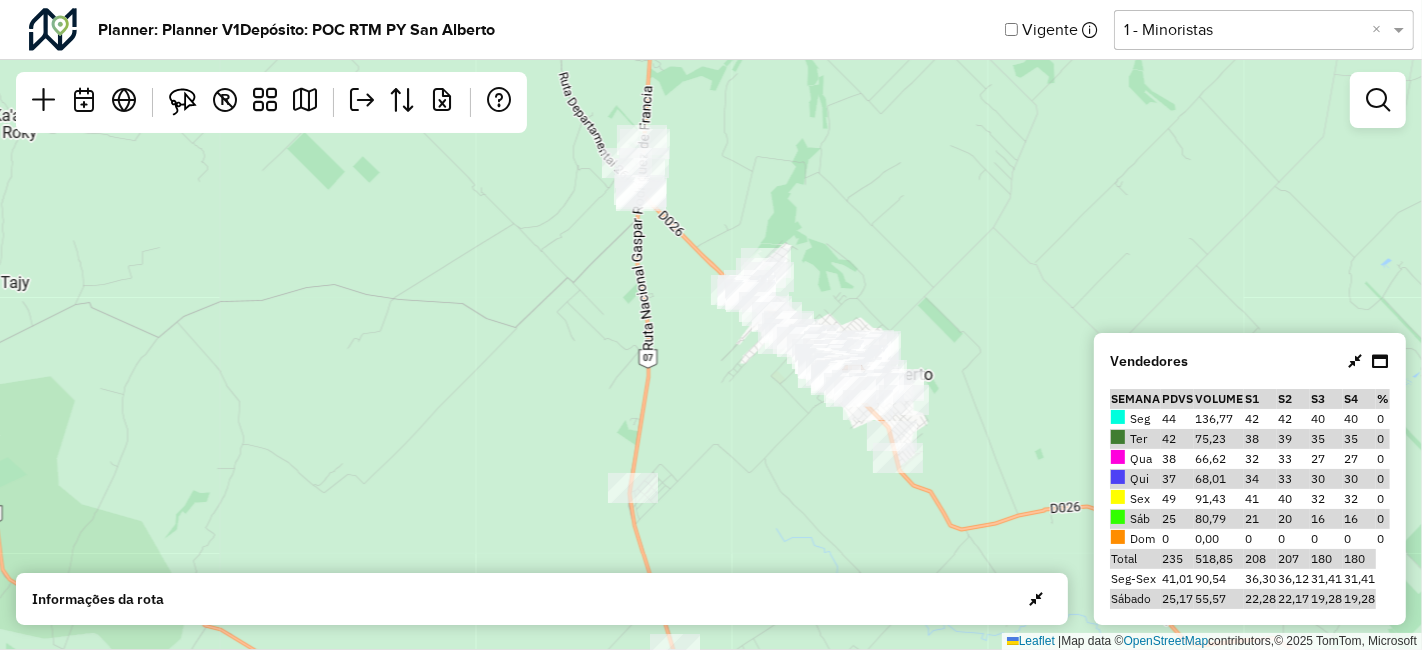 drag, startPoint x: 773, startPoint y: 264, endPoint x: 657, endPoint y: 209, distance: 128.37834 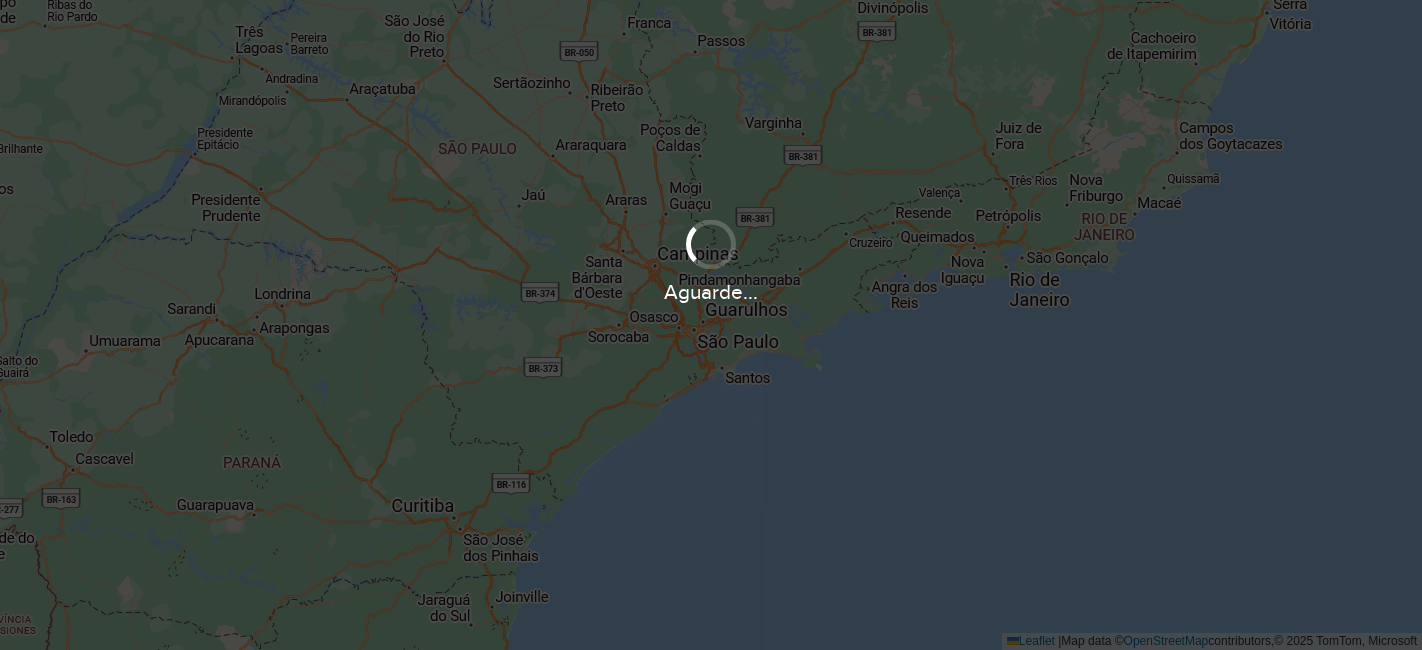 scroll, scrollTop: 0, scrollLeft: 0, axis: both 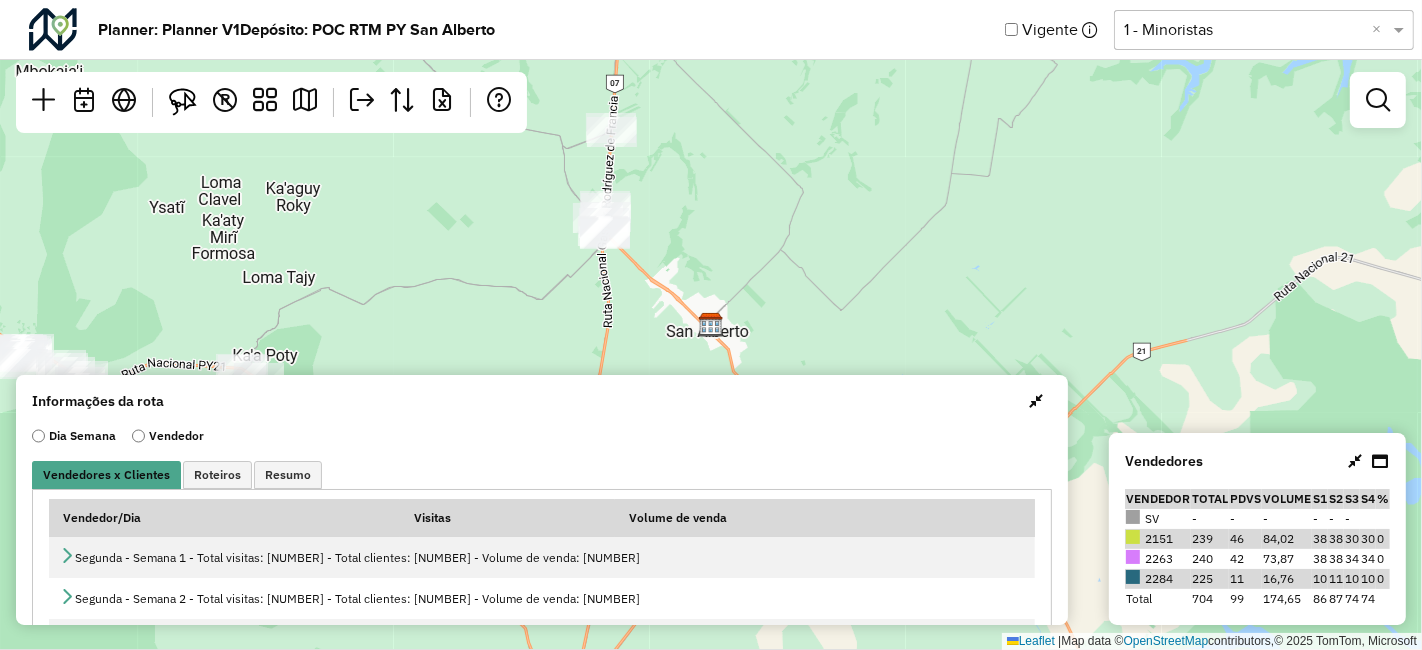drag, startPoint x: 675, startPoint y: 204, endPoint x: 694, endPoint y: 369, distance: 166.09033 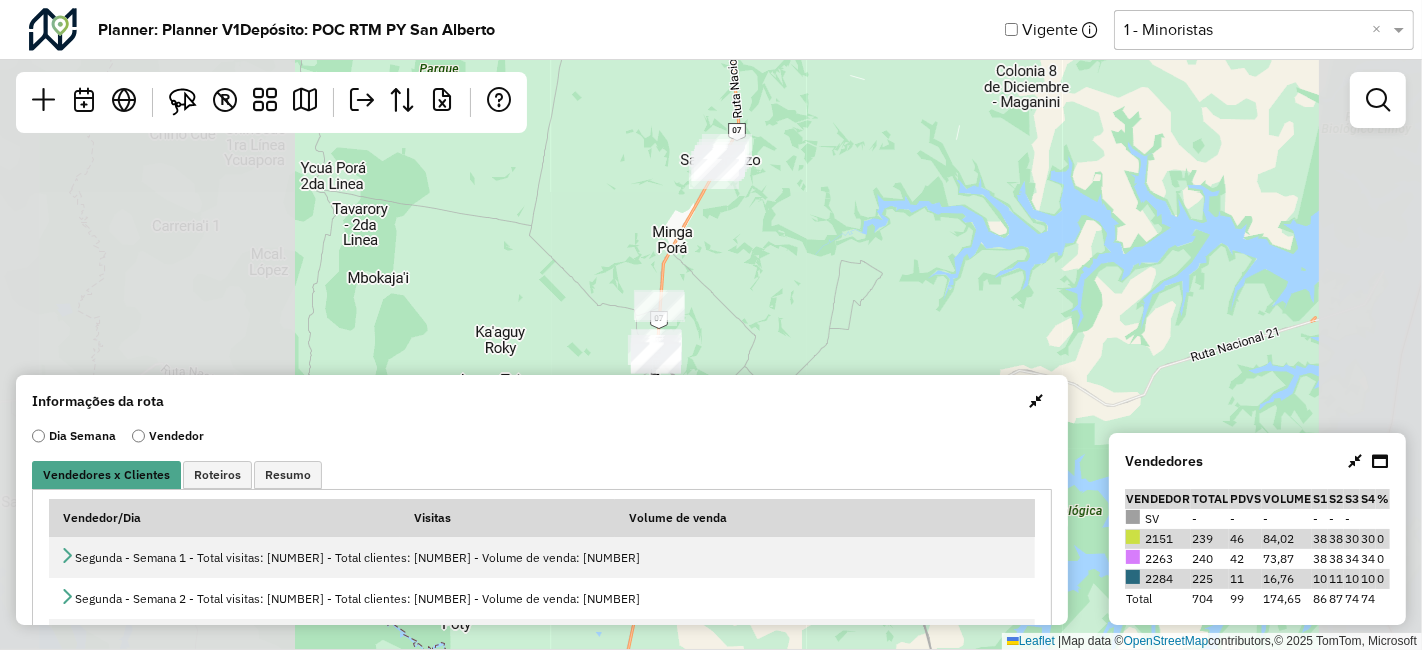 drag, startPoint x: 722, startPoint y: 212, endPoint x: 697, endPoint y: 179, distance: 41.400482 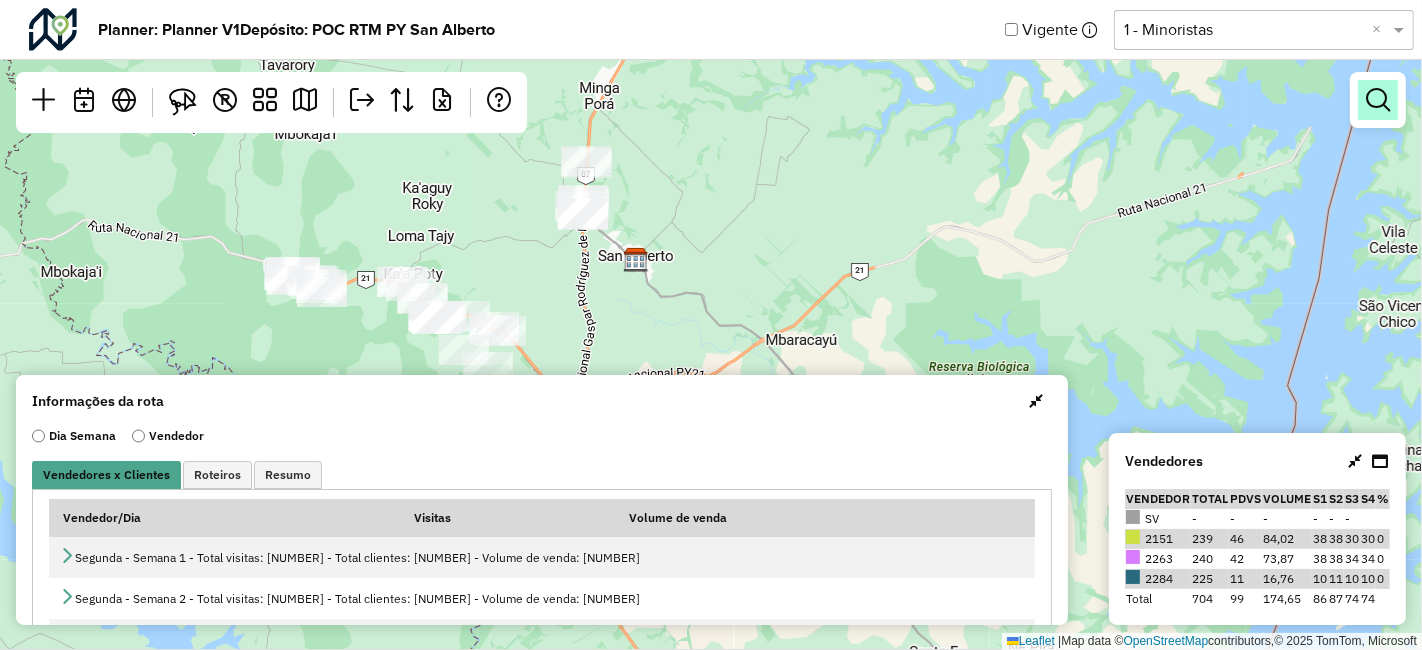 click at bounding box center [1378, 100] 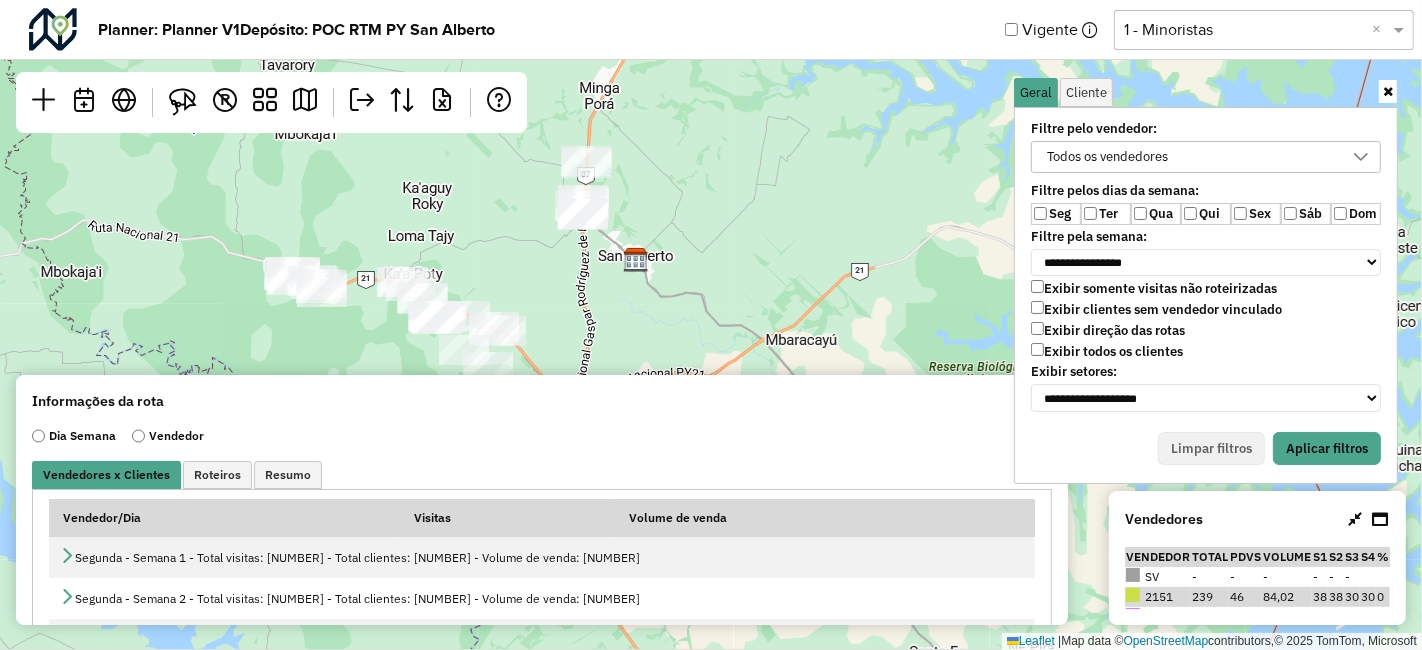 click on "Qua" at bounding box center [1156, 214] 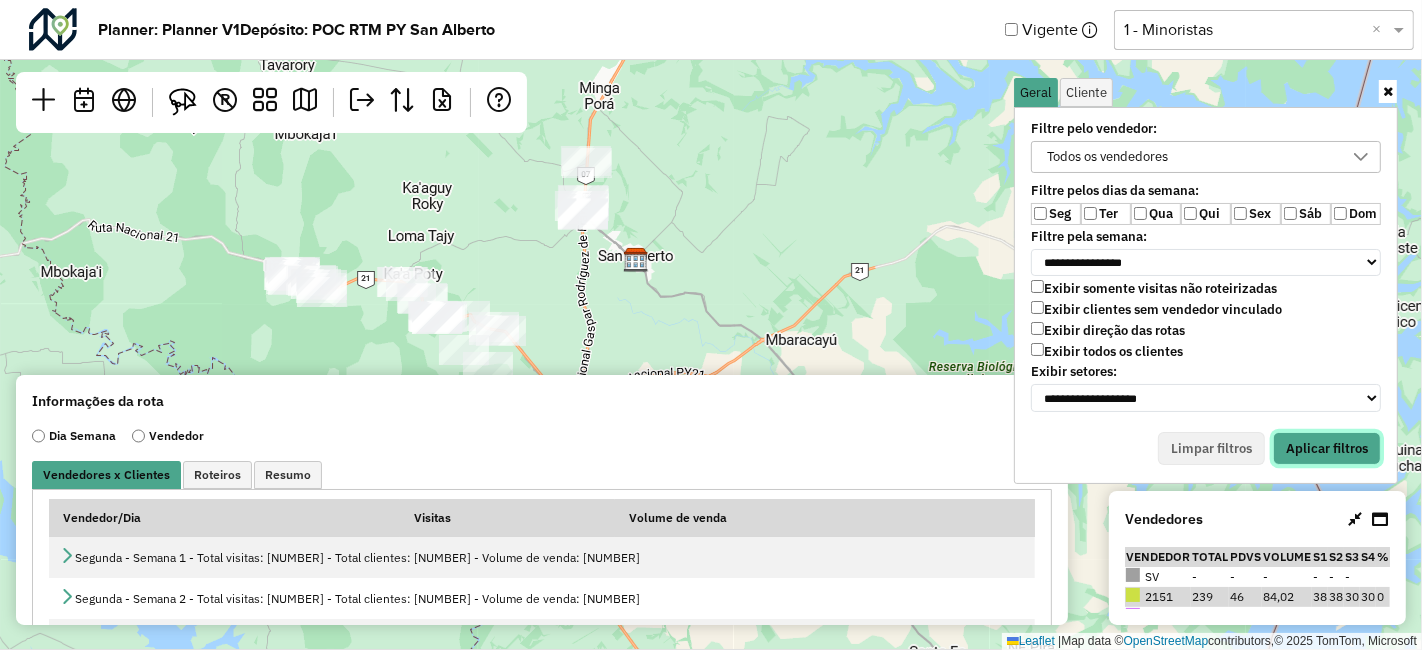 click on "Aplicar filtros" at bounding box center (1327, 449) 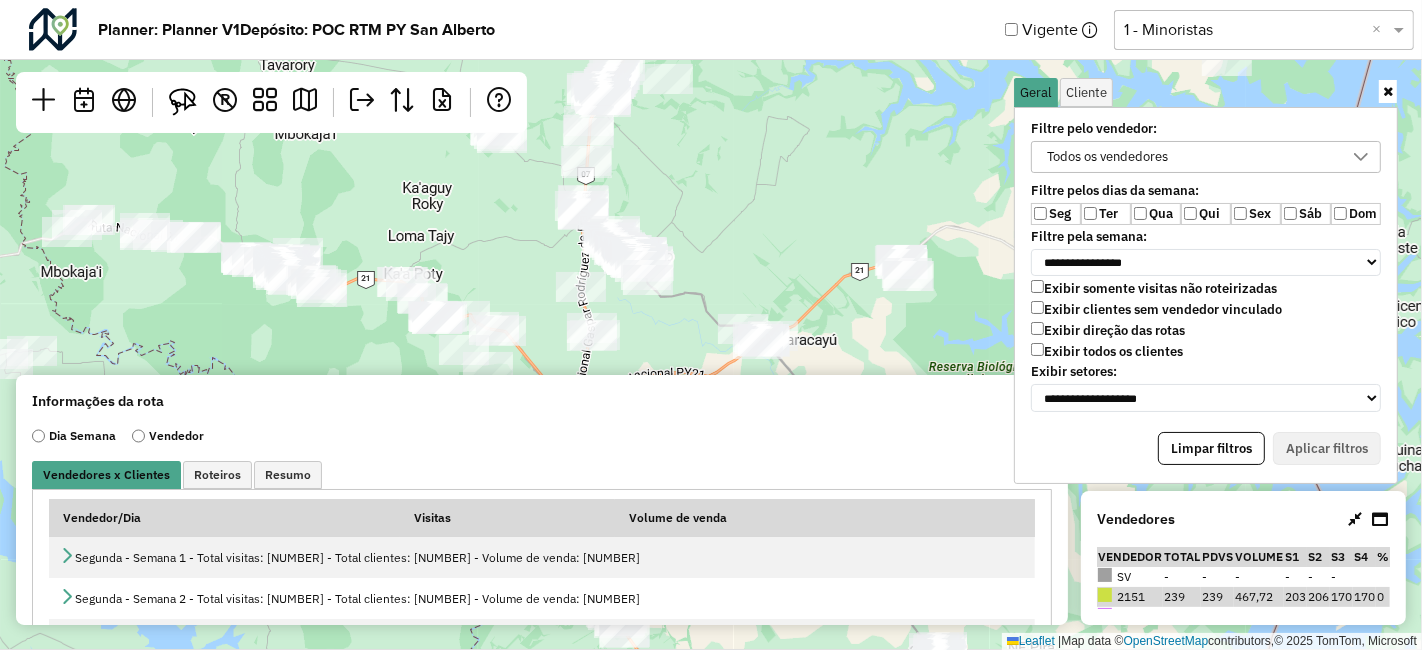 click at bounding box center [1388, 91] 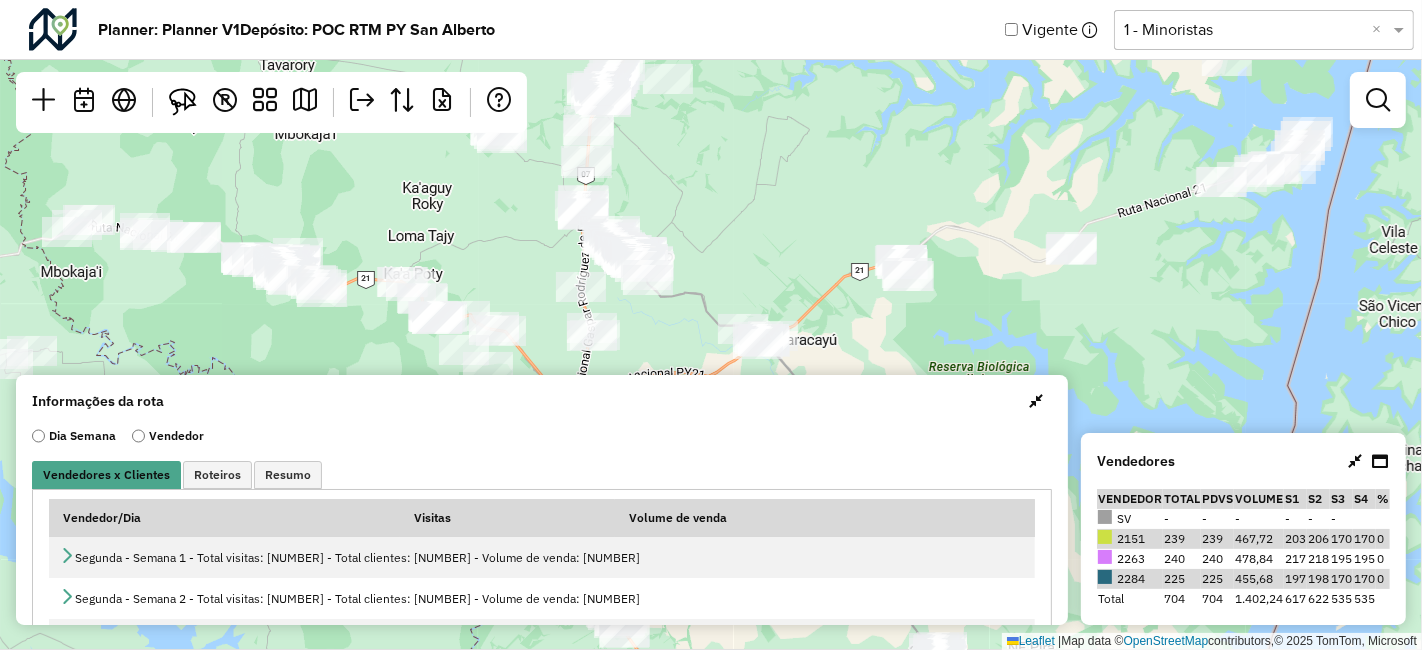 click at bounding box center [1036, 401] 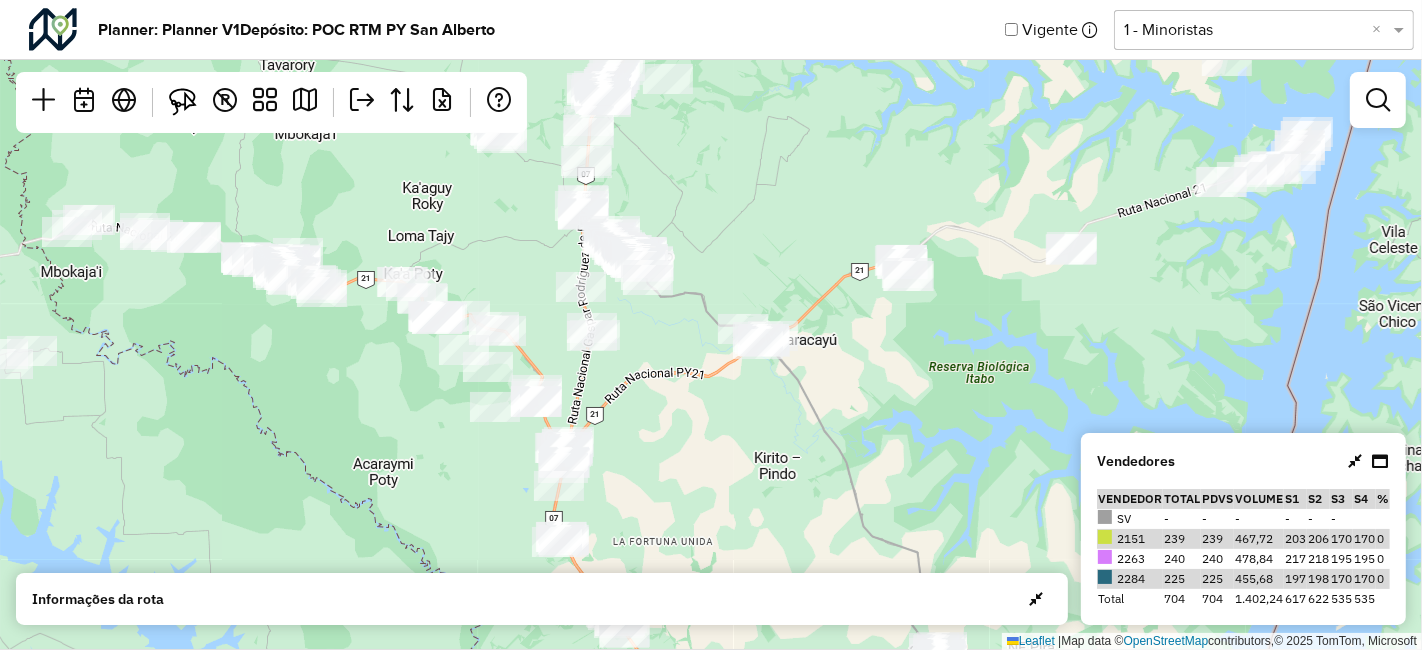 drag, startPoint x: 691, startPoint y: 407, endPoint x: 753, endPoint y: 374, distance: 70.23532 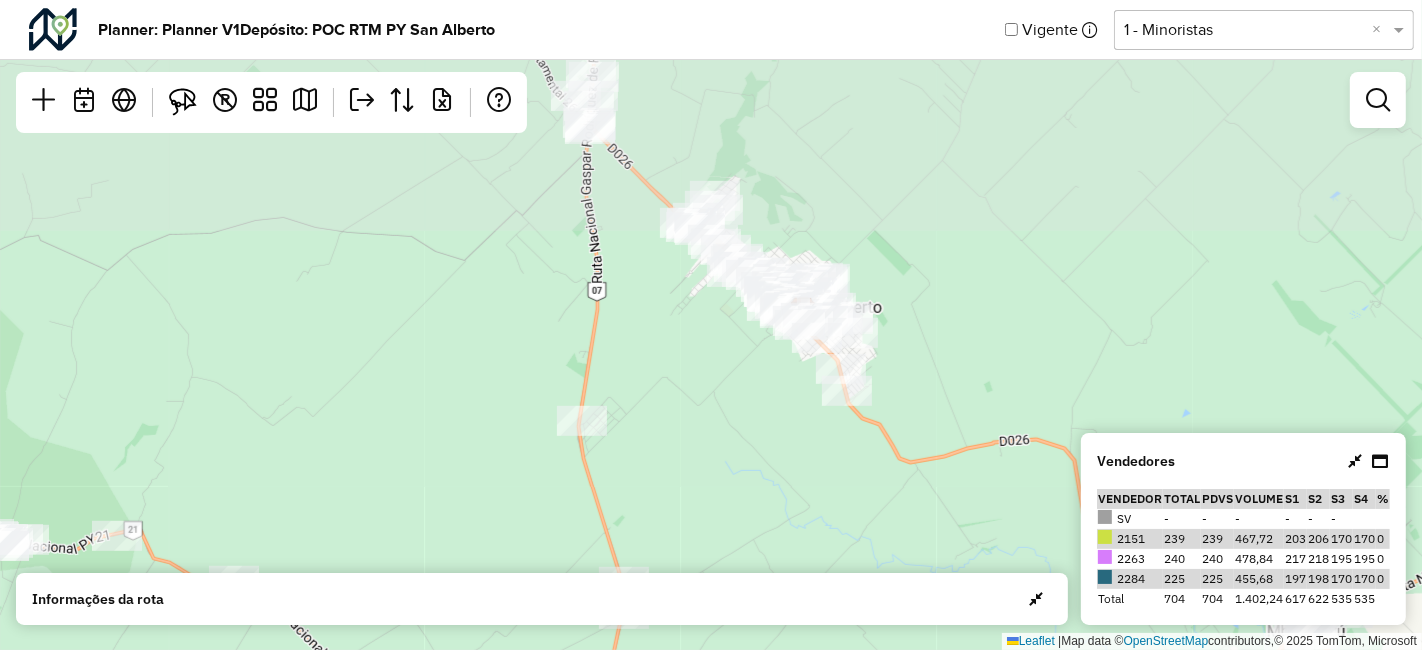drag, startPoint x: 640, startPoint y: 192, endPoint x: 629, endPoint y: 461, distance: 269.22482 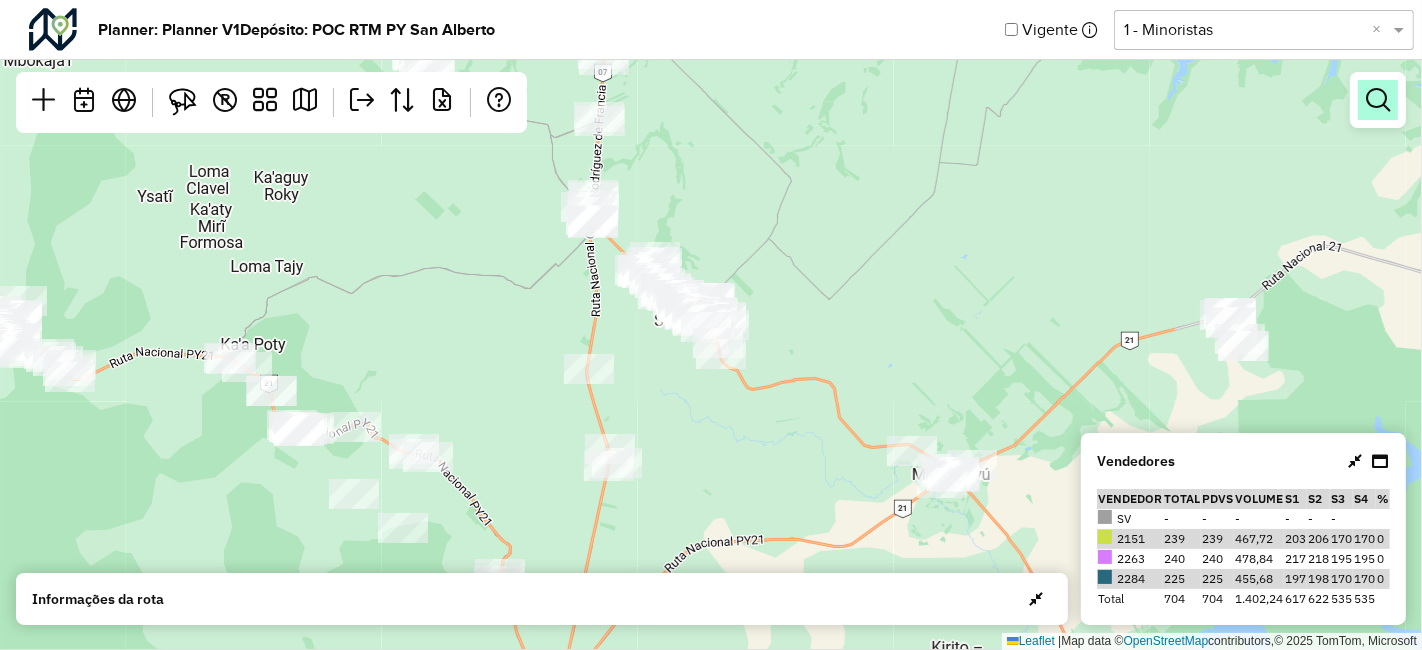 click at bounding box center [1378, 100] 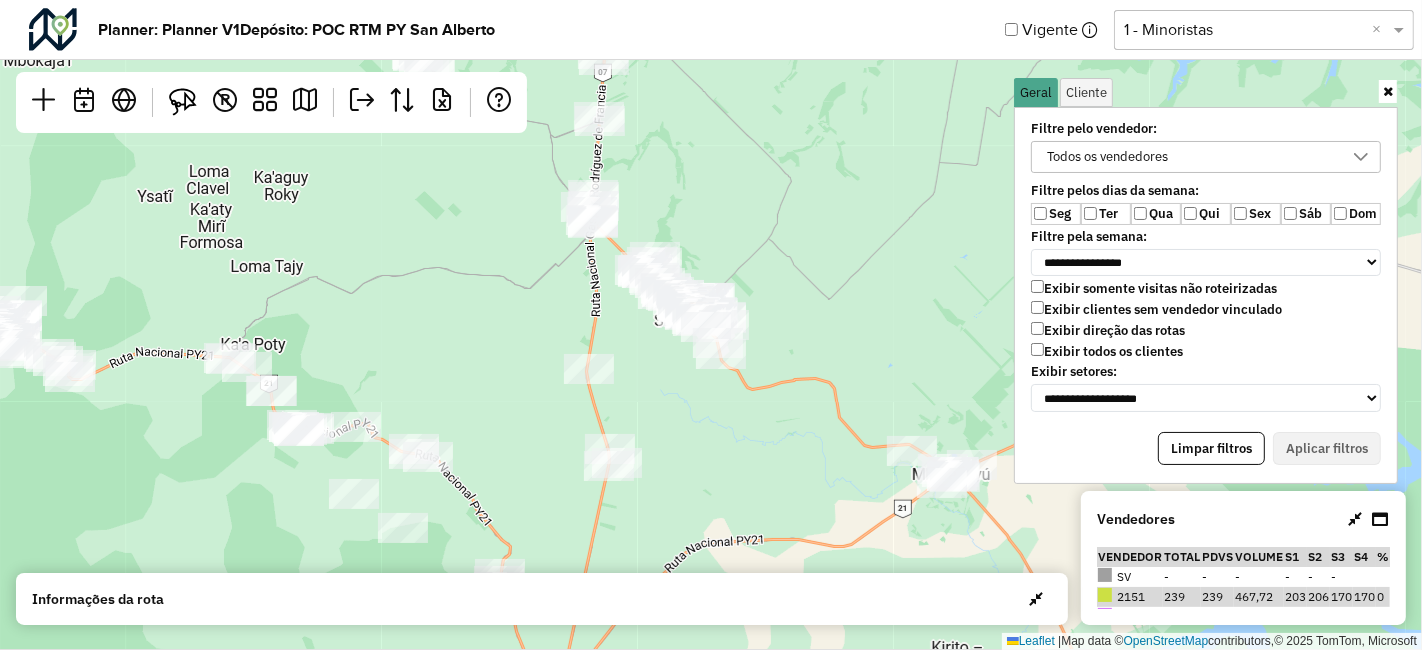 click on "Todos os vendedores" at bounding box center [1107, 157] 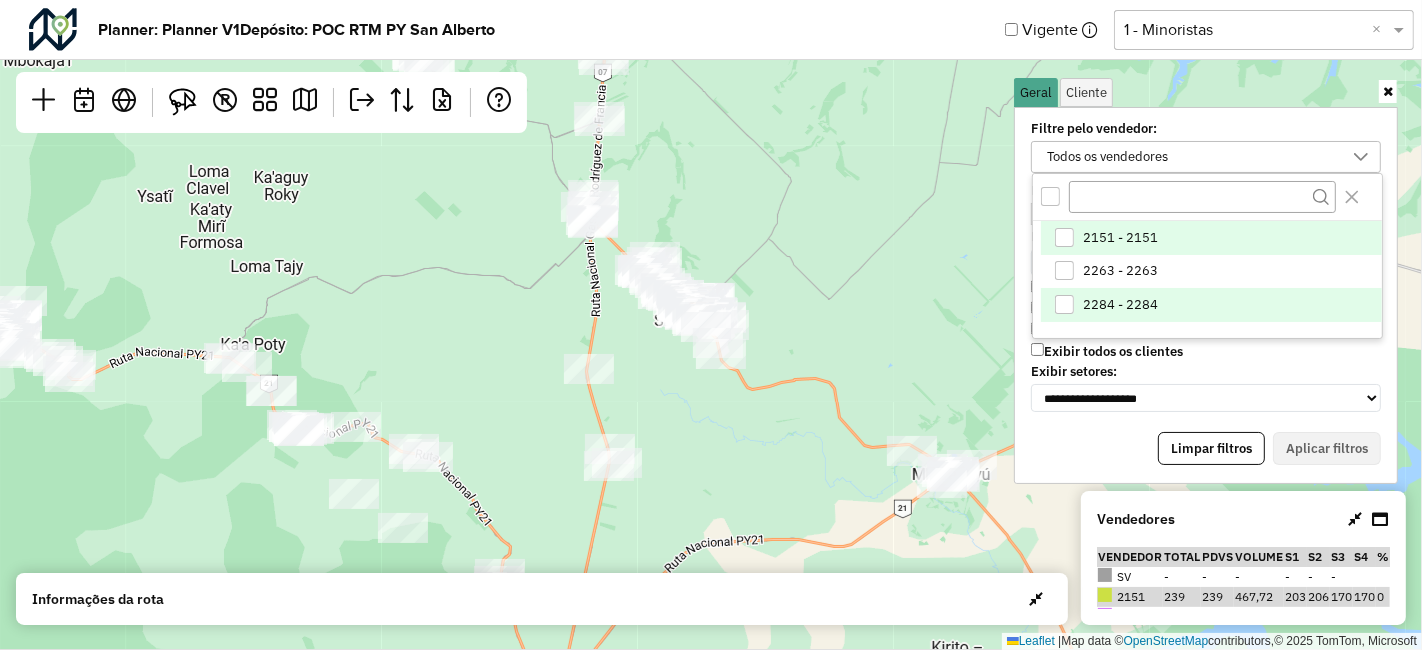 click at bounding box center [1064, 304] 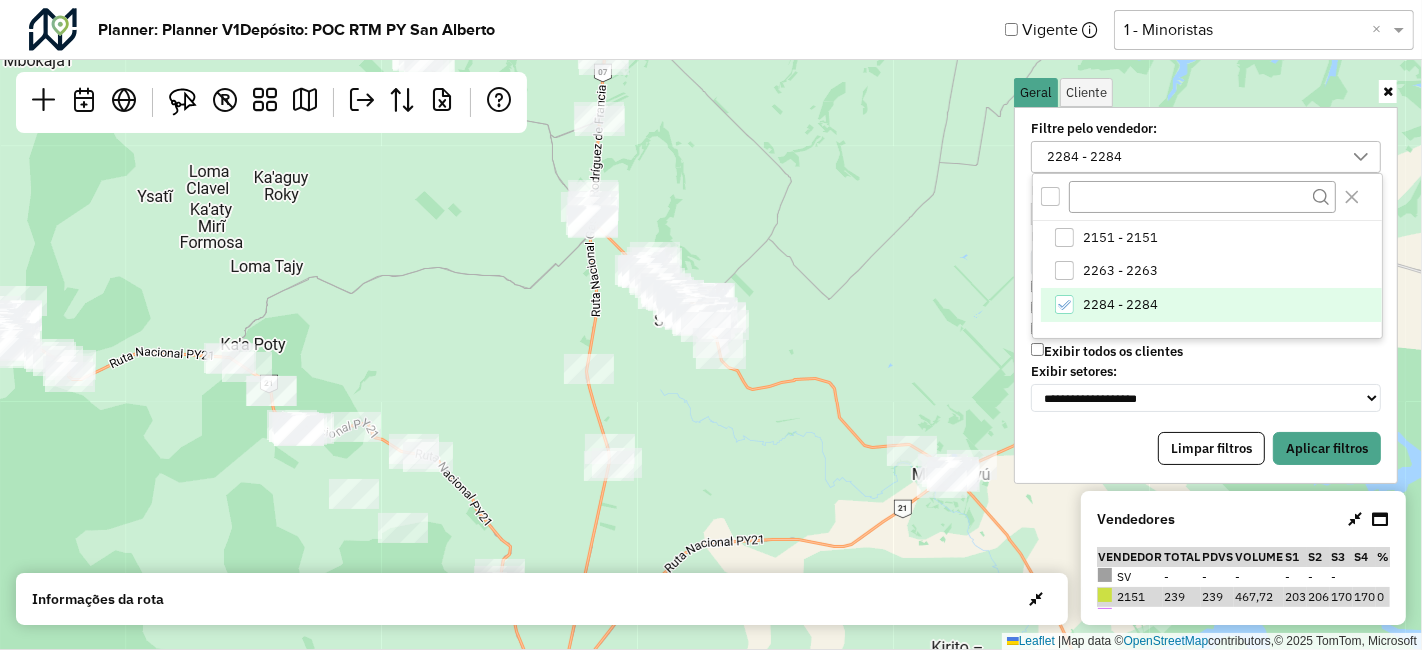 click on "**********" at bounding box center [1206, 295] 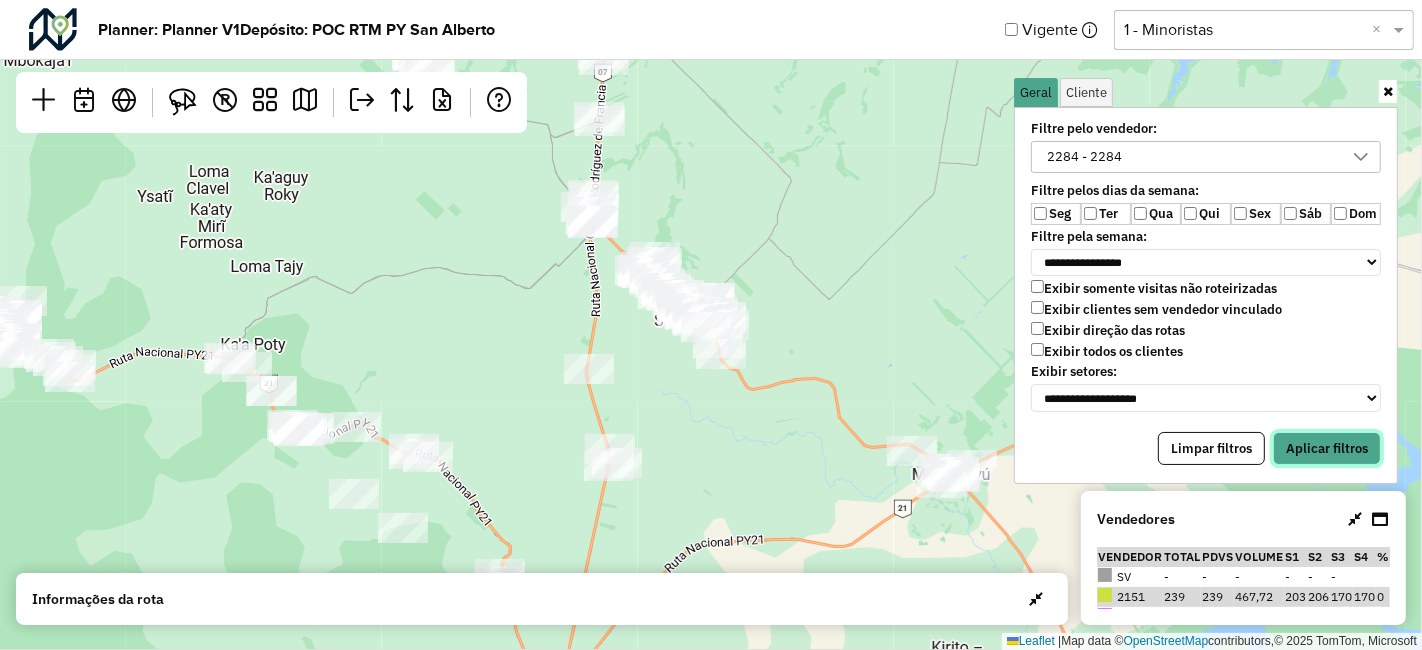 click on "Aplicar filtros" at bounding box center [1327, 449] 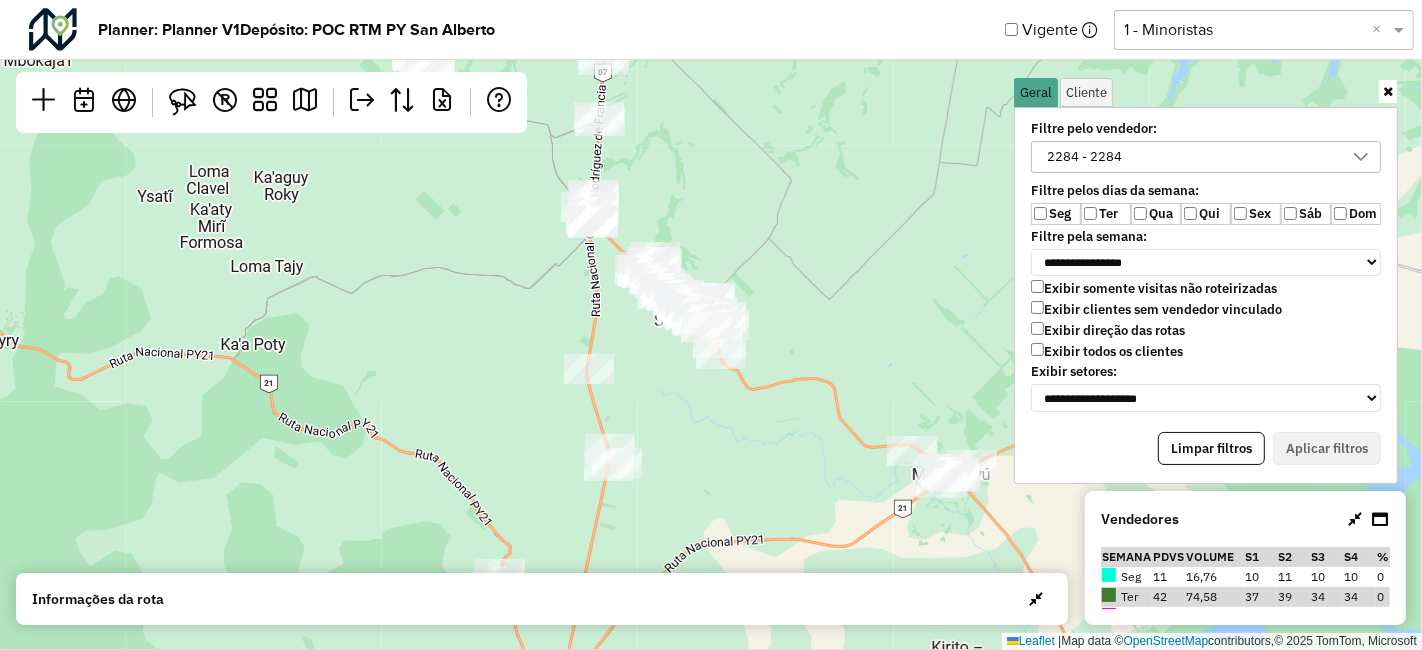 click at bounding box center [1388, 91] 